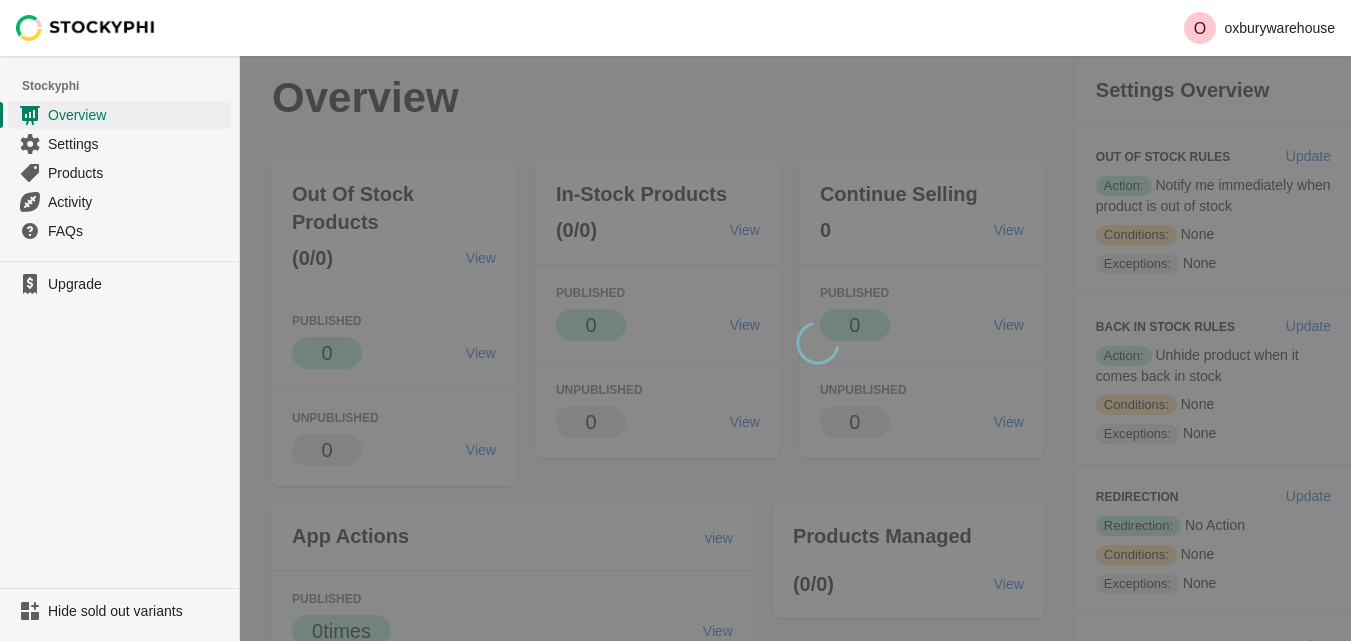 scroll, scrollTop: 0, scrollLeft: 0, axis: both 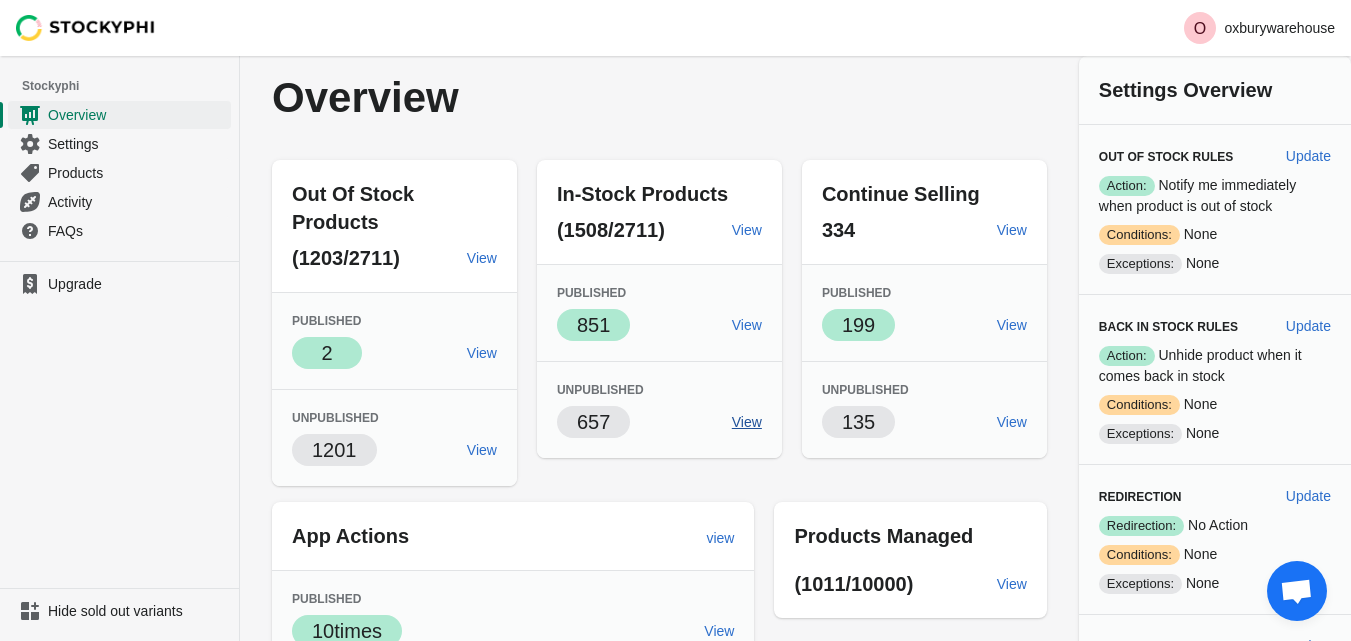 click on "View" at bounding box center [747, 422] 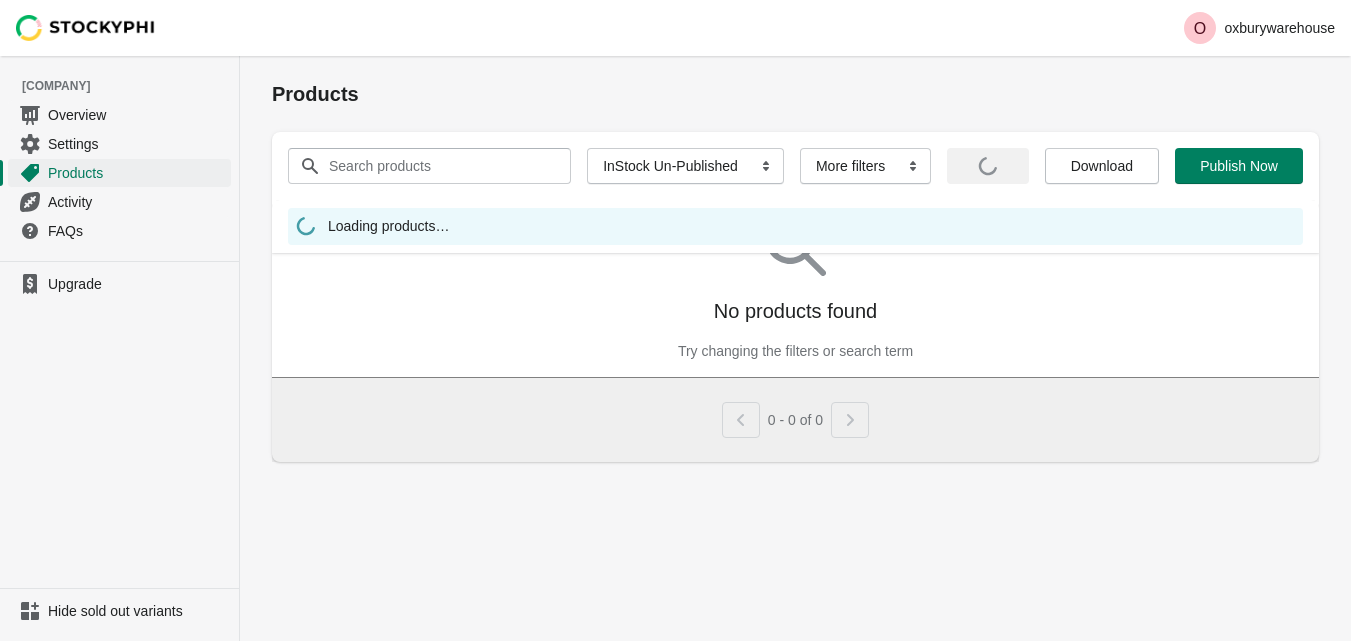 scroll, scrollTop: 0, scrollLeft: 0, axis: both 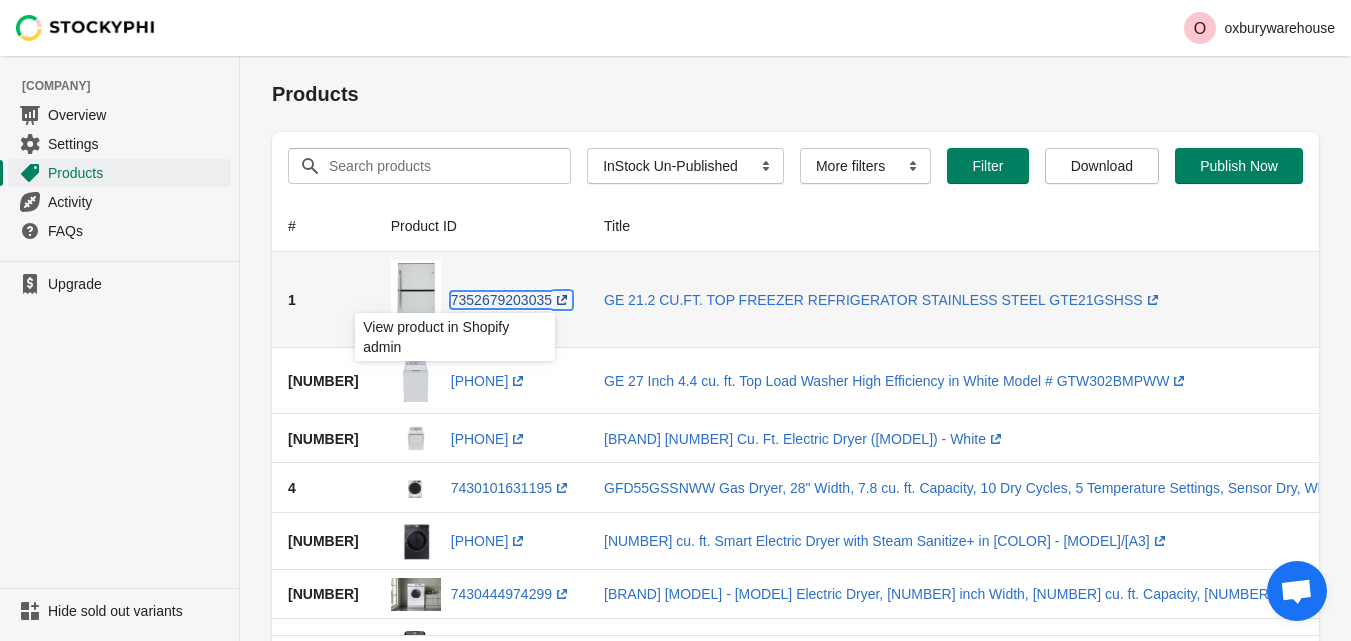 click at bounding box center [562, 300] 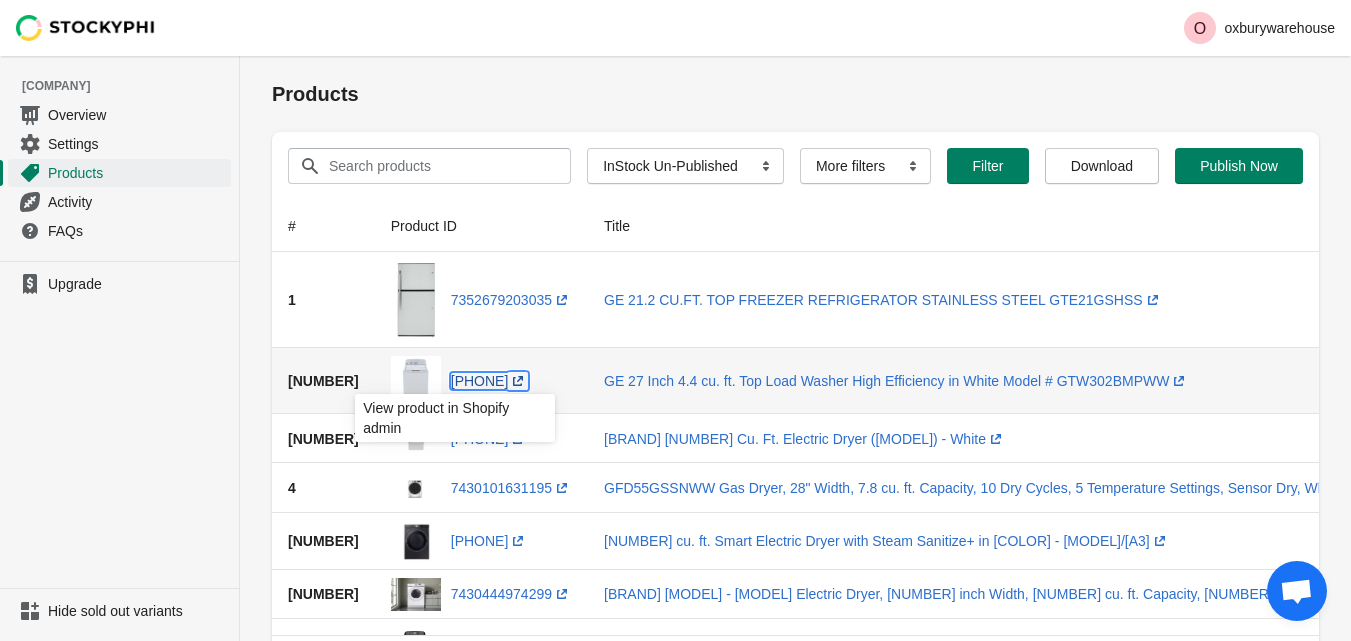 click on "[PHONE] (opens a new window)" at bounding box center (490, 381) 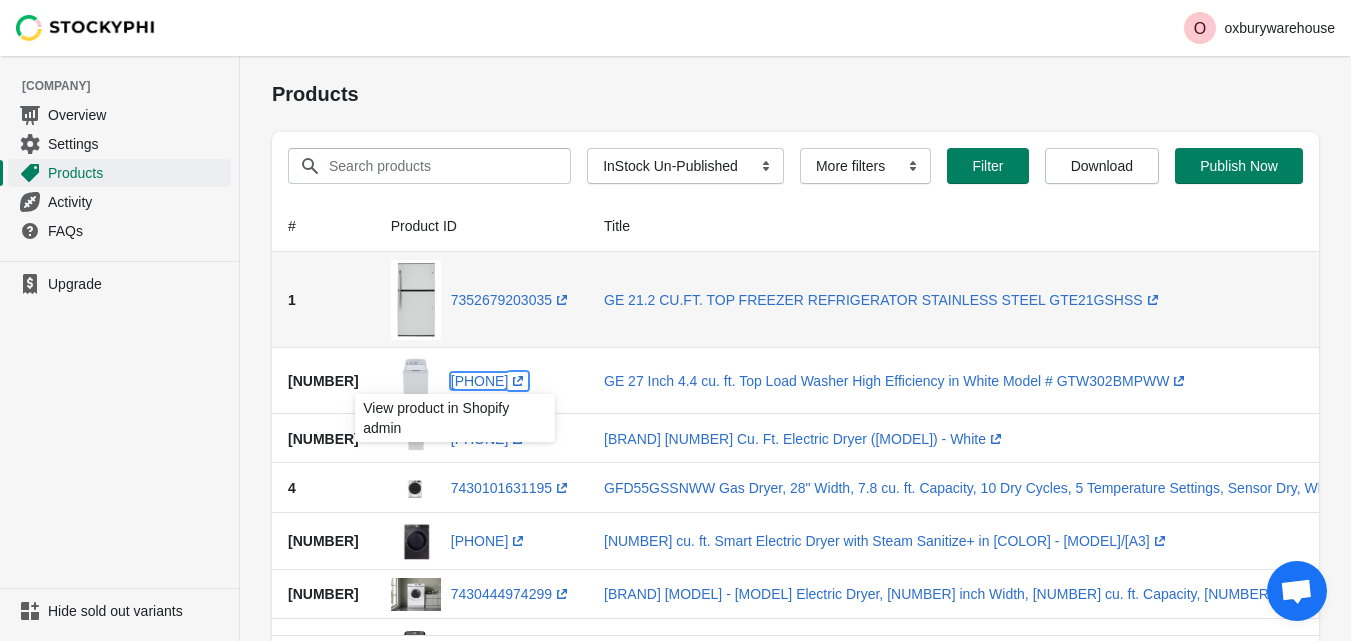 scroll, scrollTop: 100, scrollLeft: 0, axis: vertical 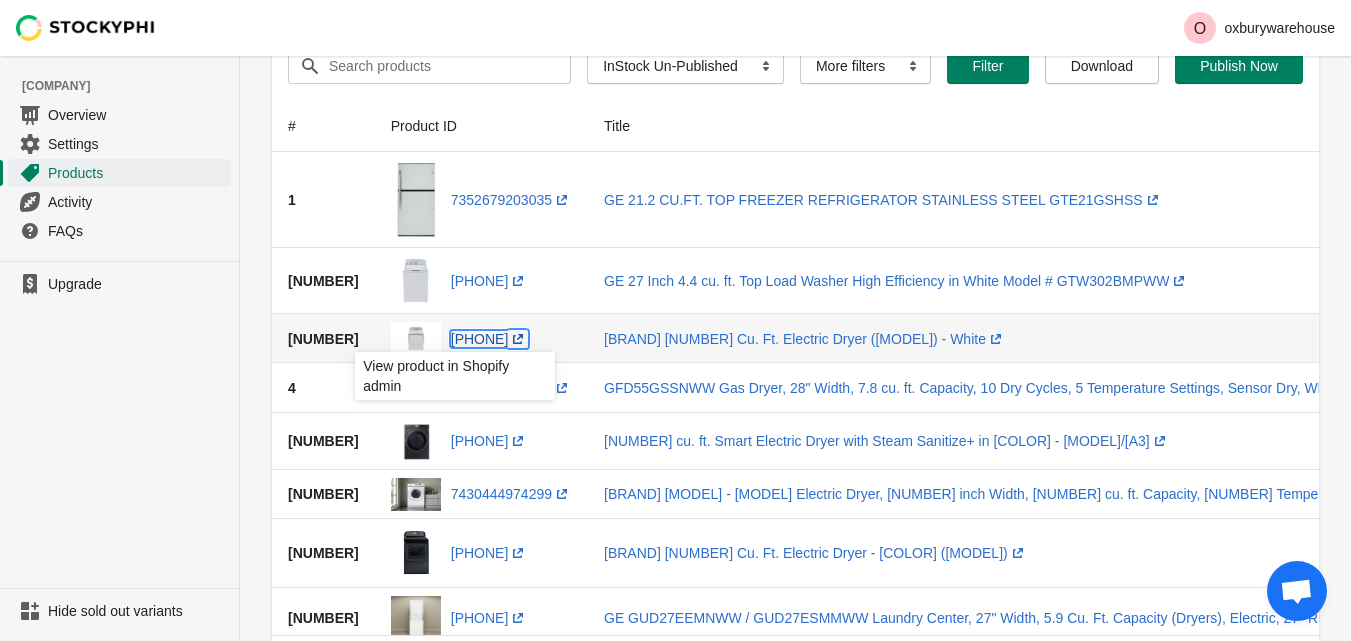 click on "[PHONE] (opens a new window)" at bounding box center [490, 339] 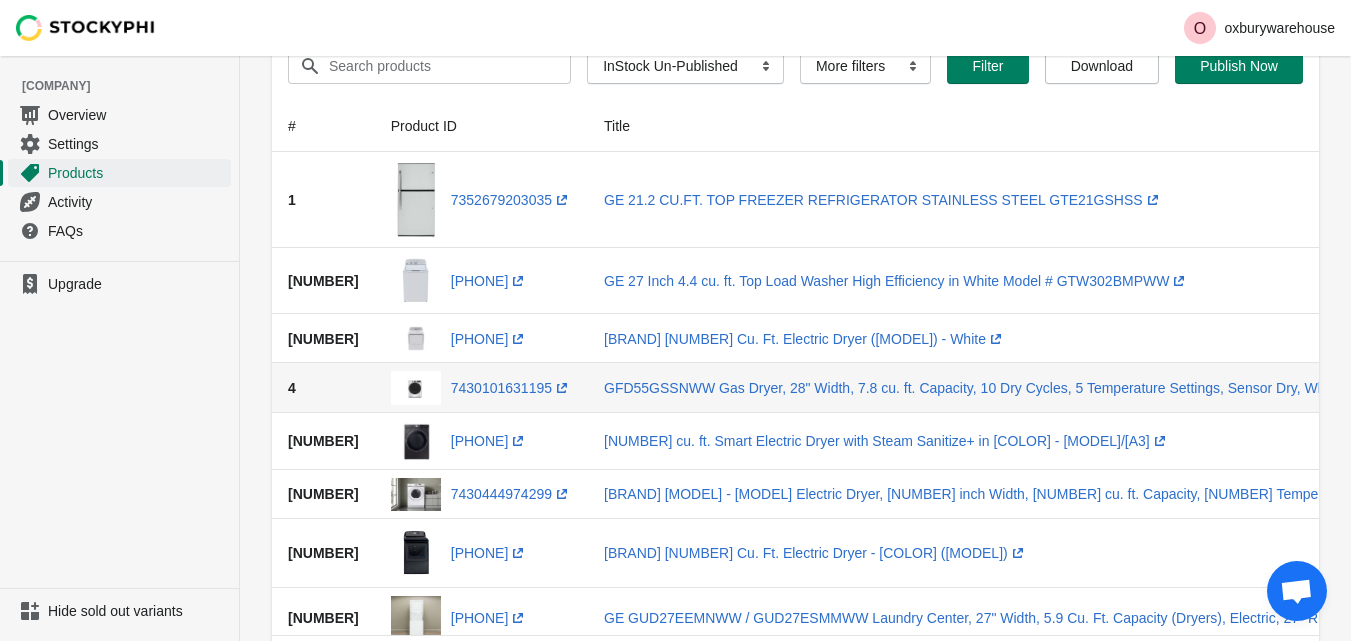 click on "[PHONE] (opens a new window)" at bounding box center [481, 387] 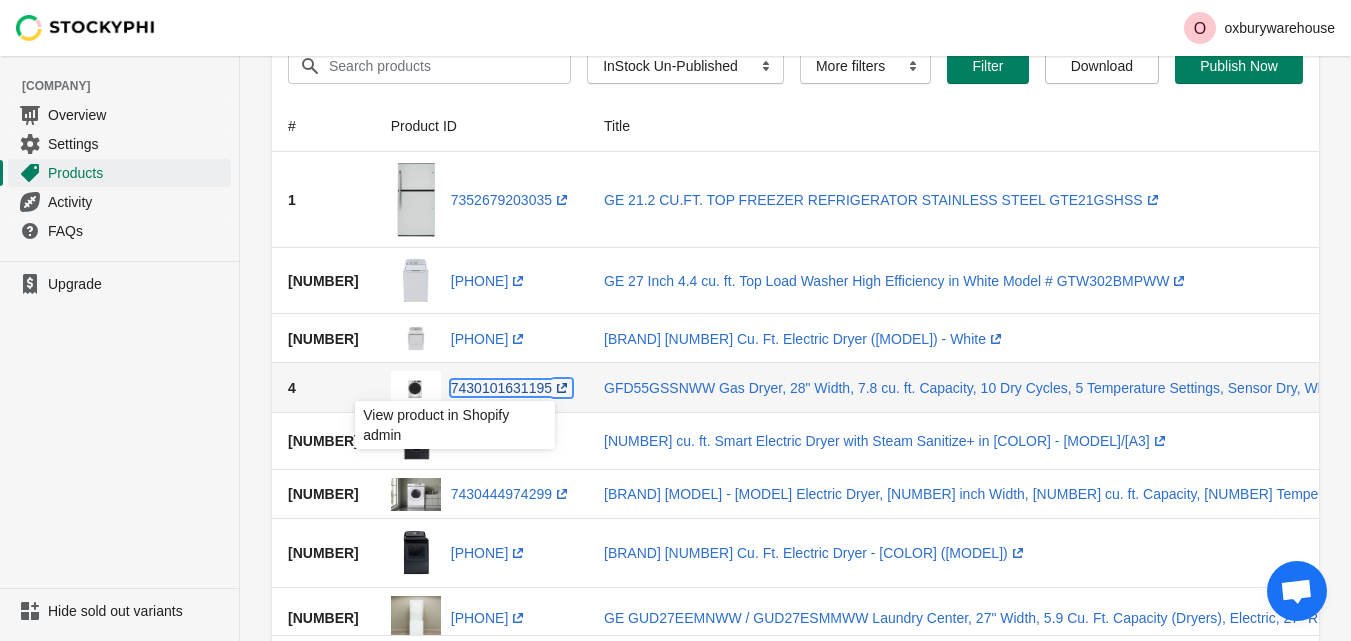 click on "[PHONE] (opens a new window)" at bounding box center (511, 388) 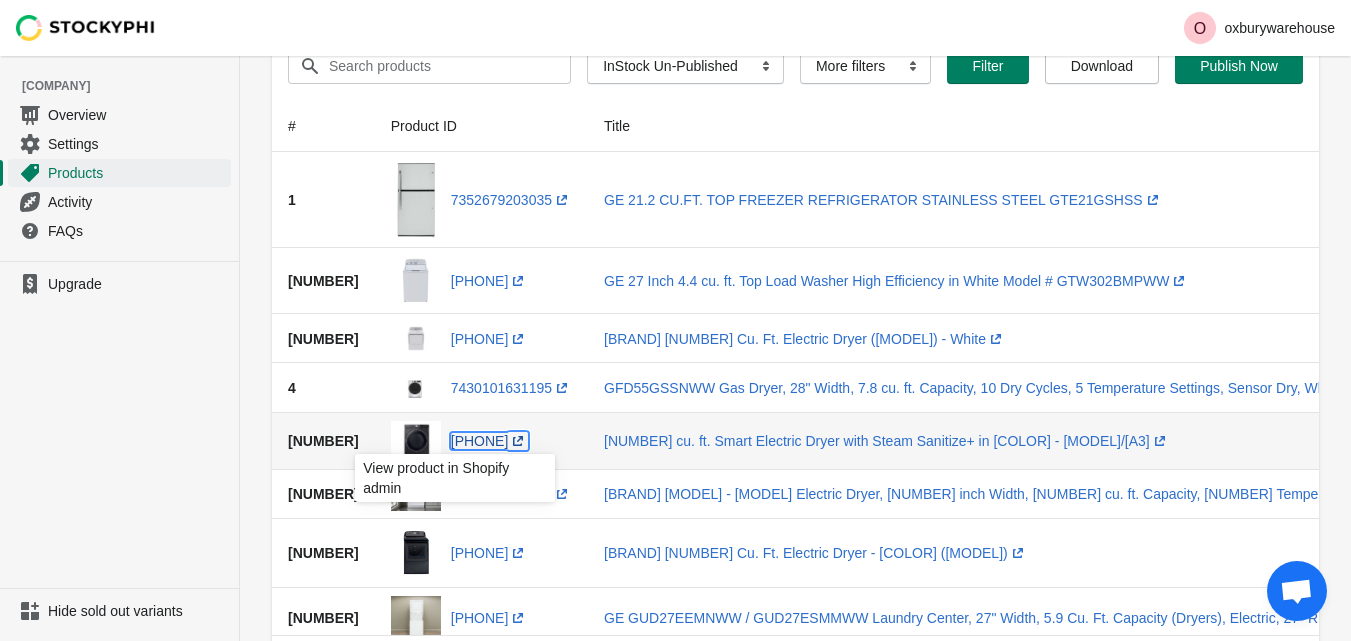 click on "7430110118107 (opens a new window)" at bounding box center [490, 441] 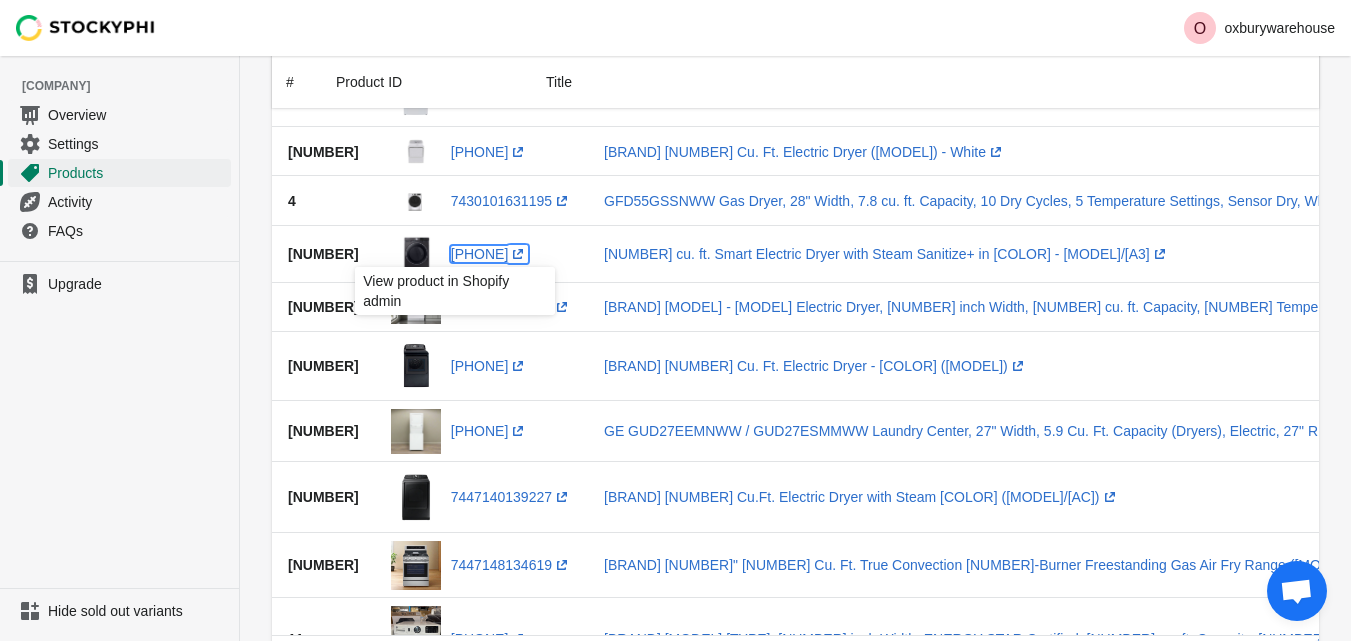 scroll, scrollTop: 300, scrollLeft: 0, axis: vertical 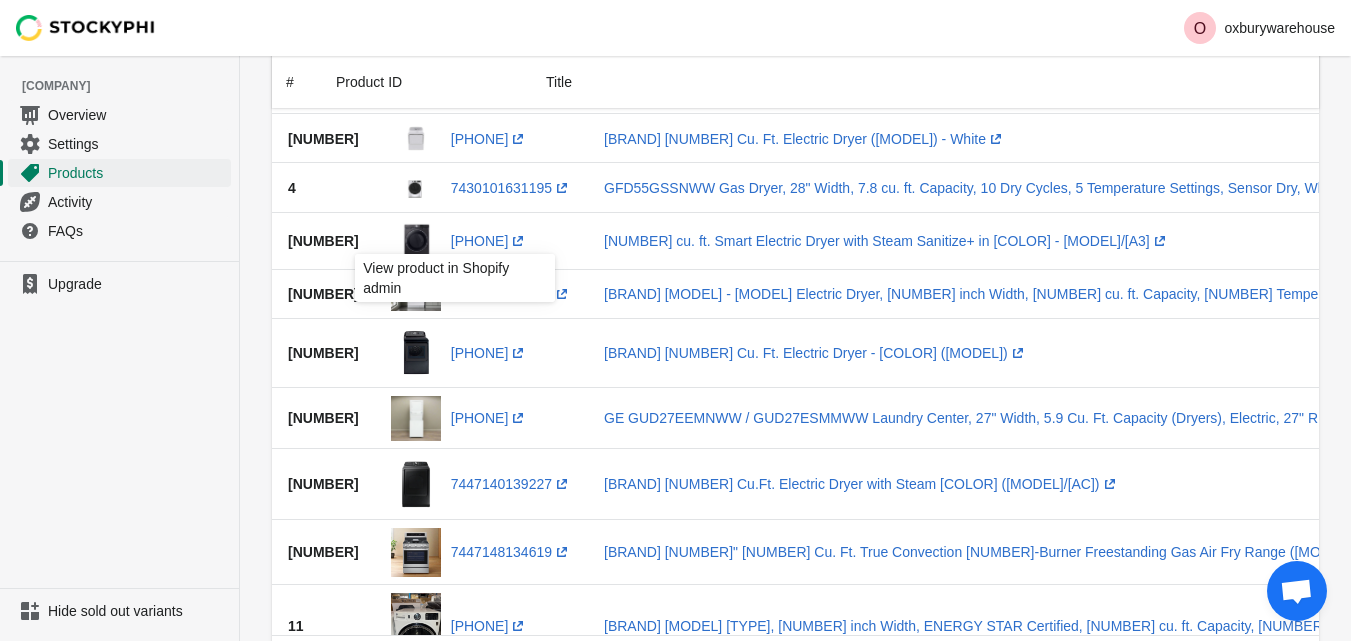 click on "Upgrade" at bounding box center [119, 424] 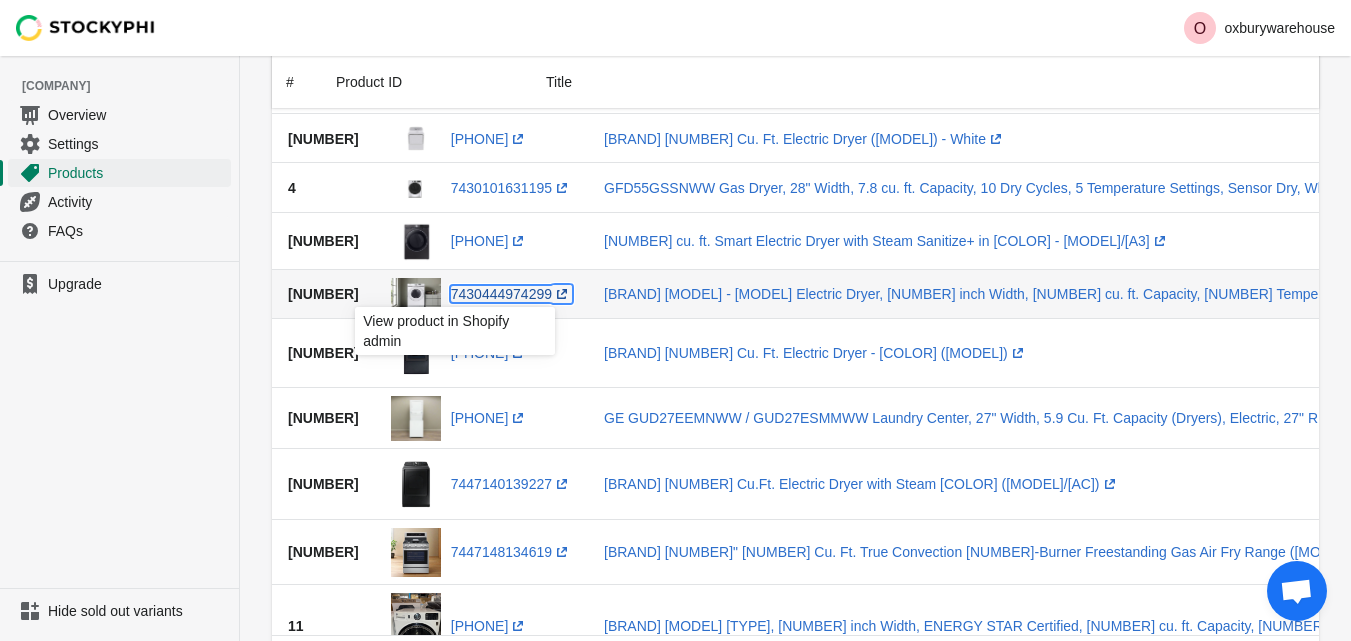 click on "[UPC] (opens a new window)" at bounding box center [511, 294] 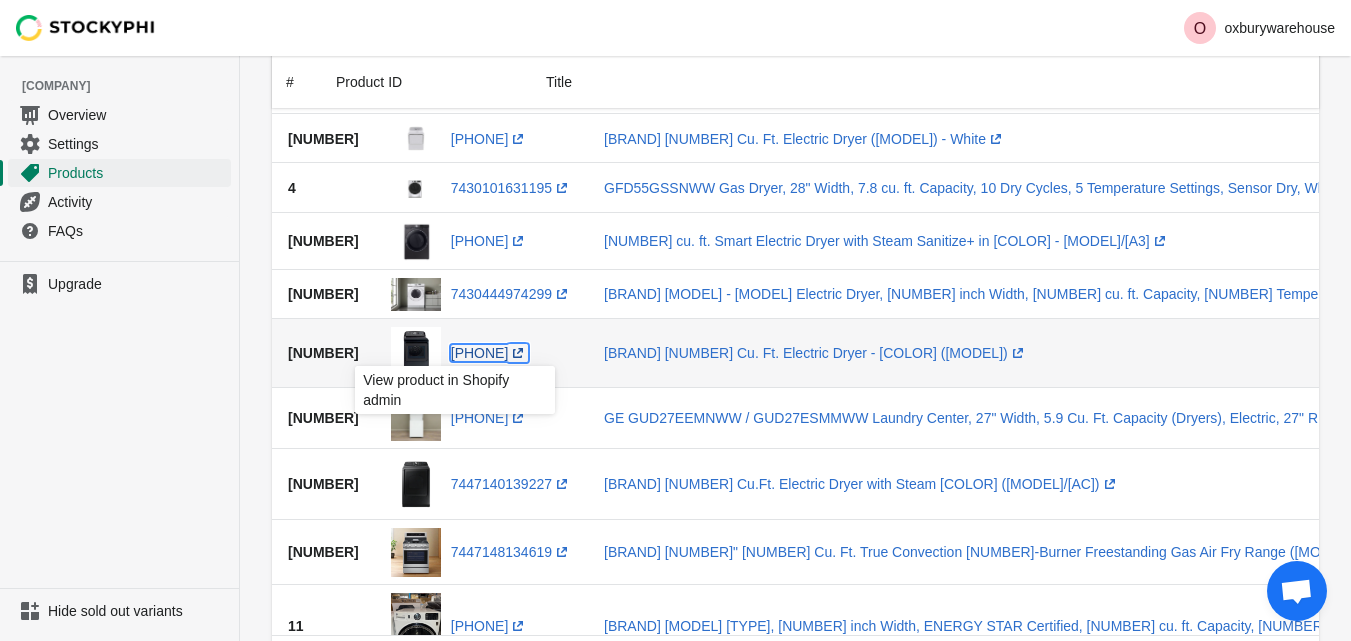 click on "[UPC] (opens a new window)" at bounding box center (490, 353) 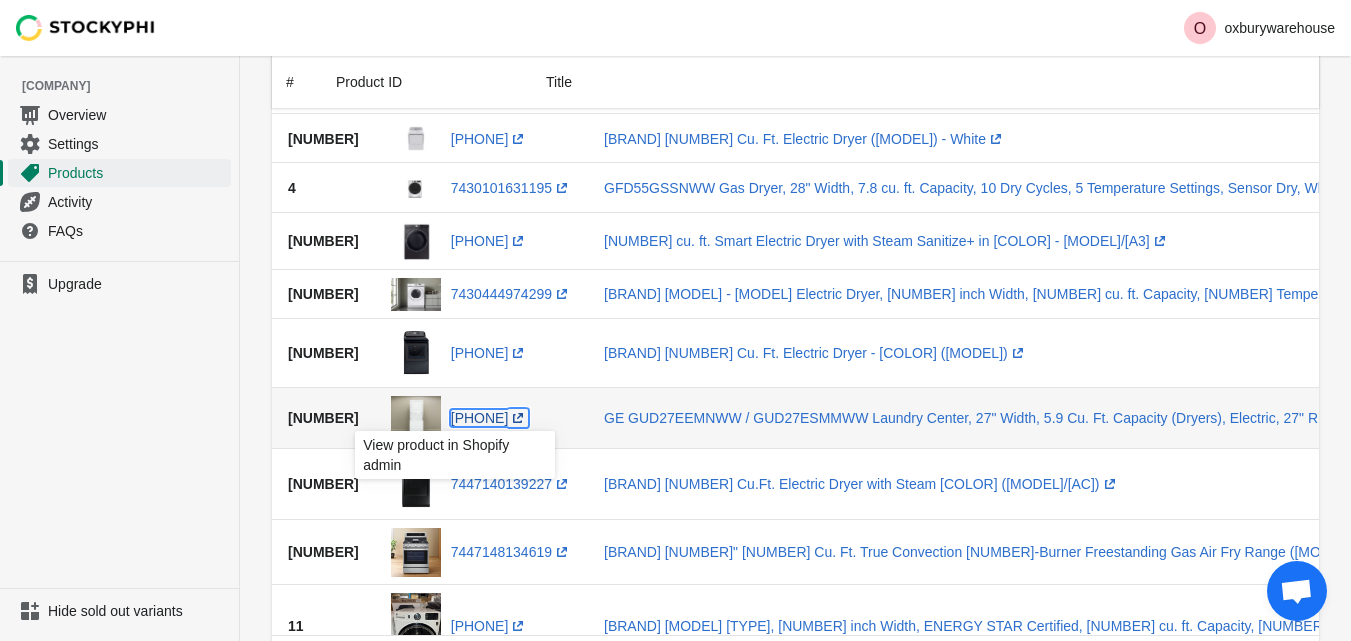 click on "[PHONE] (opens a new window)" at bounding box center [490, 418] 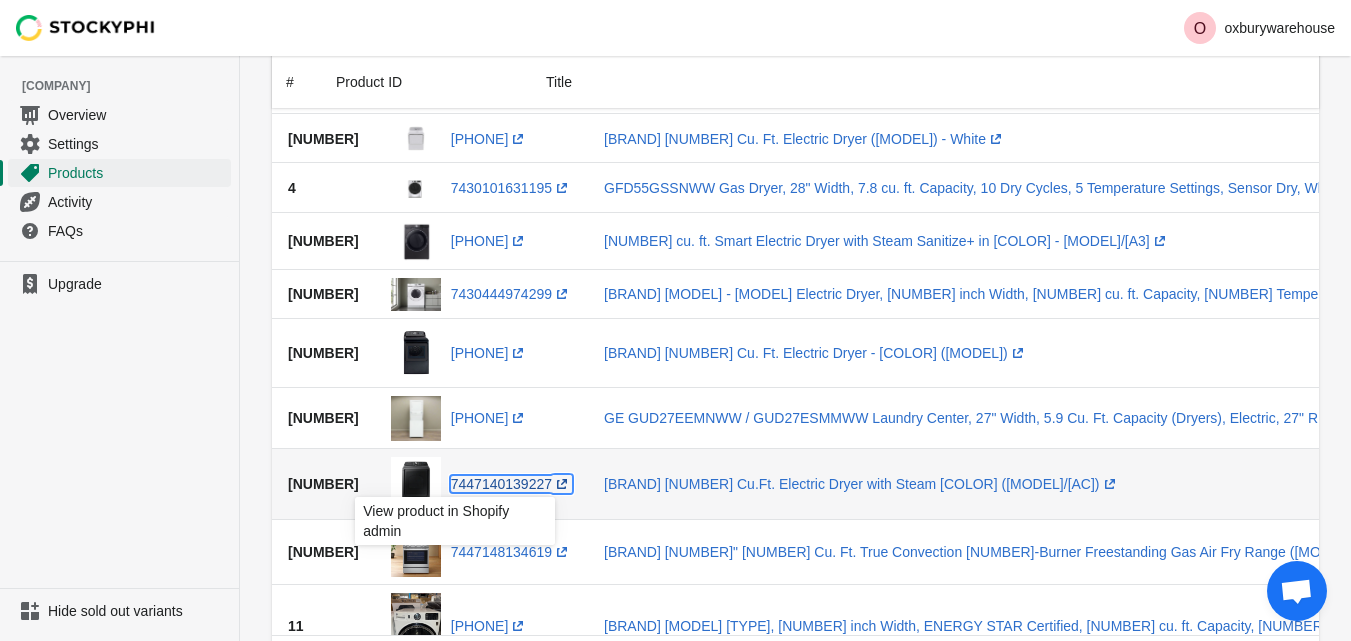 click on "[UPC] (opens a new window)" at bounding box center [511, 484] 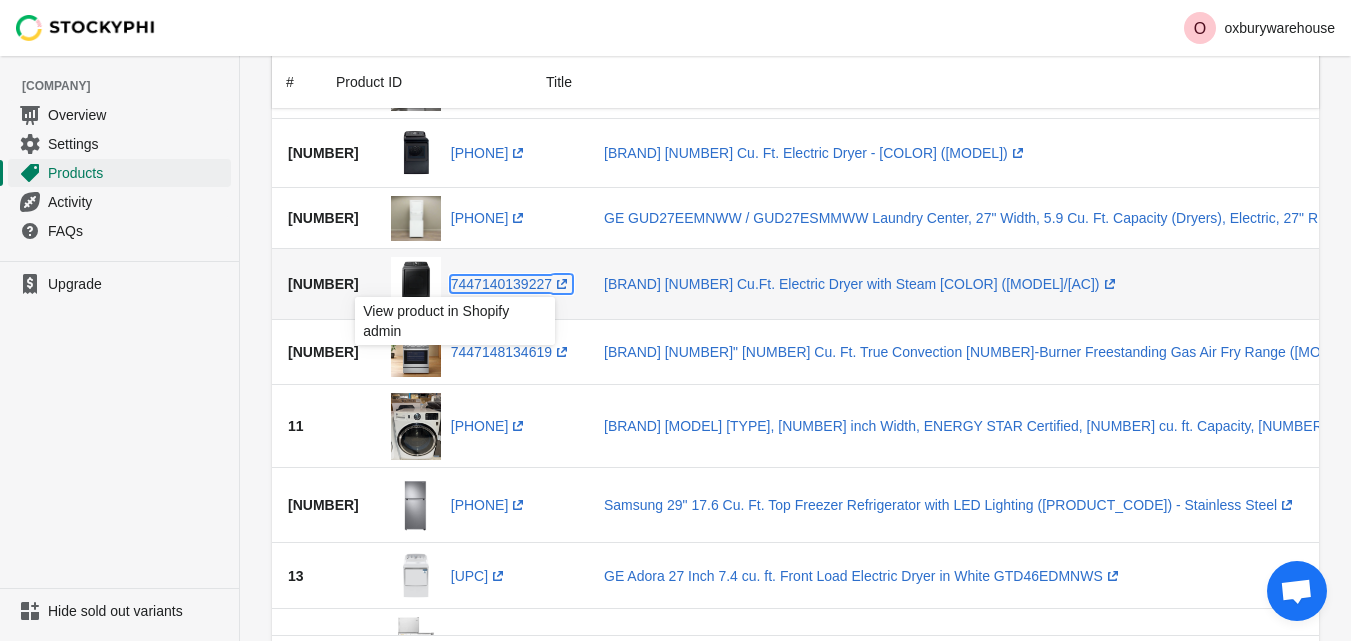 scroll, scrollTop: 600, scrollLeft: 0, axis: vertical 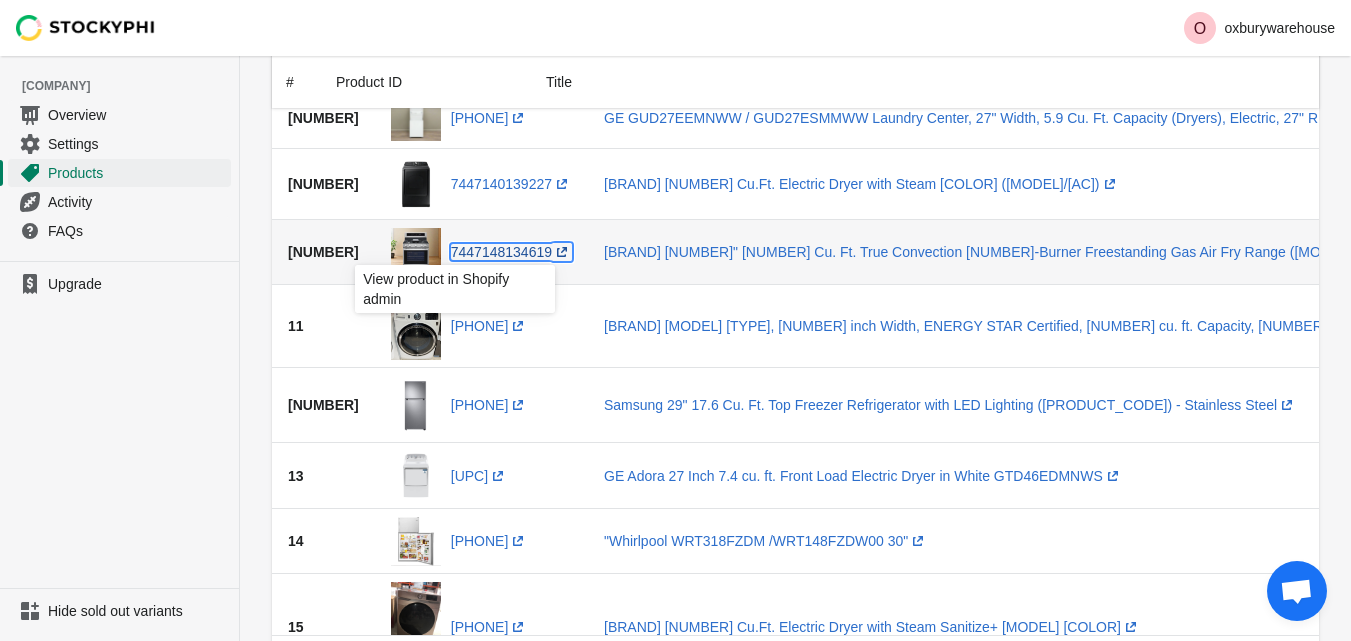click on "[UPC] (opens a new window)" at bounding box center [511, 252] 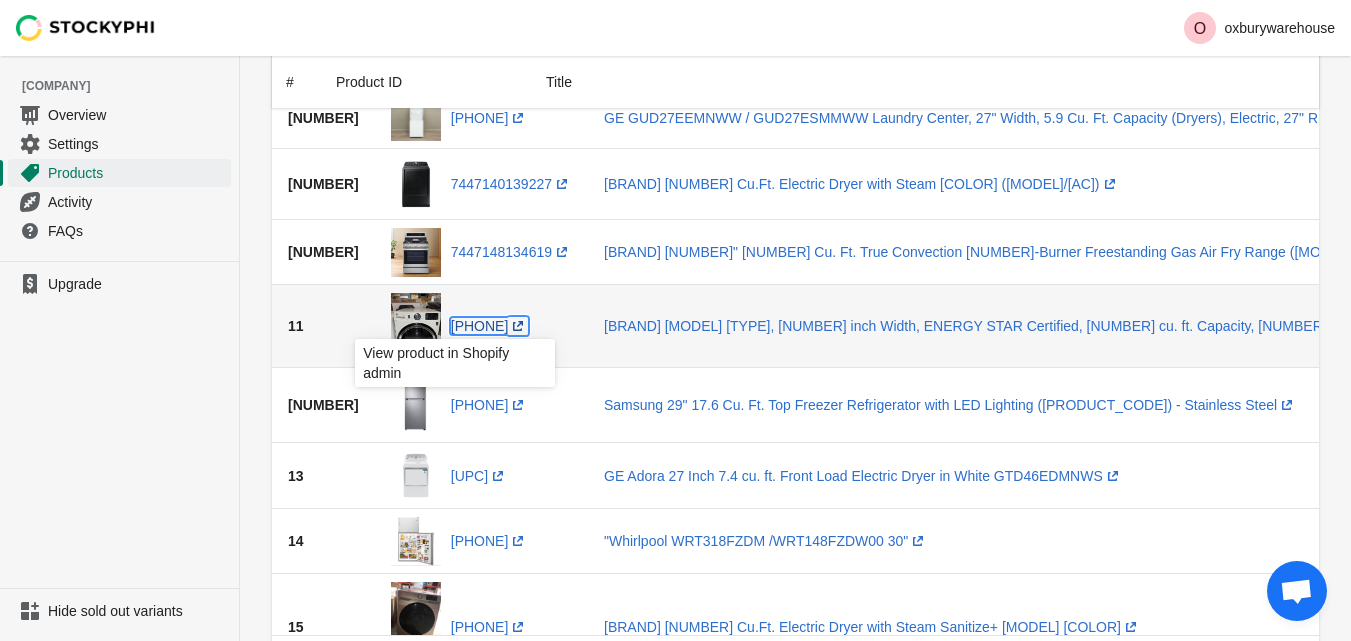 click on "7453646880987 (opens a new window)" at bounding box center [490, 326] 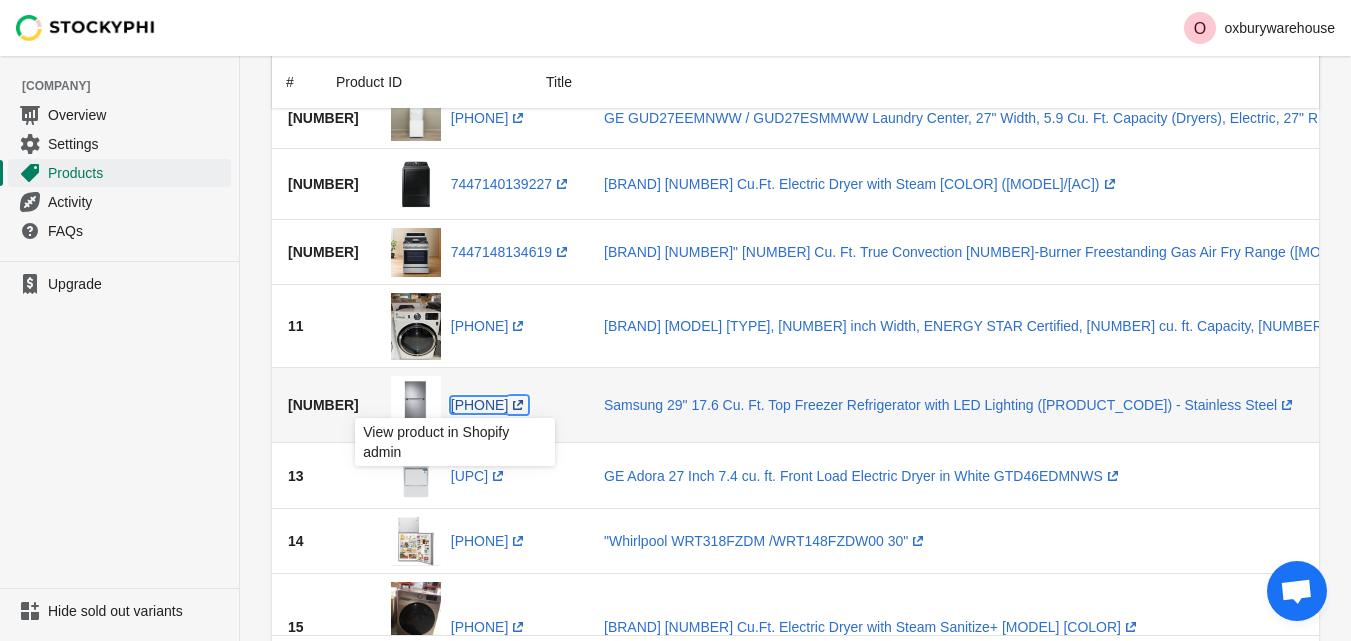 click on "[UPC] (opens a new window)" at bounding box center (490, 405) 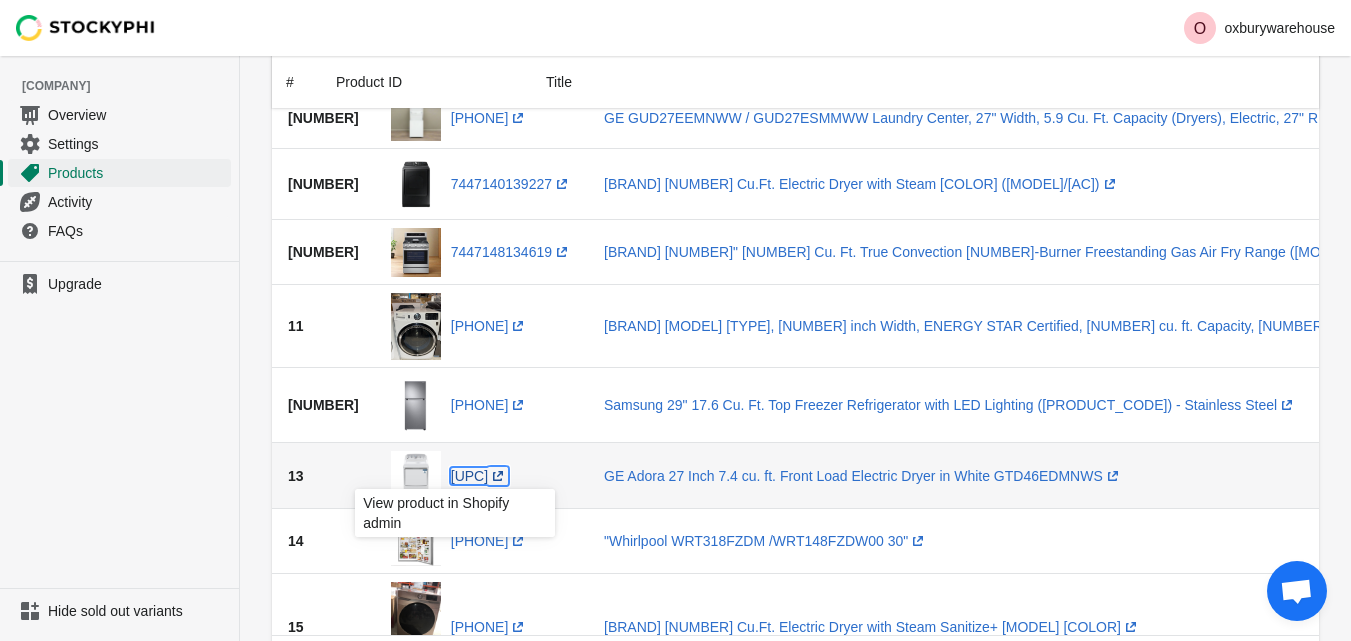 click on "7475990266075 (opens a new window)" at bounding box center (479, 476) 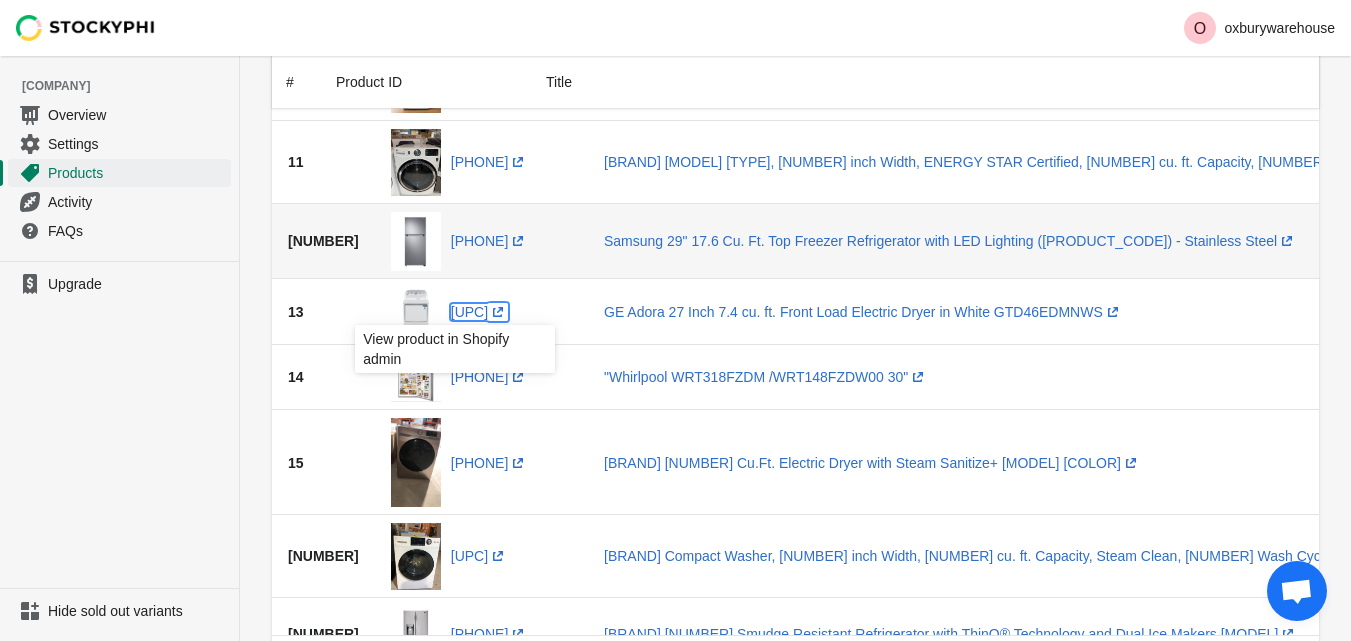 scroll, scrollTop: 900, scrollLeft: 0, axis: vertical 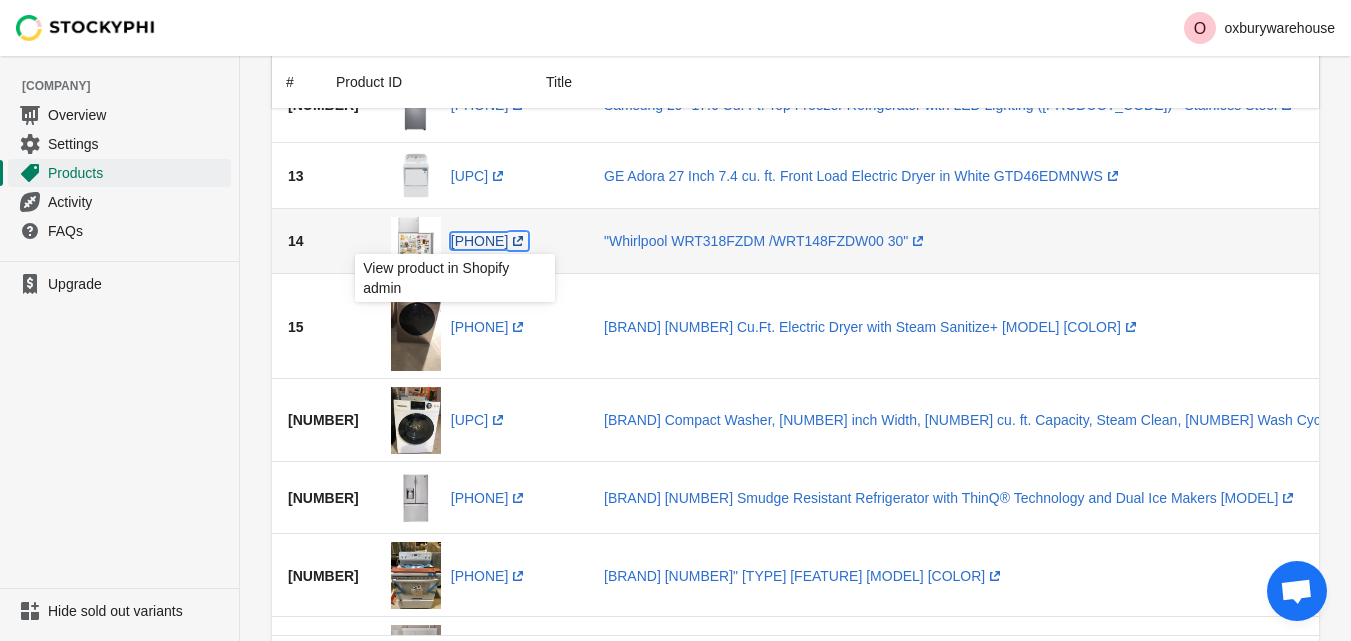 click on "[PHONE] (opens a new window)" at bounding box center (490, 241) 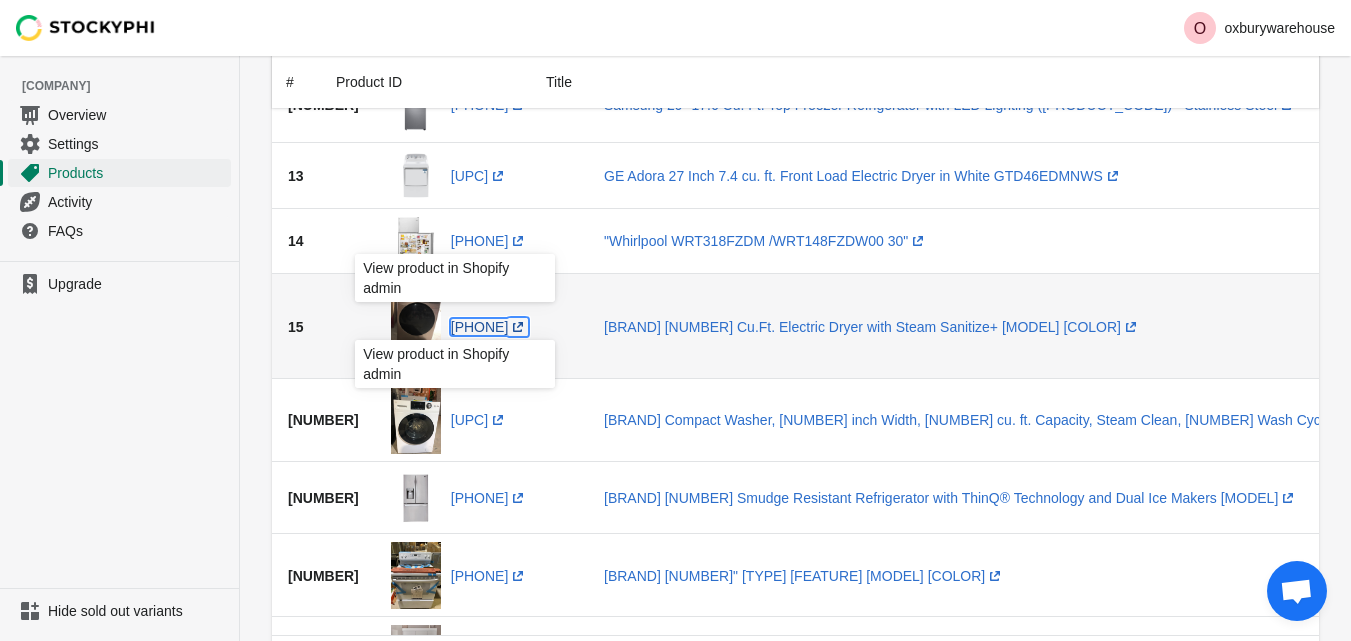 click on "[UPC] (opens a new window)" at bounding box center (490, 327) 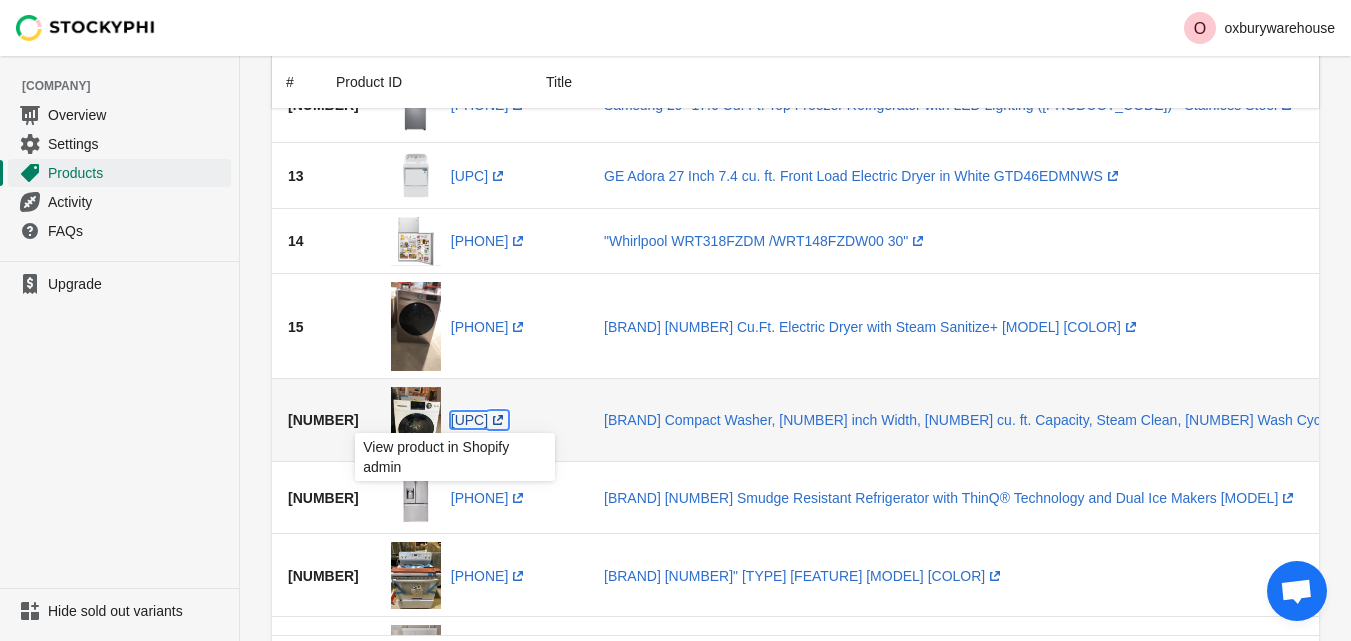 click on "7481201361115 (opens a new window)" at bounding box center (479, 420) 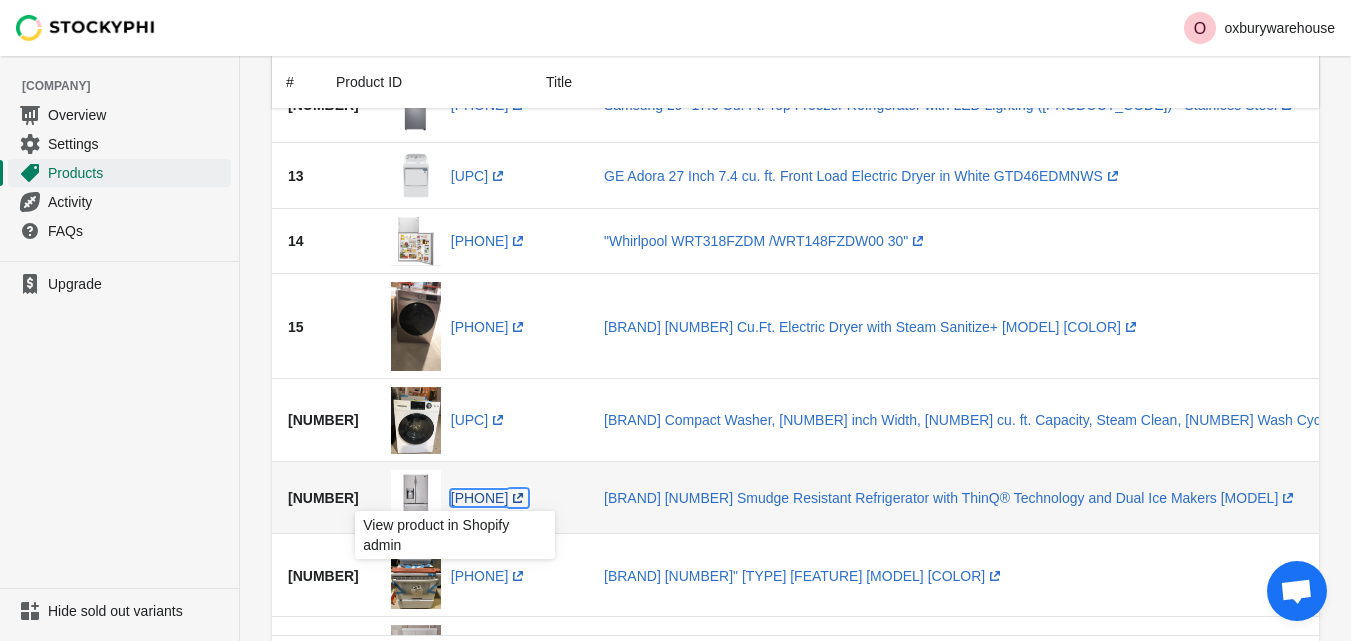 click on "[UPC] (opens a new window)" at bounding box center [490, 498] 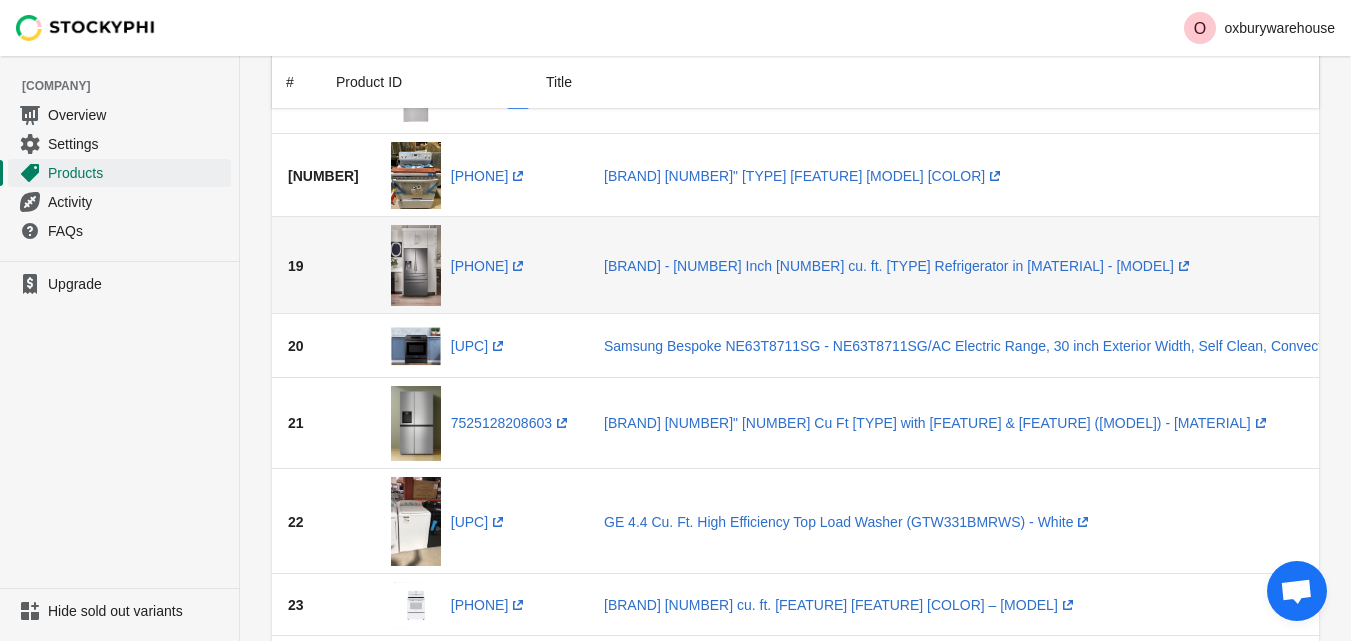 scroll, scrollTop: 1100, scrollLeft: 0, axis: vertical 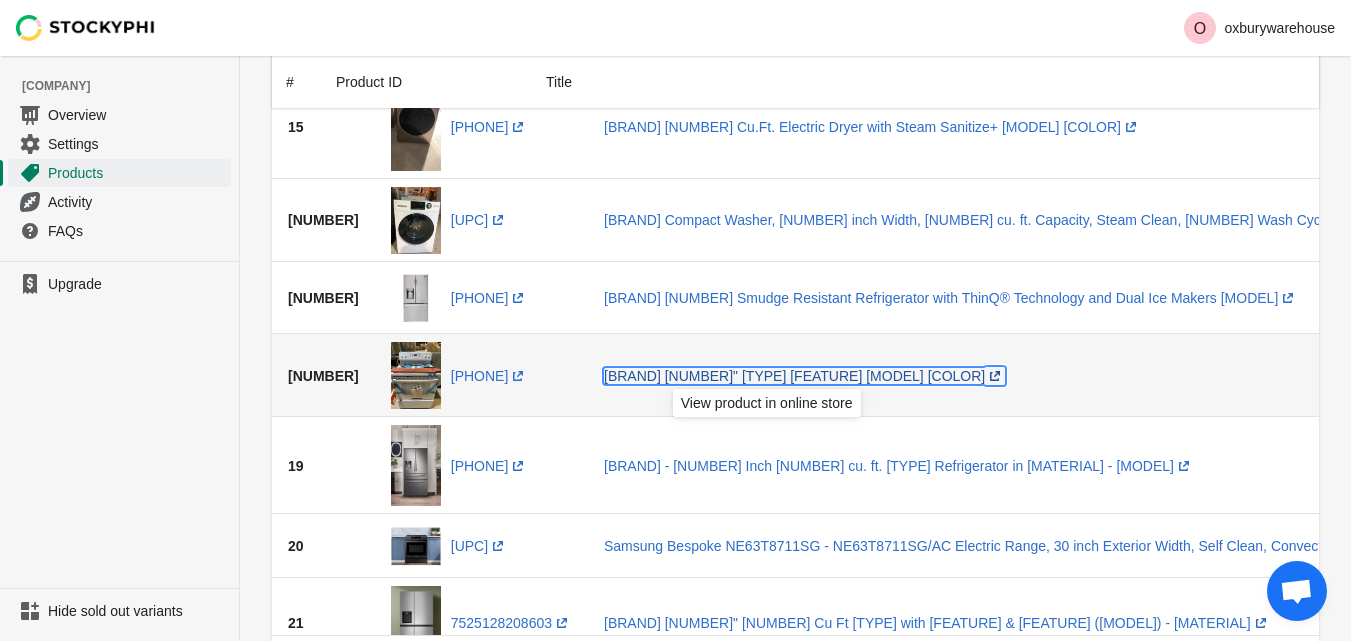 click on "Moffat 30" Free Standing Self Clean Electric Range - [PRODUCT_CODE] (opens a new window)" at bounding box center (804, 376) 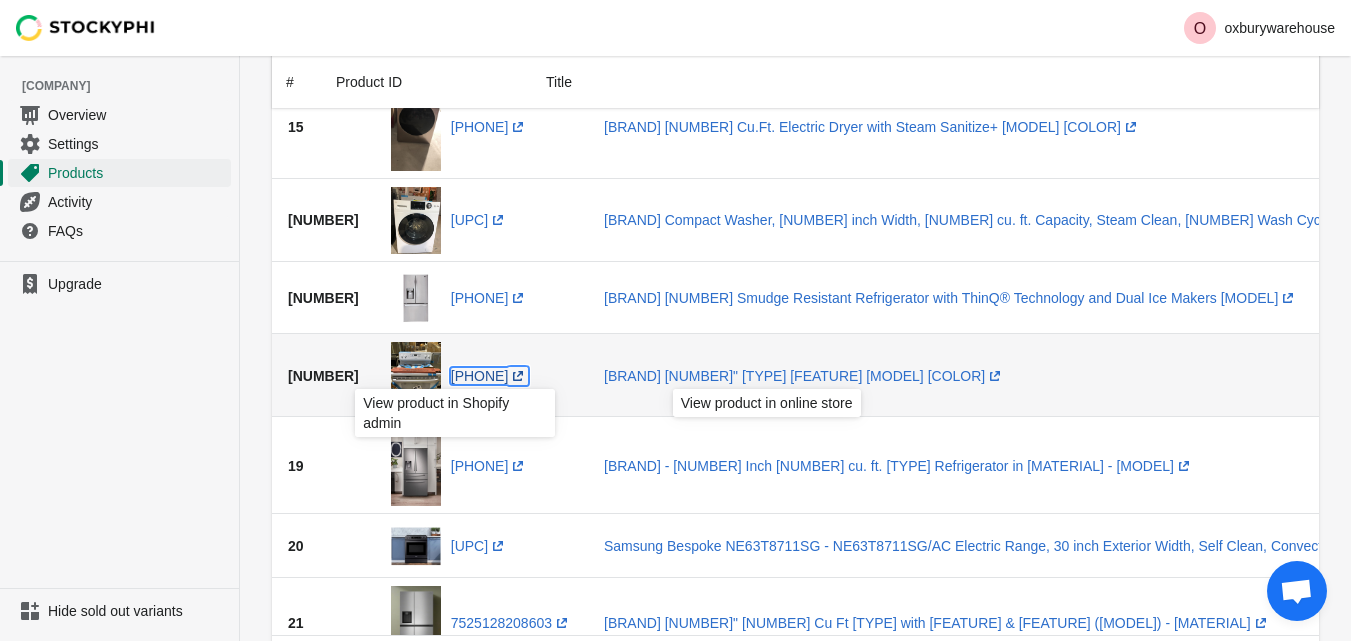 click on "[PHONE] (opens a new window)" at bounding box center (490, 376) 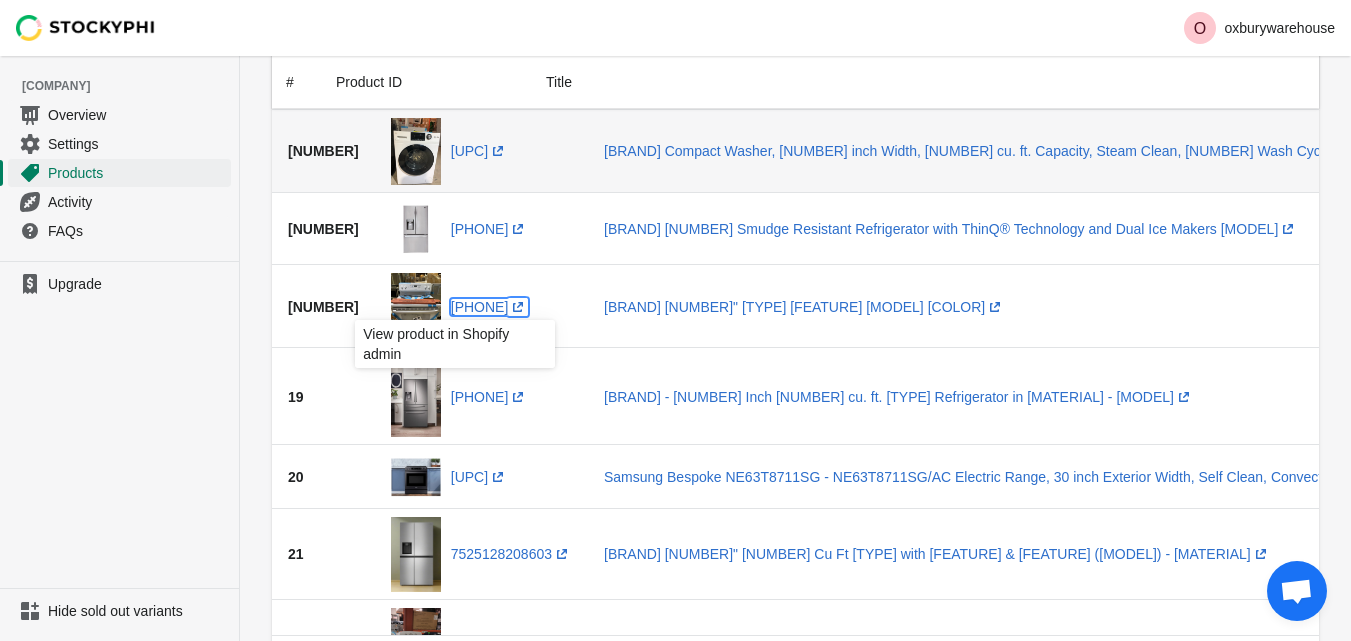 scroll, scrollTop: 1300, scrollLeft: 0, axis: vertical 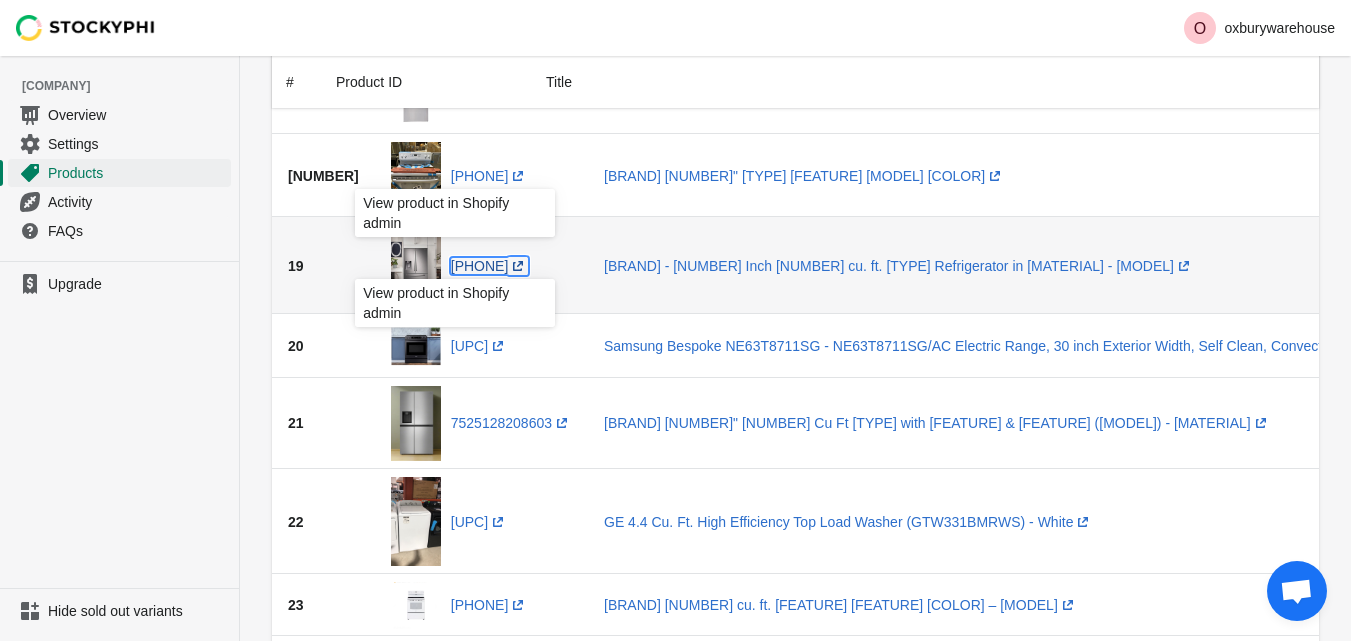 click on "[PHONE] (opens a new window)" at bounding box center (490, 266) 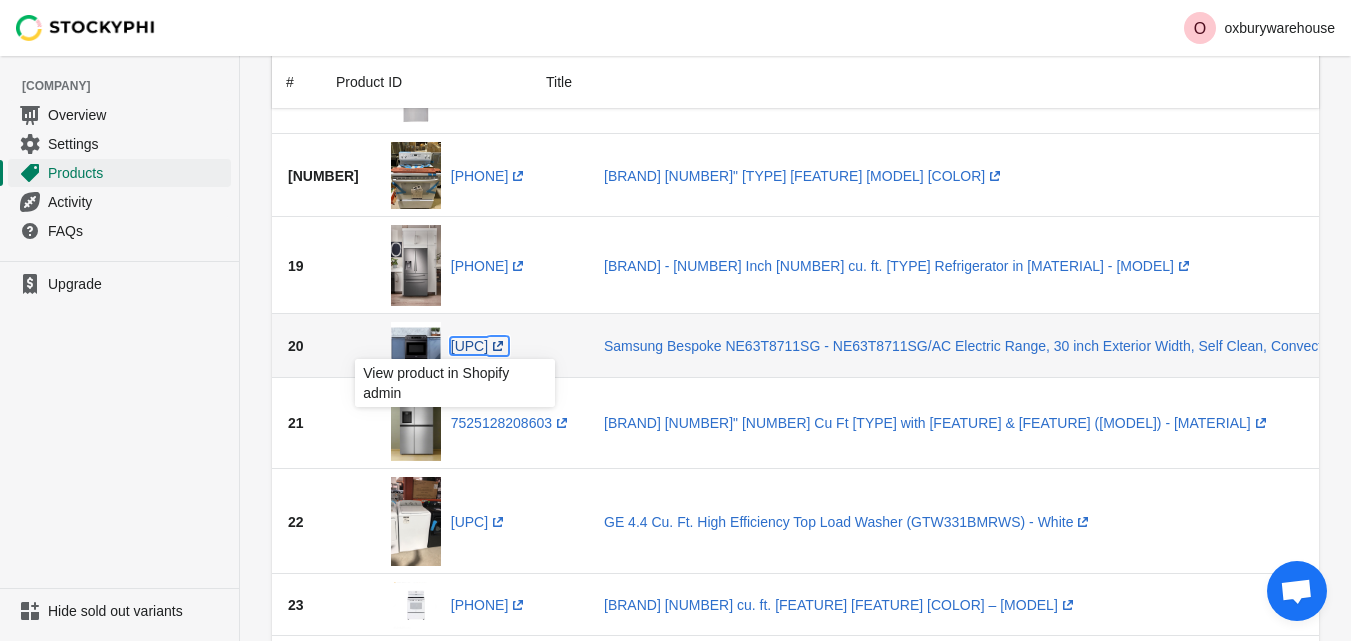 click on "7507510460635 (opens a new window)" at bounding box center [479, 346] 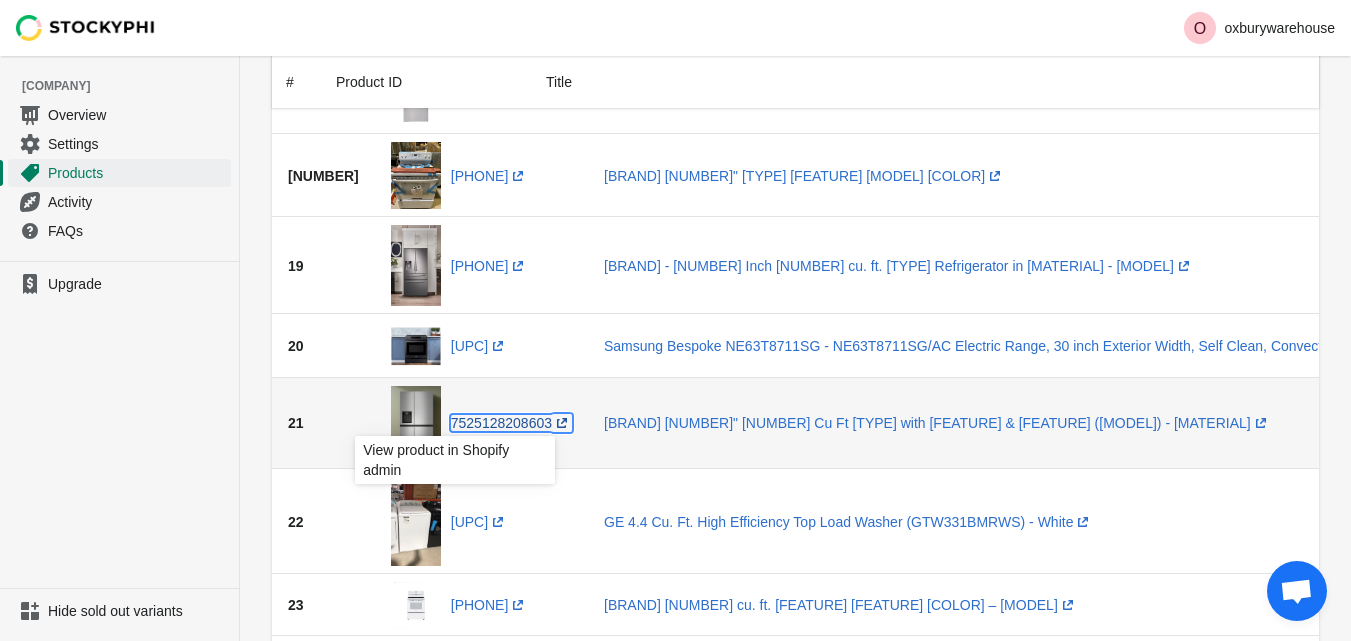 click on "[PHONE] (opens a new window)" at bounding box center [511, 423] 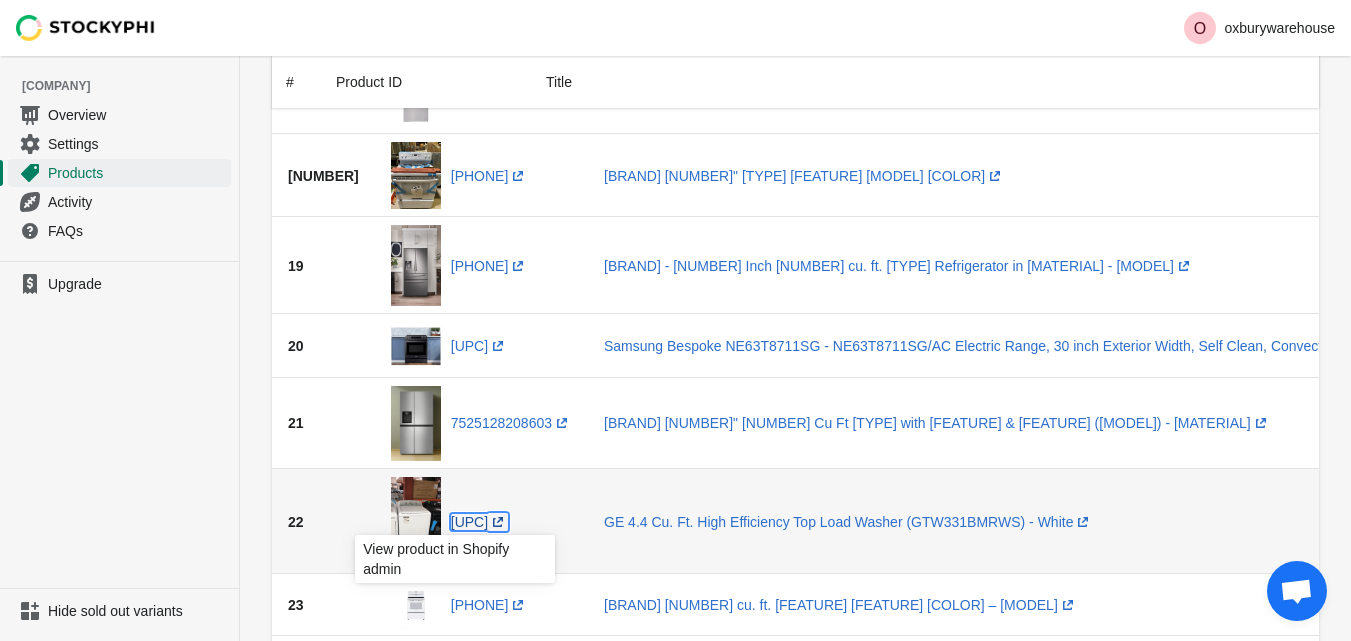 click on "[PHONE] (opens a new window)" at bounding box center (479, 522) 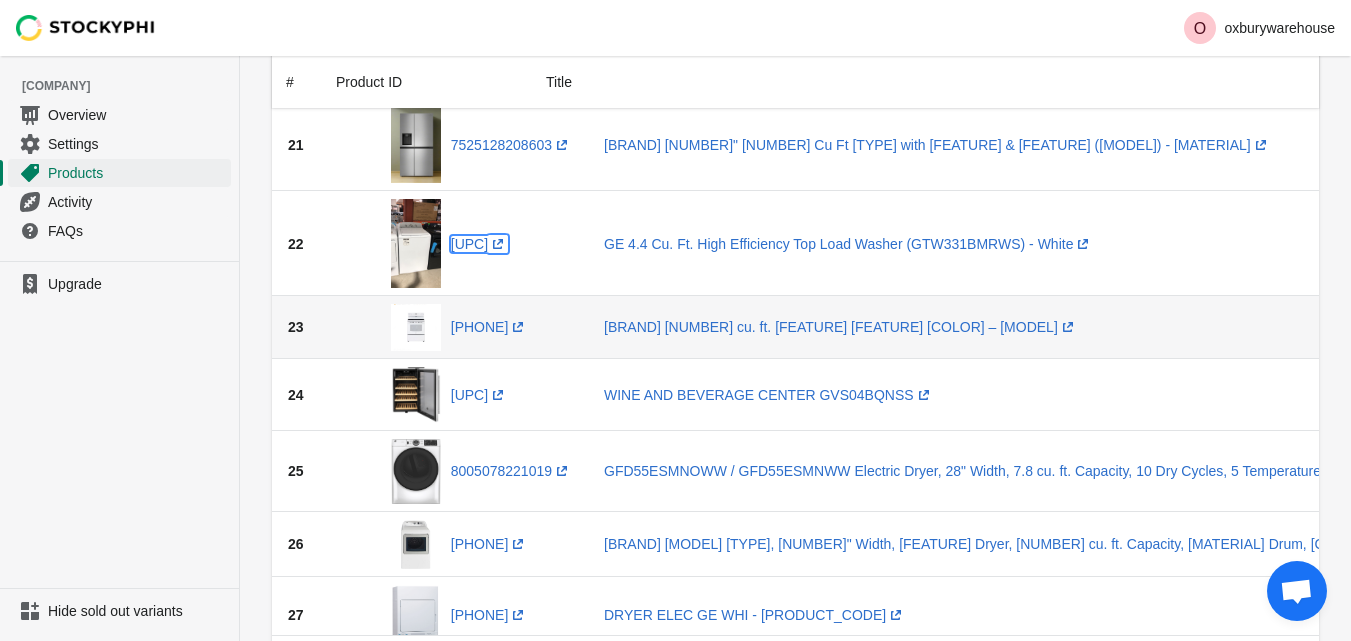 scroll, scrollTop: 1600, scrollLeft: 0, axis: vertical 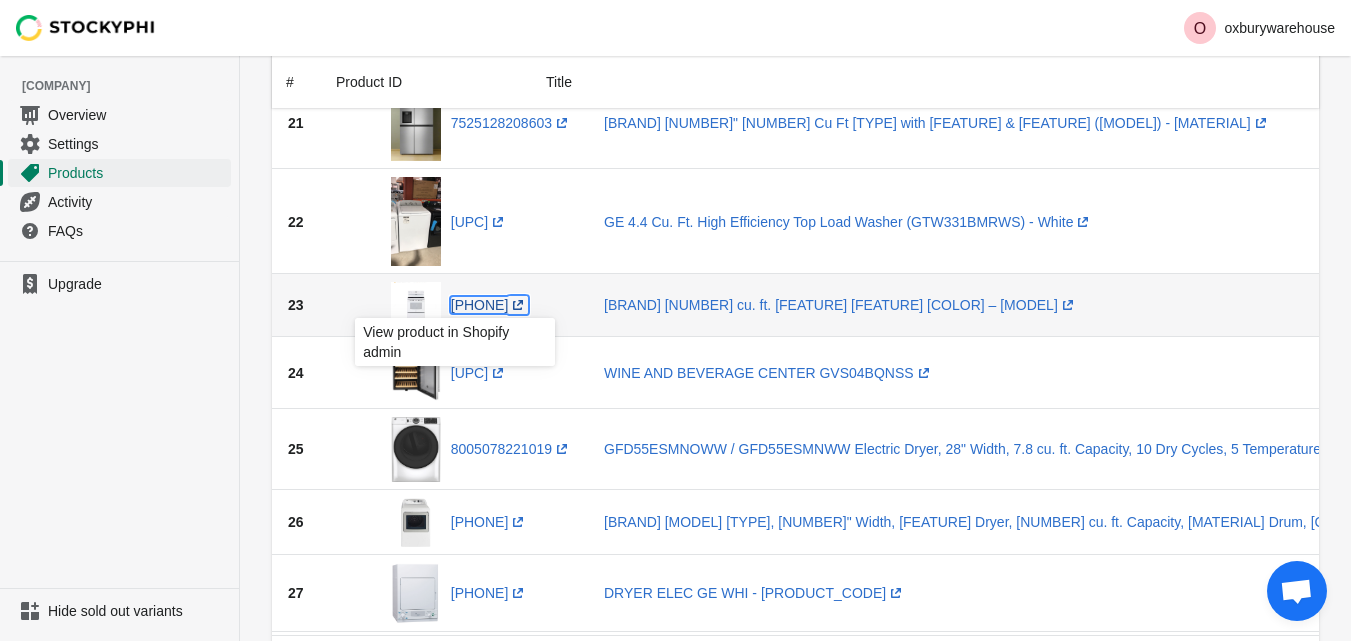 click on "[UPC] (opens a new window)" at bounding box center (490, 305) 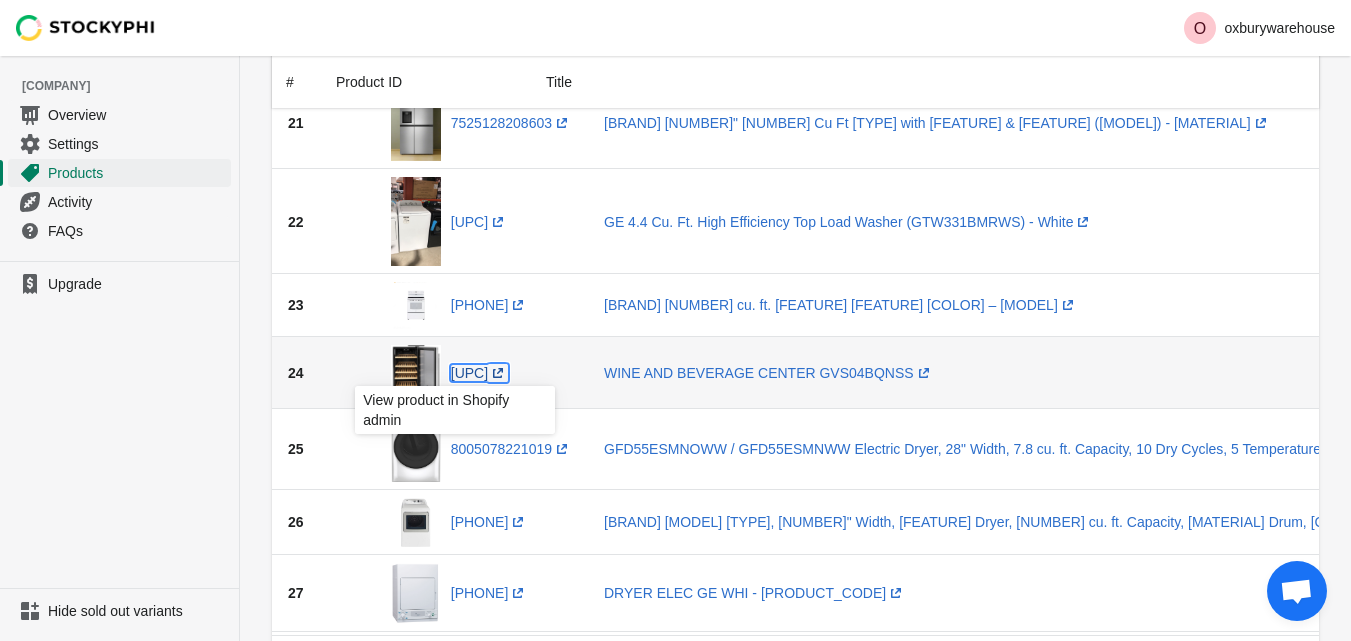 click on "[UPC] (opens a new window)" at bounding box center [479, 373] 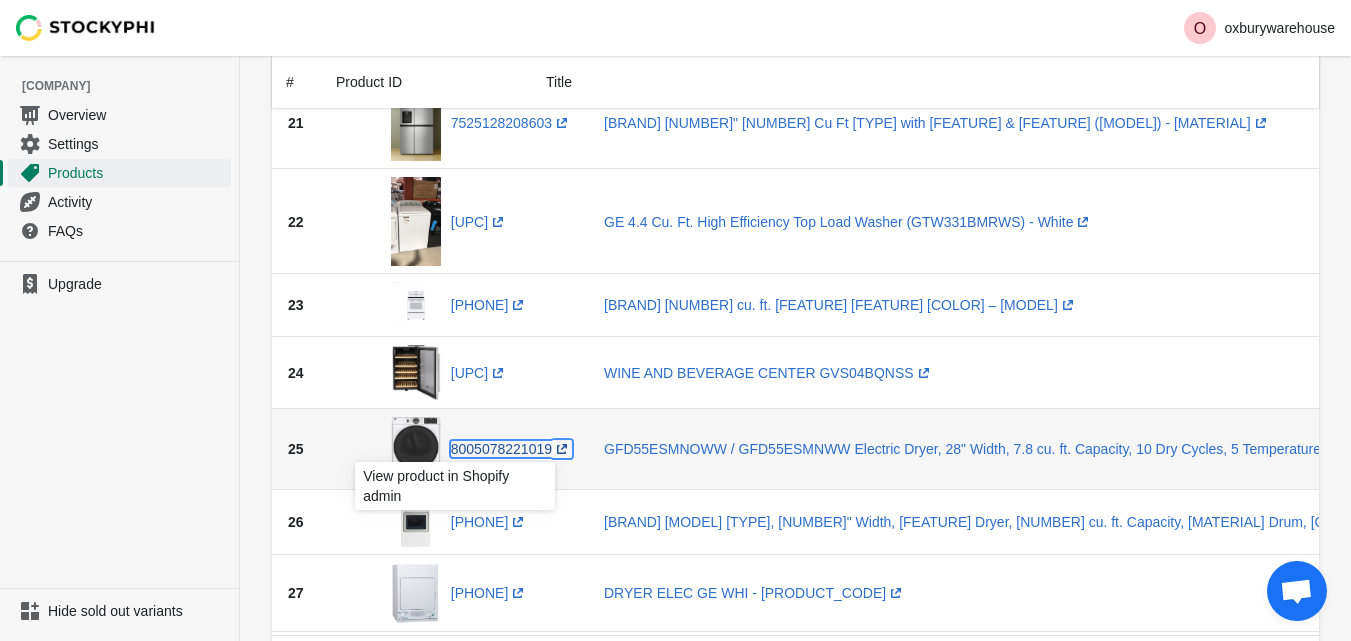 click on "[PHONE] (opens a new window)" at bounding box center [511, 449] 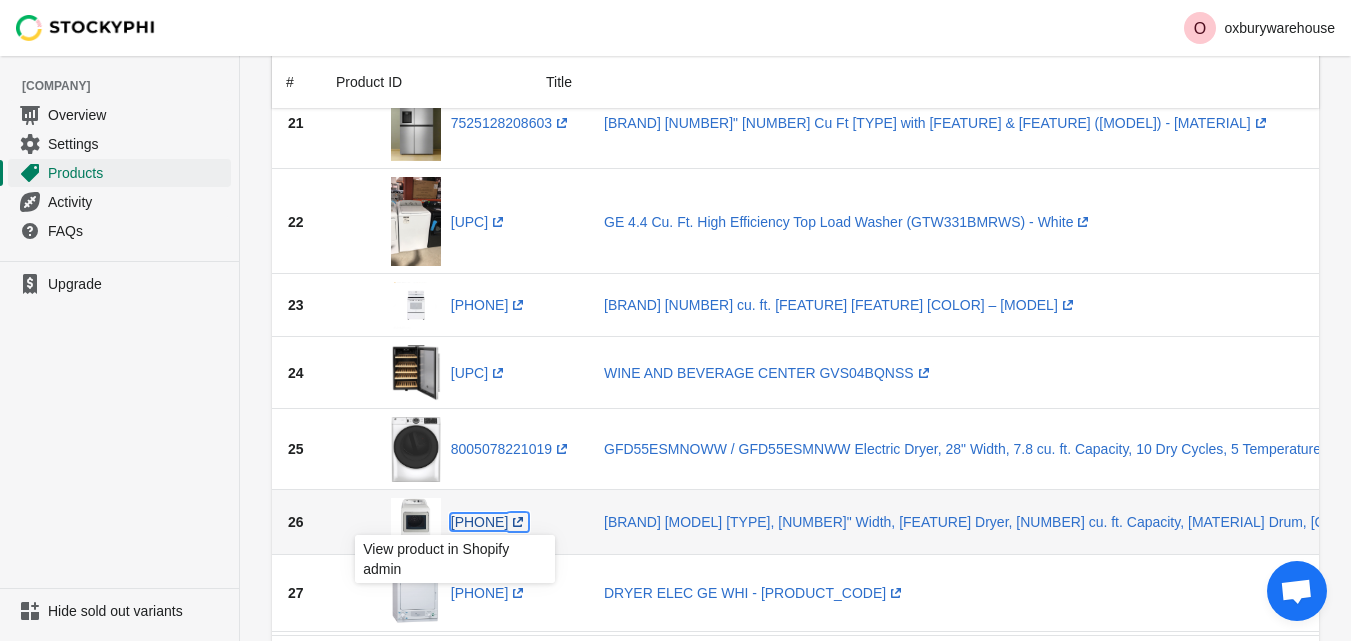 click on "[PHONE] (opens a new window)" at bounding box center (490, 522) 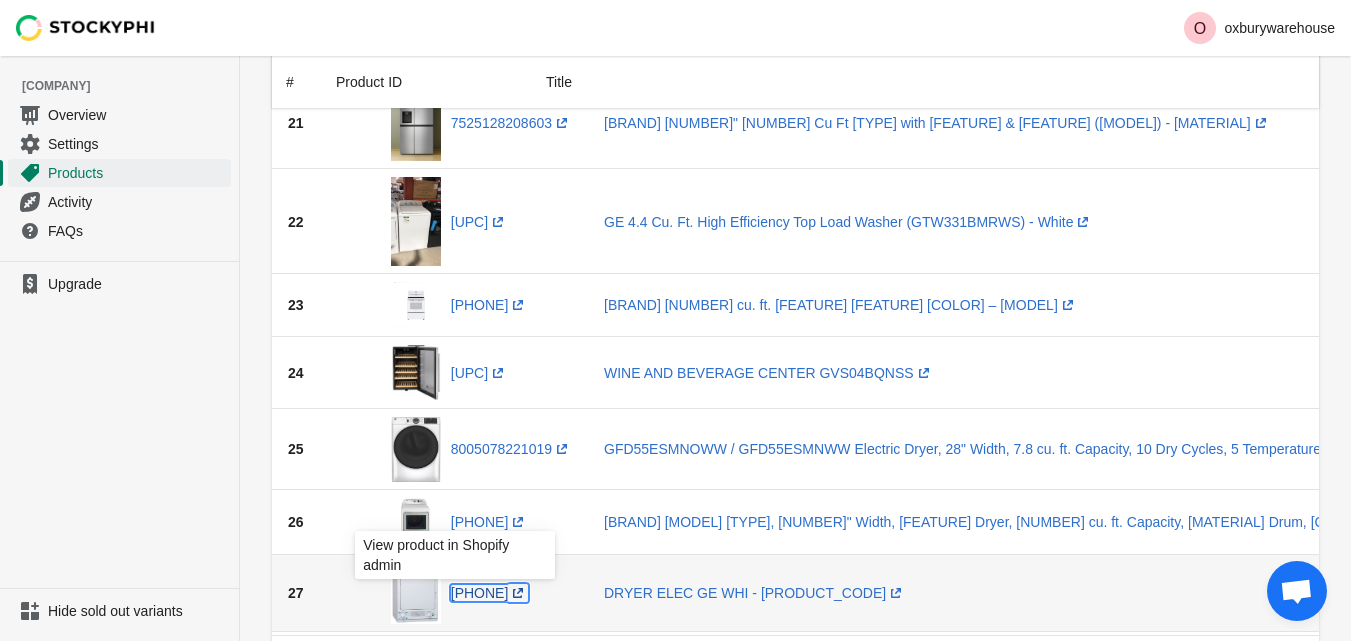 click on "[UPC] (opens a new window)" at bounding box center (490, 593) 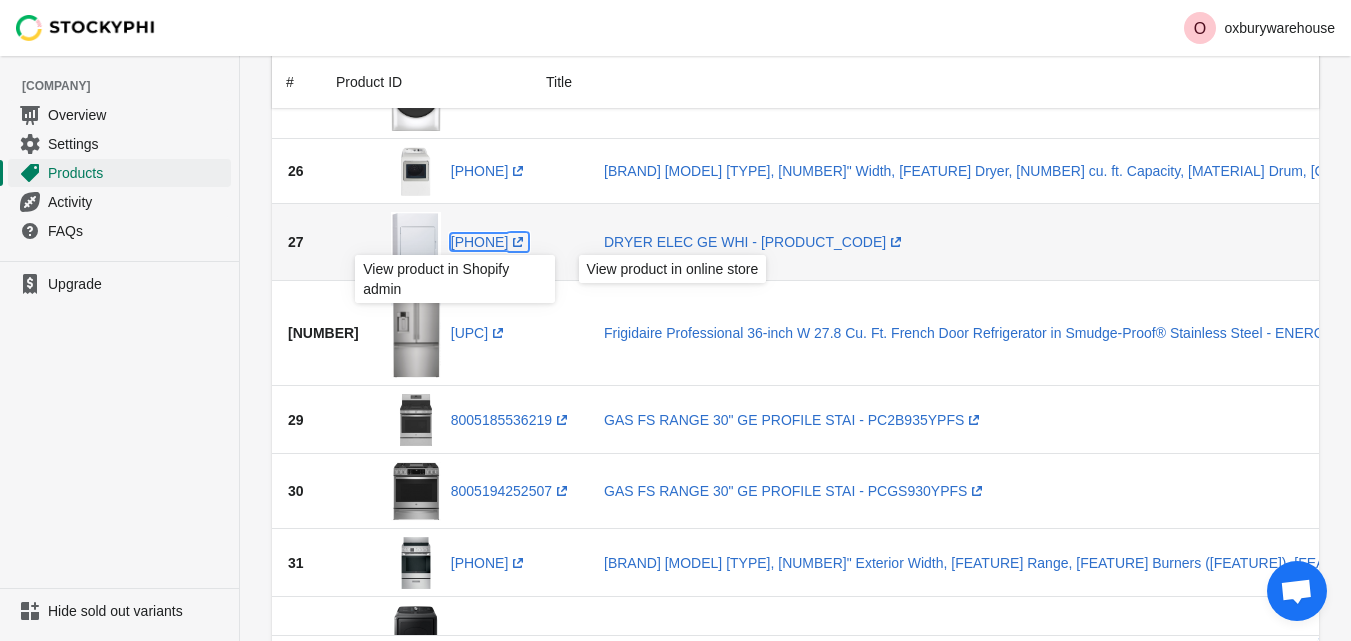 scroll, scrollTop: 2000, scrollLeft: 0, axis: vertical 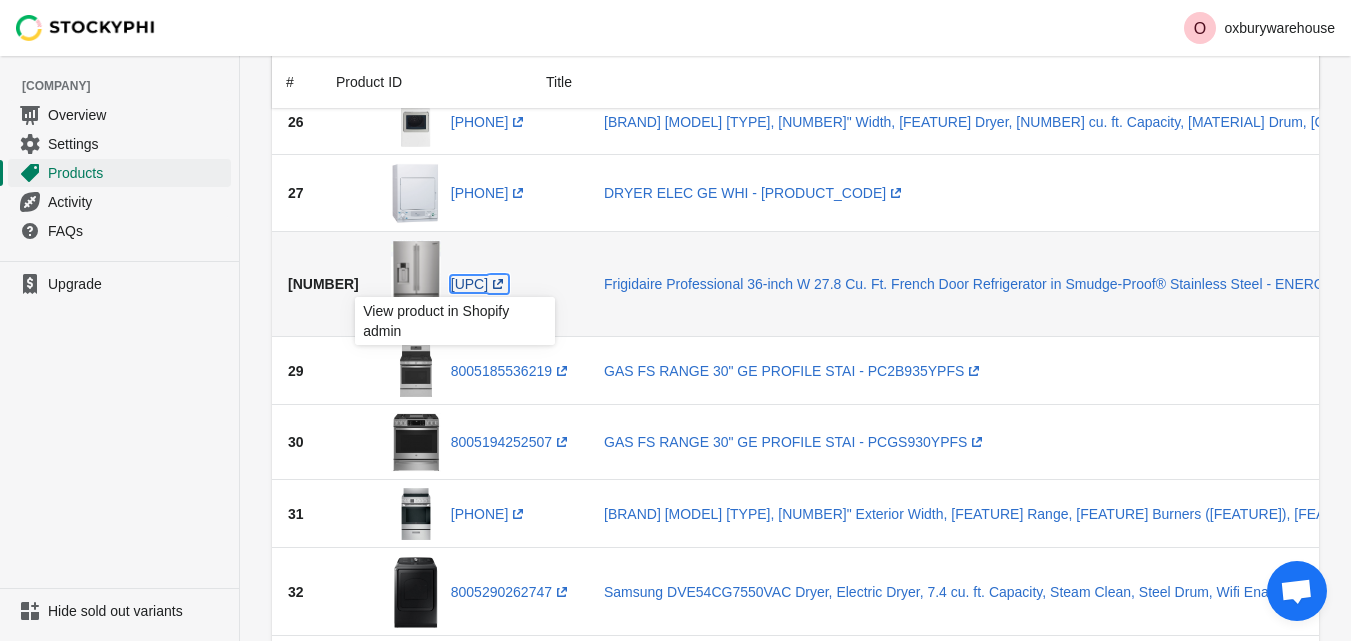 click on "[PHONE] (opens a new window)" at bounding box center [479, 284] 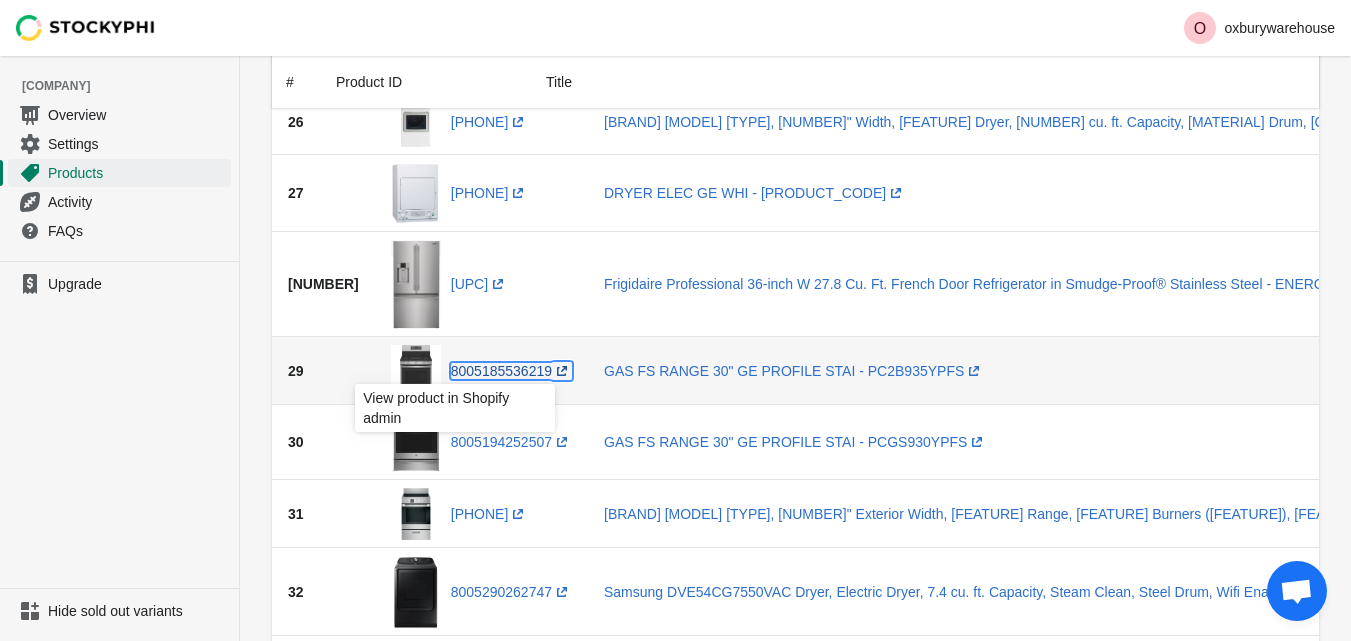click on "[PHONE] (opens a new window)" at bounding box center (511, 371) 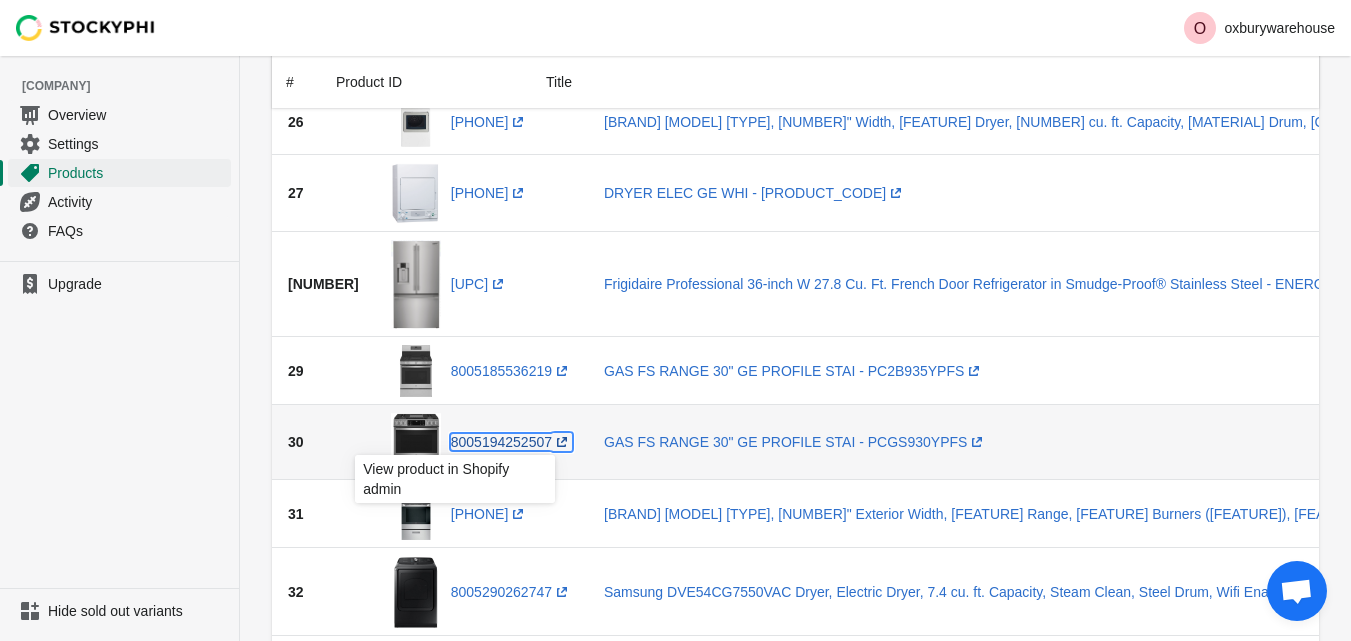 click on "[PHONE] (opens a new window)" at bounding box center (511, 442) 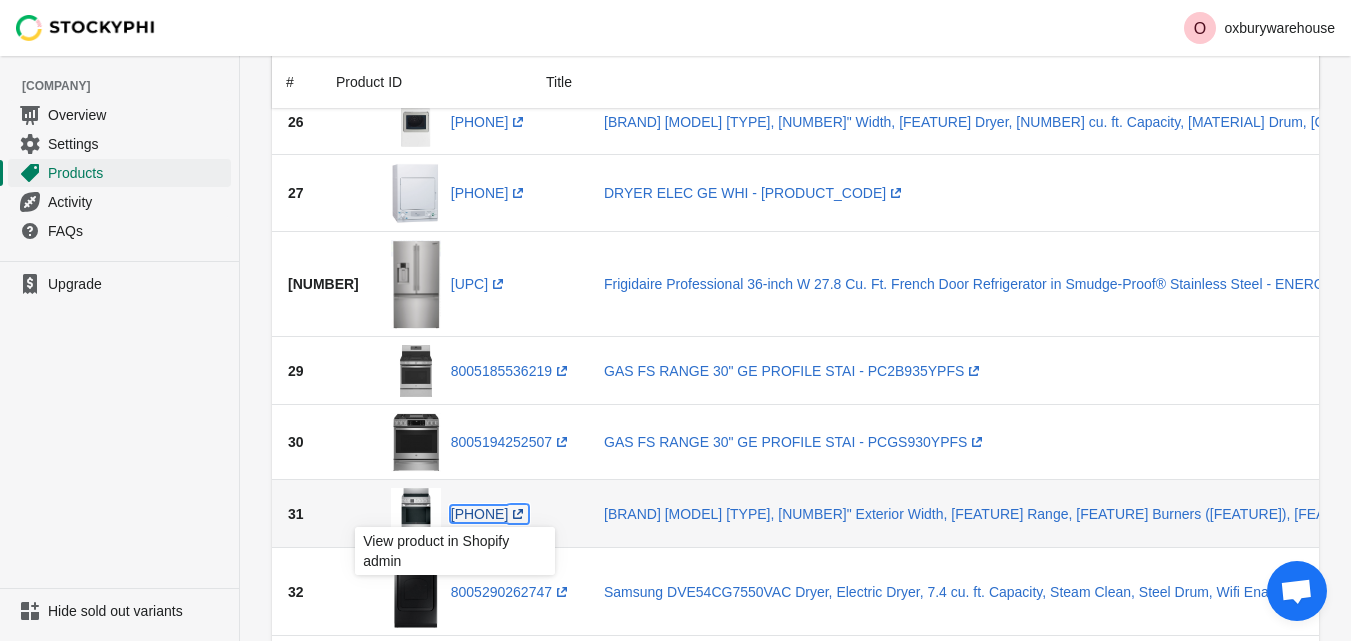 click on "8005288689883 (opens a new window)" at bounding box center (490, 514) 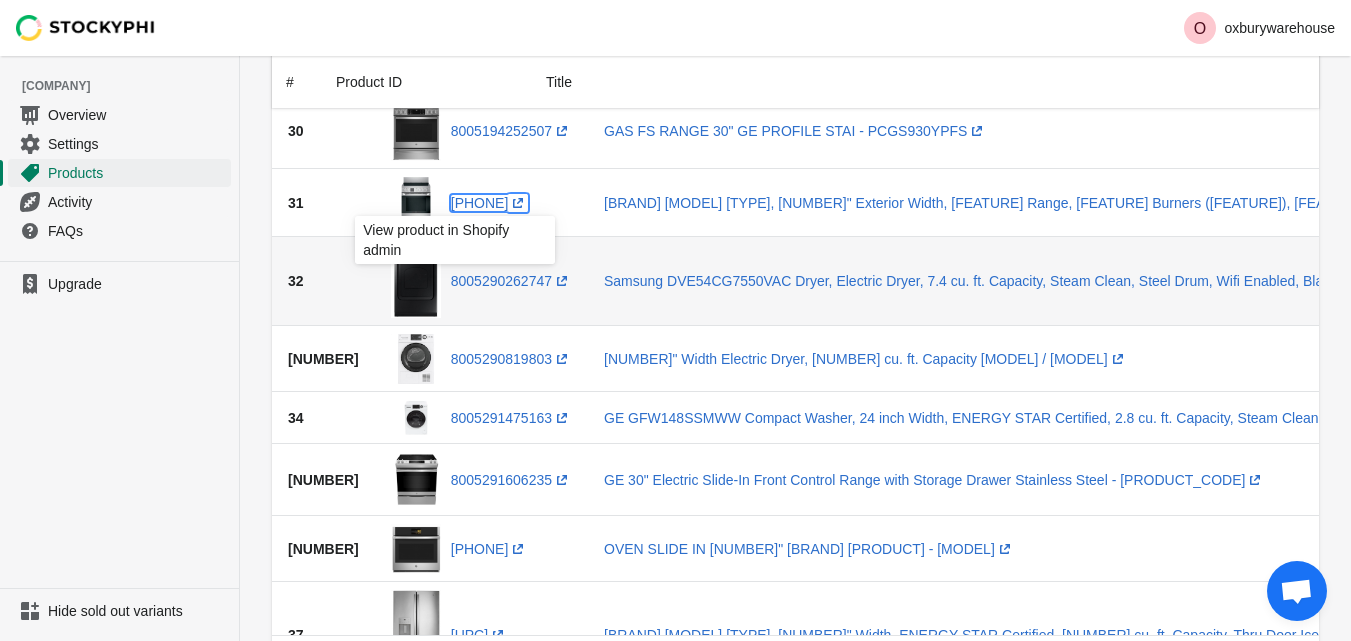 scroll, scrollTop: 2400, scrollLeft: 0, axis: vertical 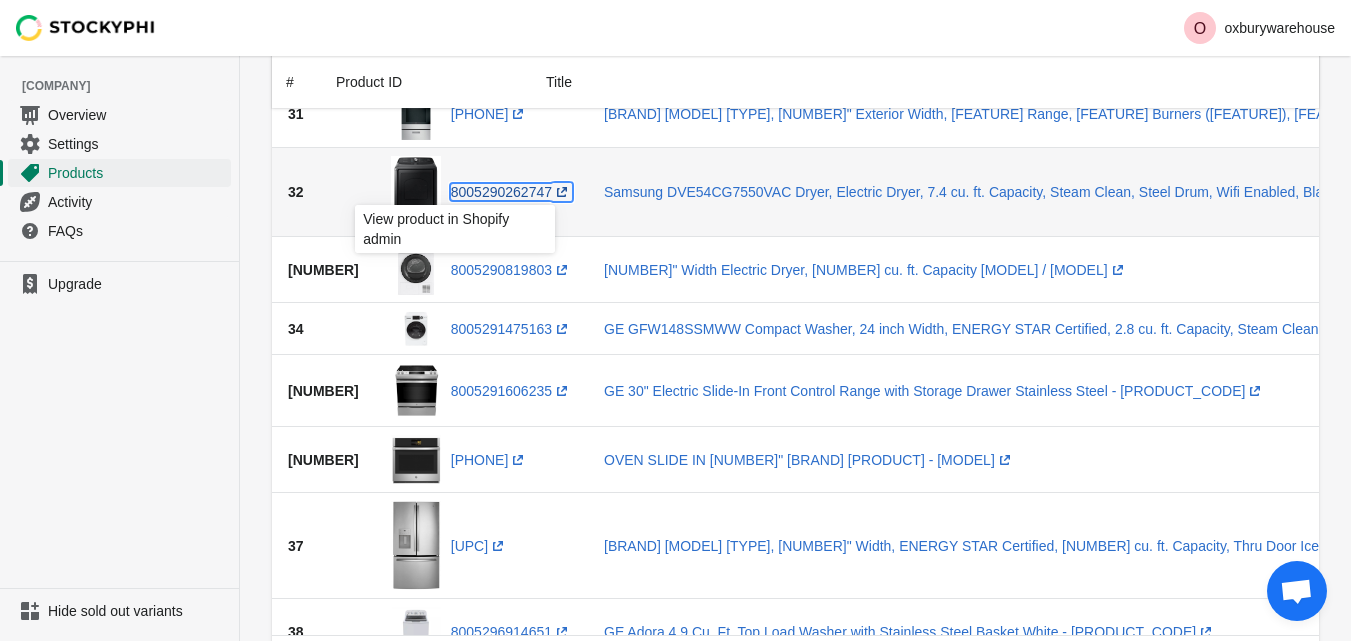 click on "[PHONE] (opens a new window)" at bounding box center [511, 192] 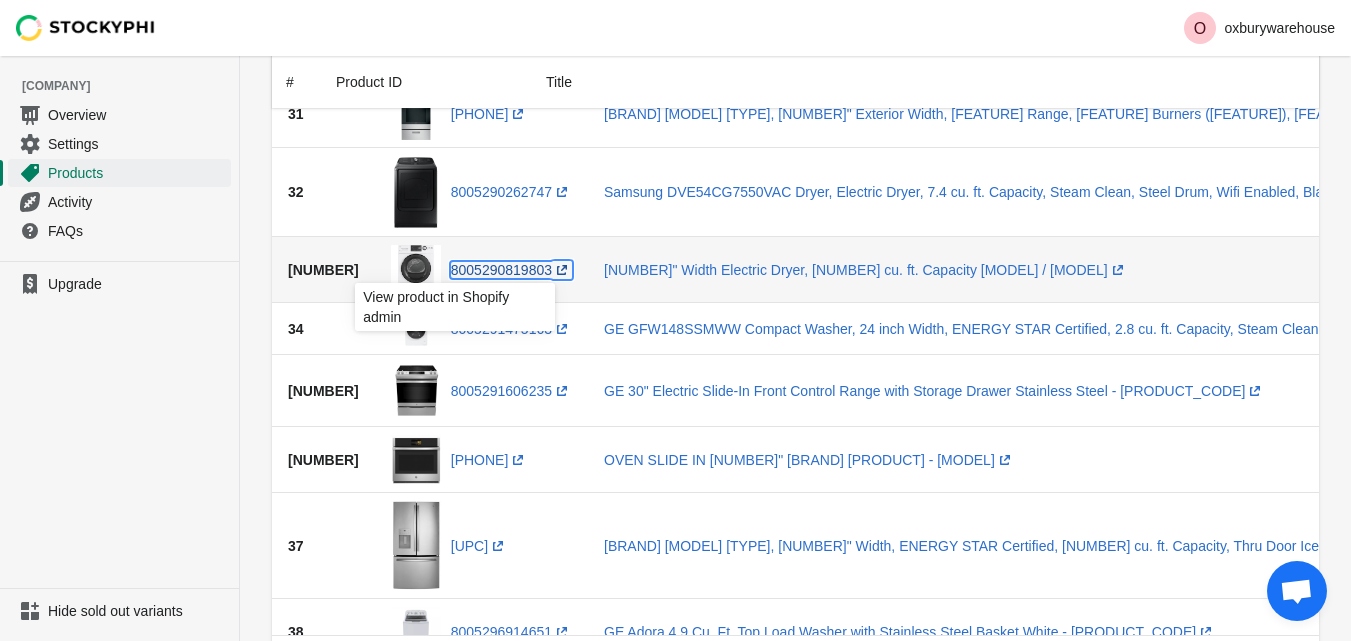 click on "[PHONE] (opens a new window)" at bounding box center (511, 270) 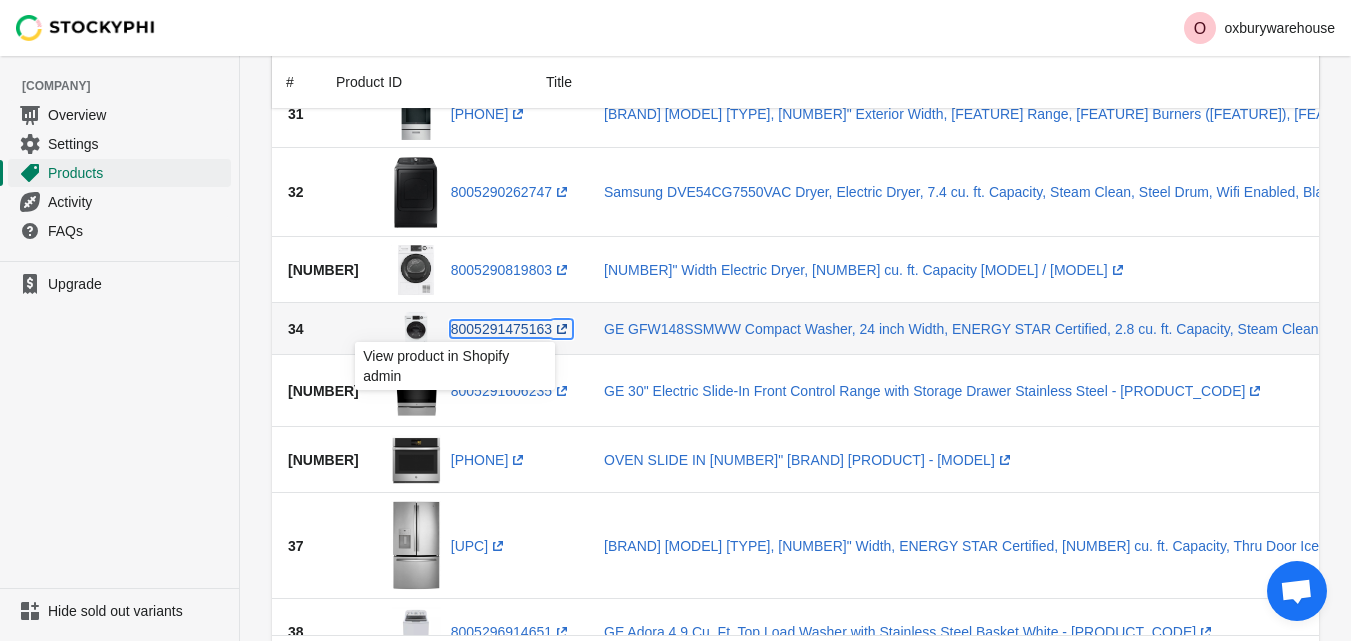 click on "[UPC] (opens a new window)" at bounding box center [511, 329] 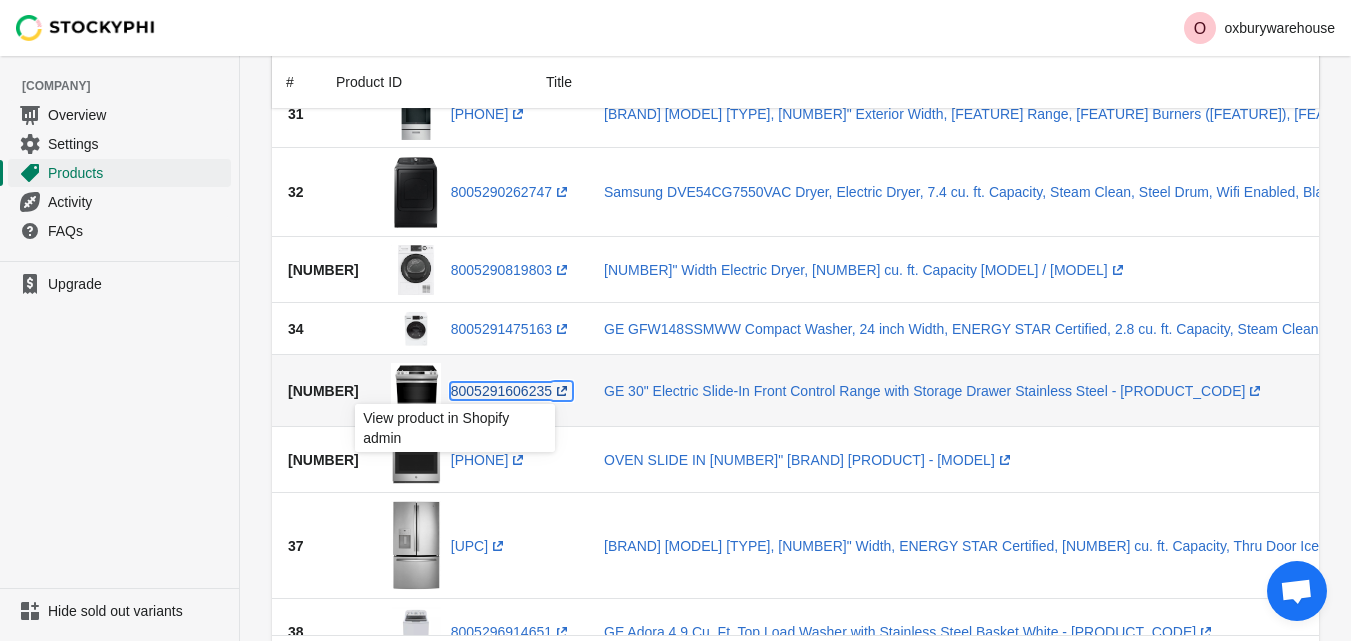 click on "[PHONE] (opens a new window)" at bounding box center [511, 391] 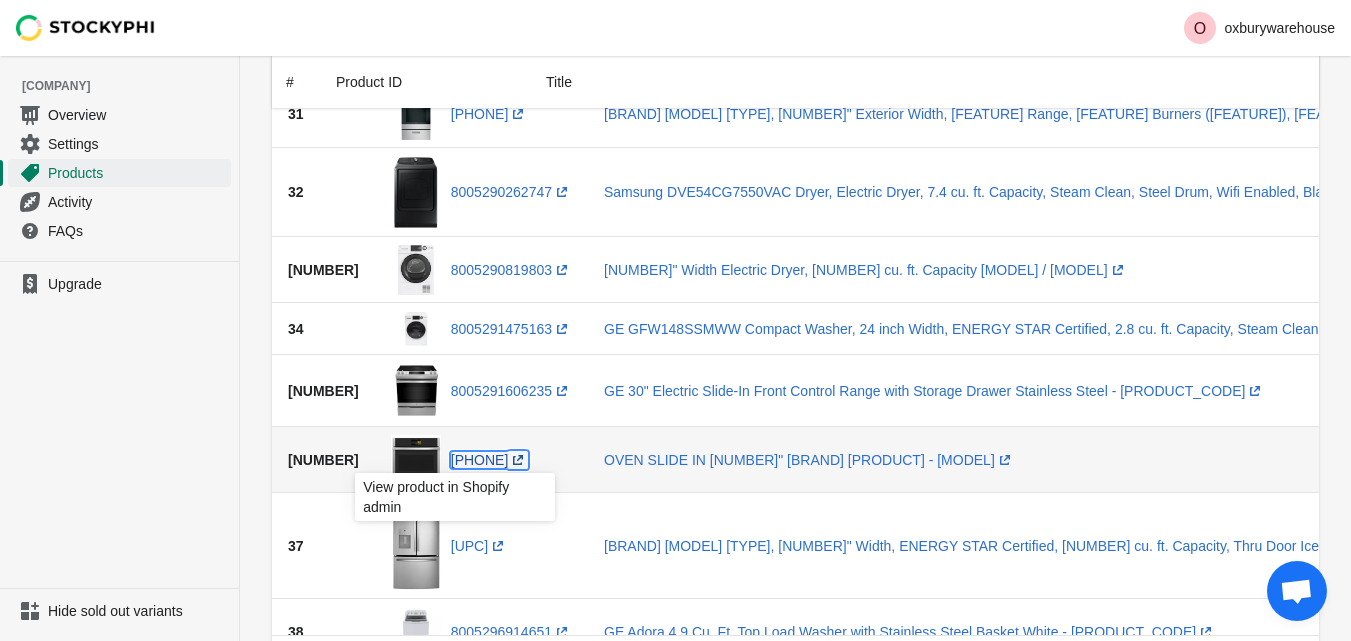 click on "[PHONE] (opens a new window)" at bounding box center (490, 460) 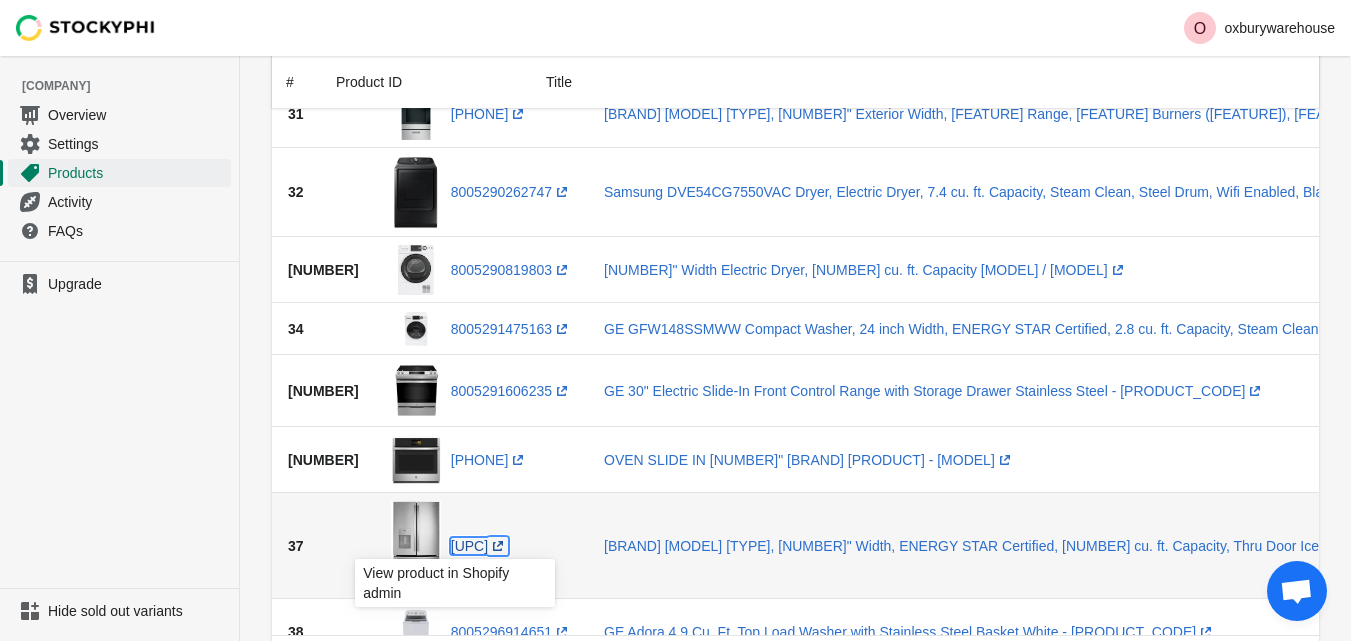 click on "[PHONE] (opens a new window)" at bounding box center [479, 546] 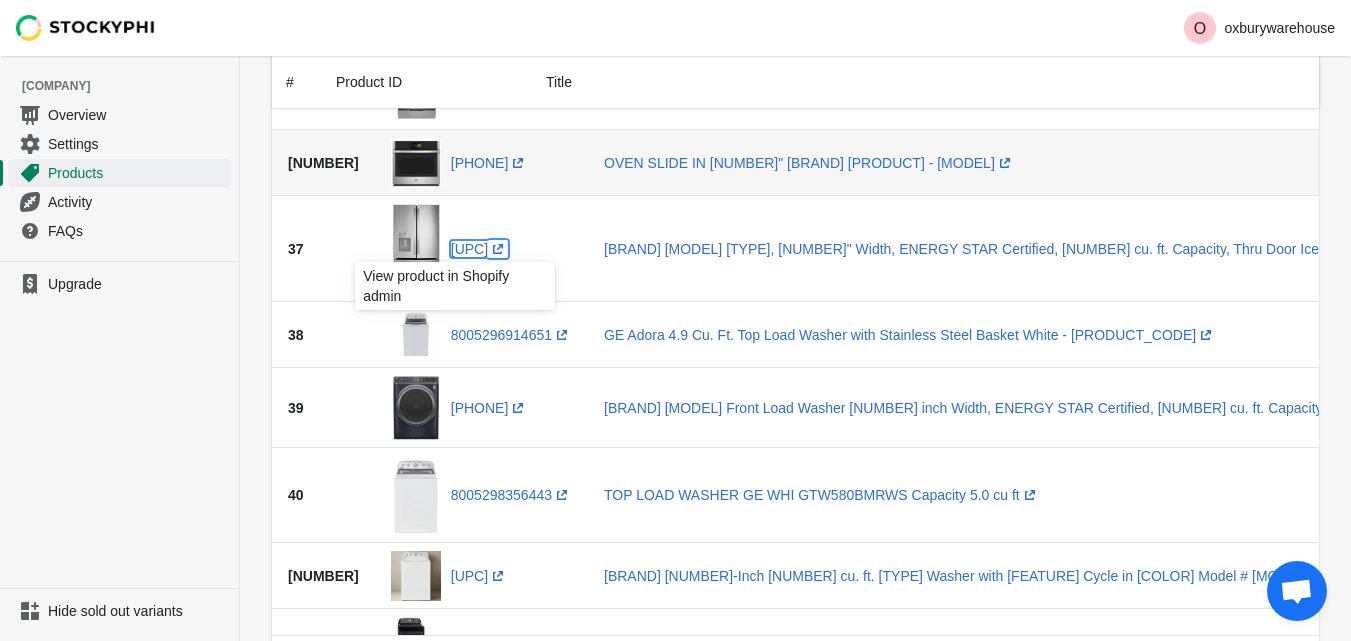 scroll, scrollTop: 2700, scrollLeft: 0, axis: vertical 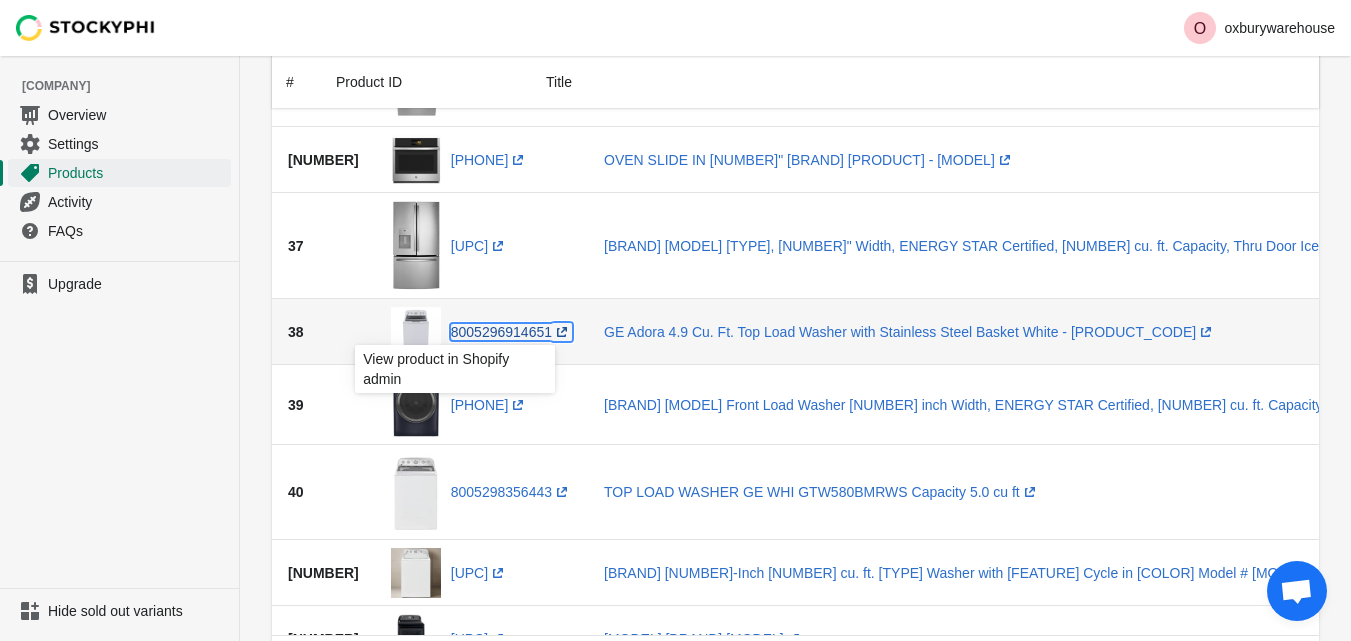 click on "8005296914651 (opens a new window)" at bounding box center (511, 332) 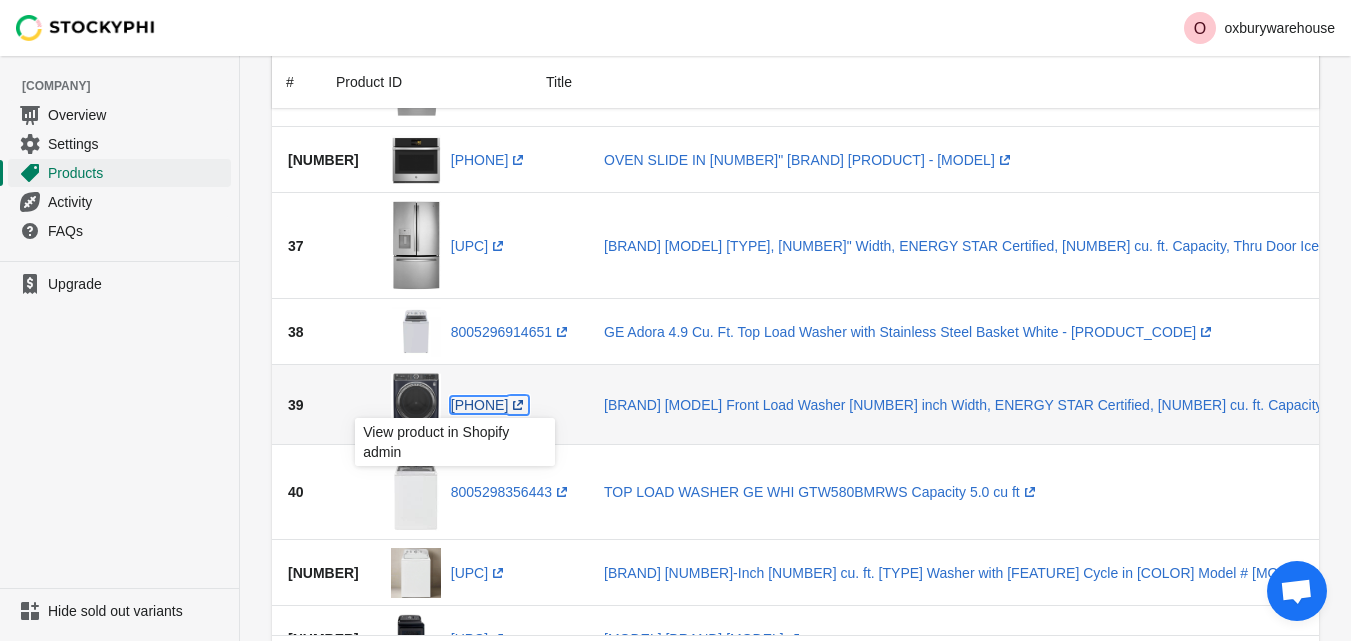 click on "[UPC] (opens a new window)" at bounding box center [490, 405] 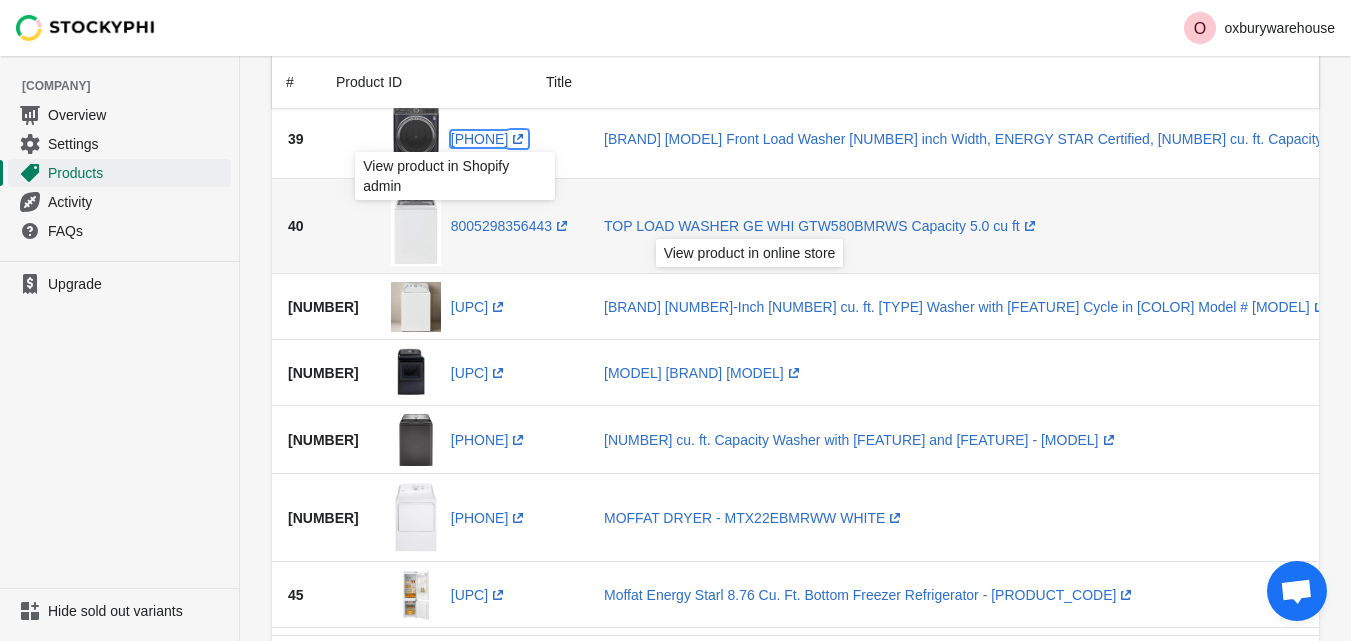 scroll, scrollTop: 3000, scrollLeft: 0, axis: vertical 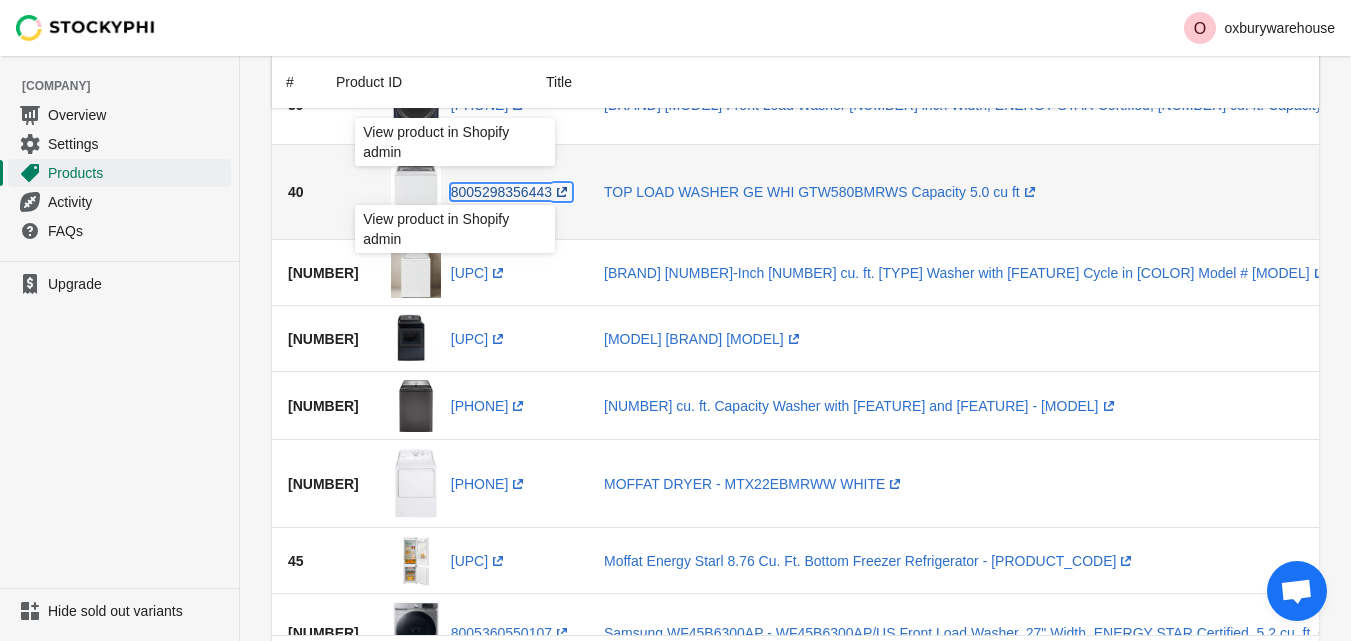 click on "[UPC] (opens a new window)" at bounding box center (511, 192) 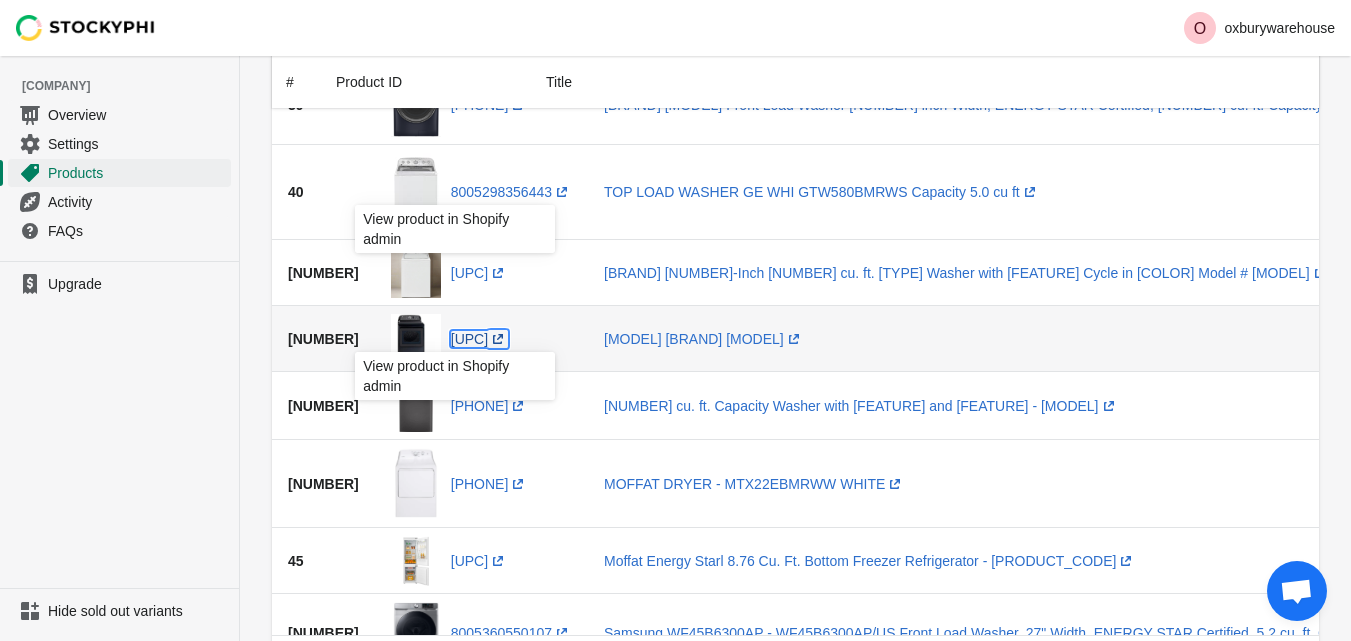click on "8005299568859 (opens a new window)" at bounding box center (479, 339) 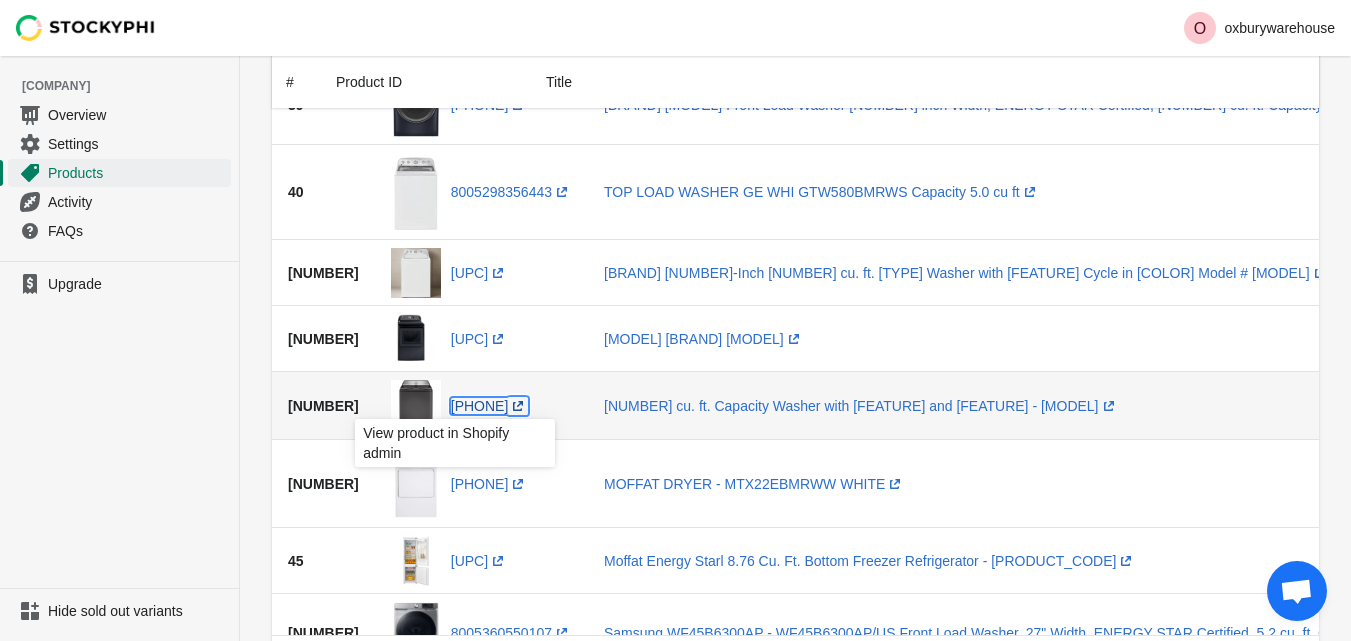 click on "[UPC] (opens a new window)" at bounding box center (490, 406) 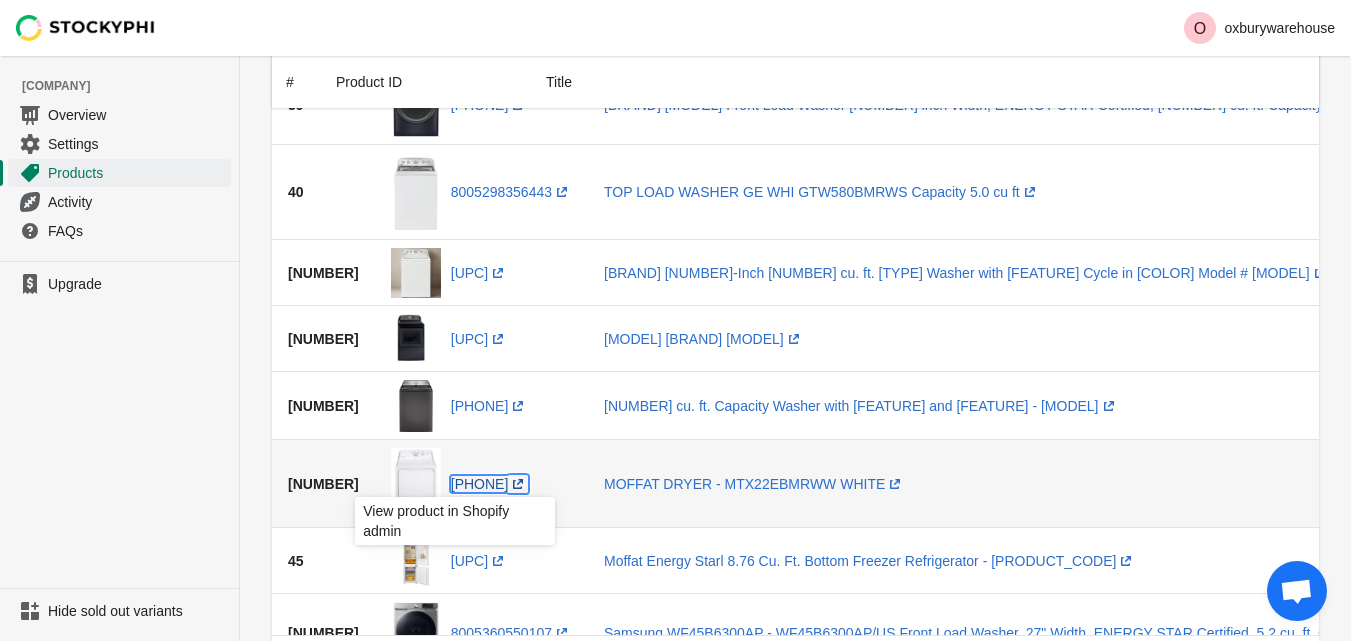 click on "[PHONE] (opens a new window)" at bounding box center [490, 484] 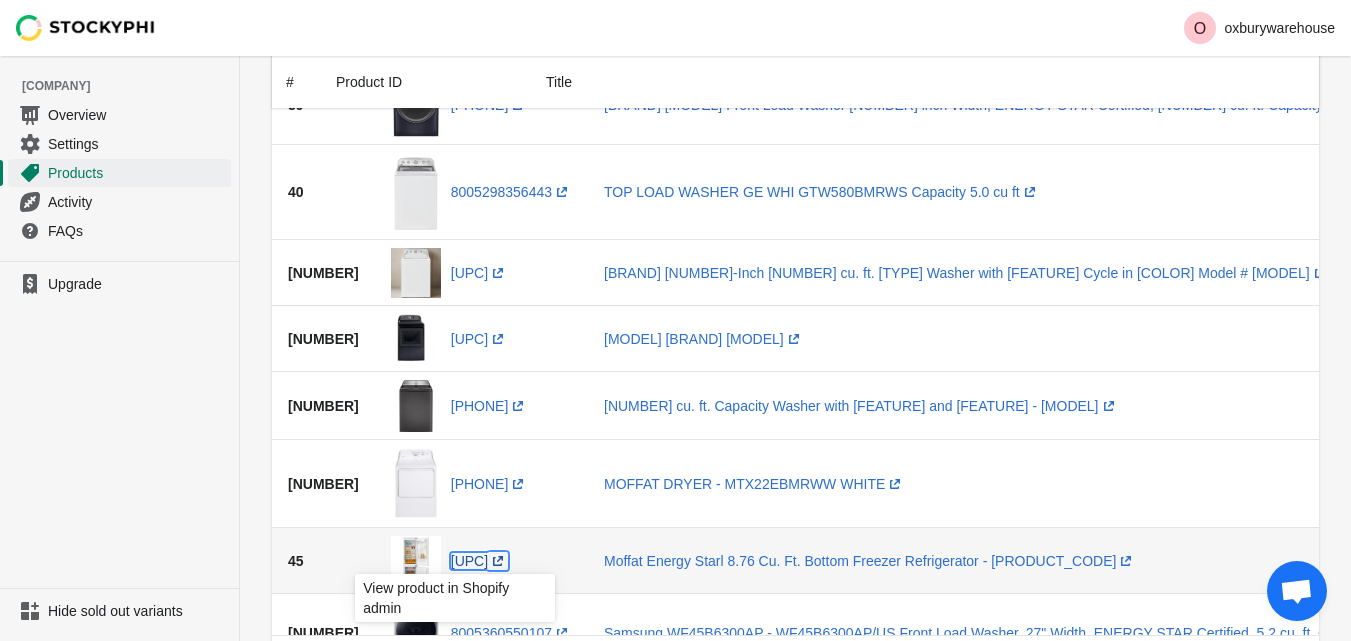 click on "[PHONE] (opens a new window)" at bounding box center (479, 561) 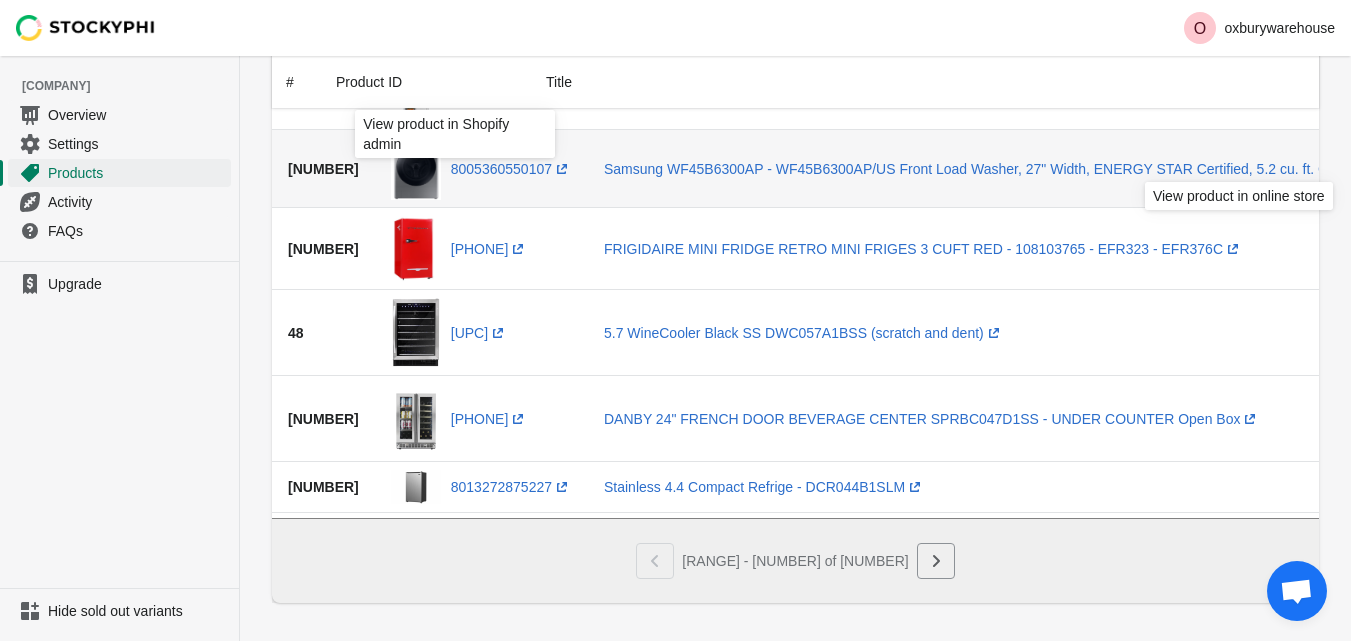 scroll, scrollTop: 3482, scrollLeft: 0, axis: vertical 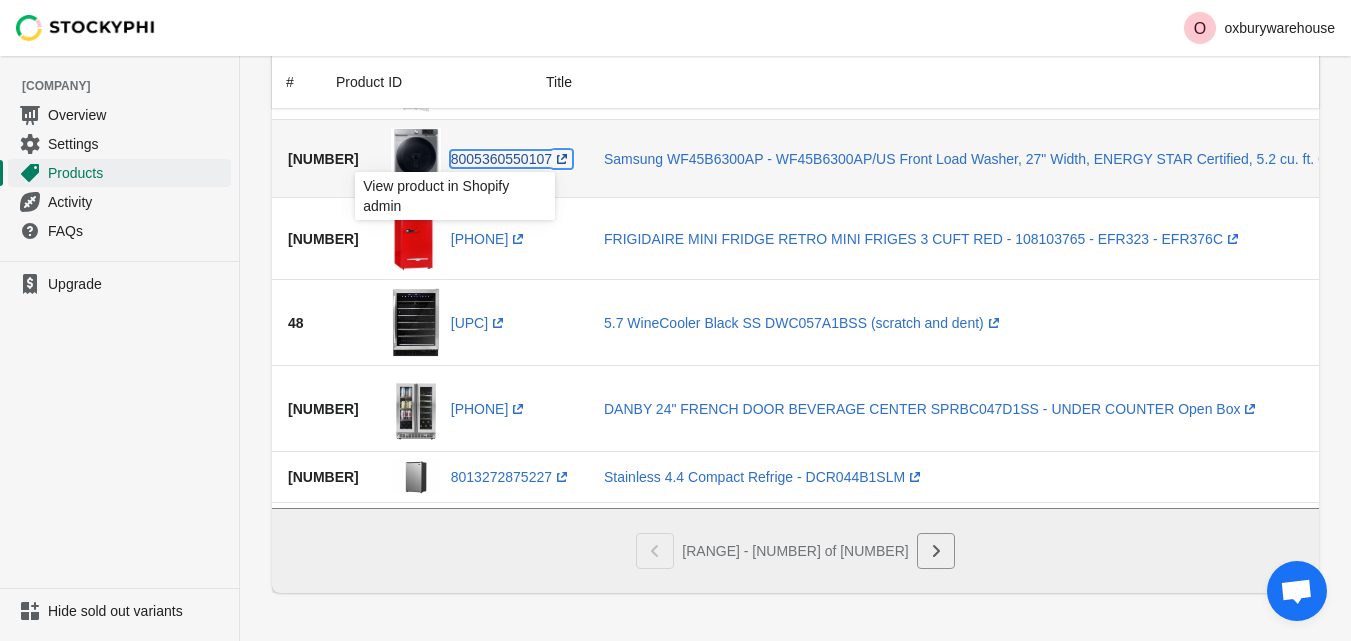 click on "[PHONE] (opens a new window)" at bounding box center [511, 159] 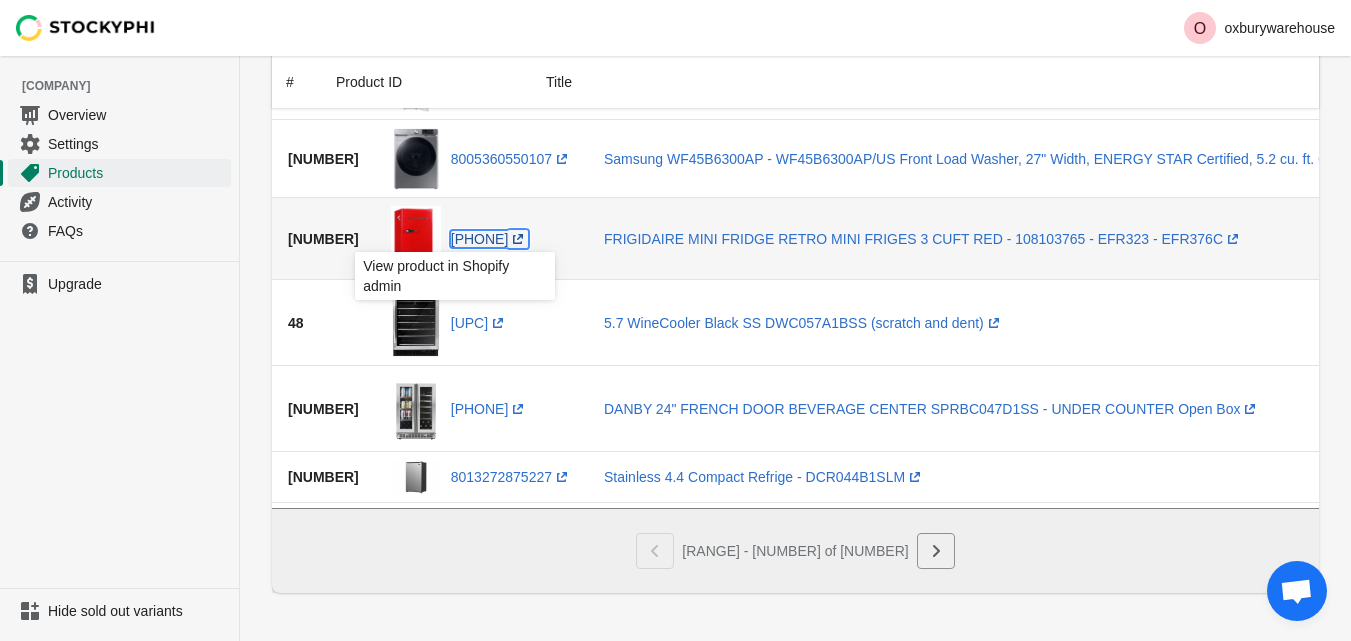 click on "[PHONE] (opens a new window)" at bounding box center (490, 239) 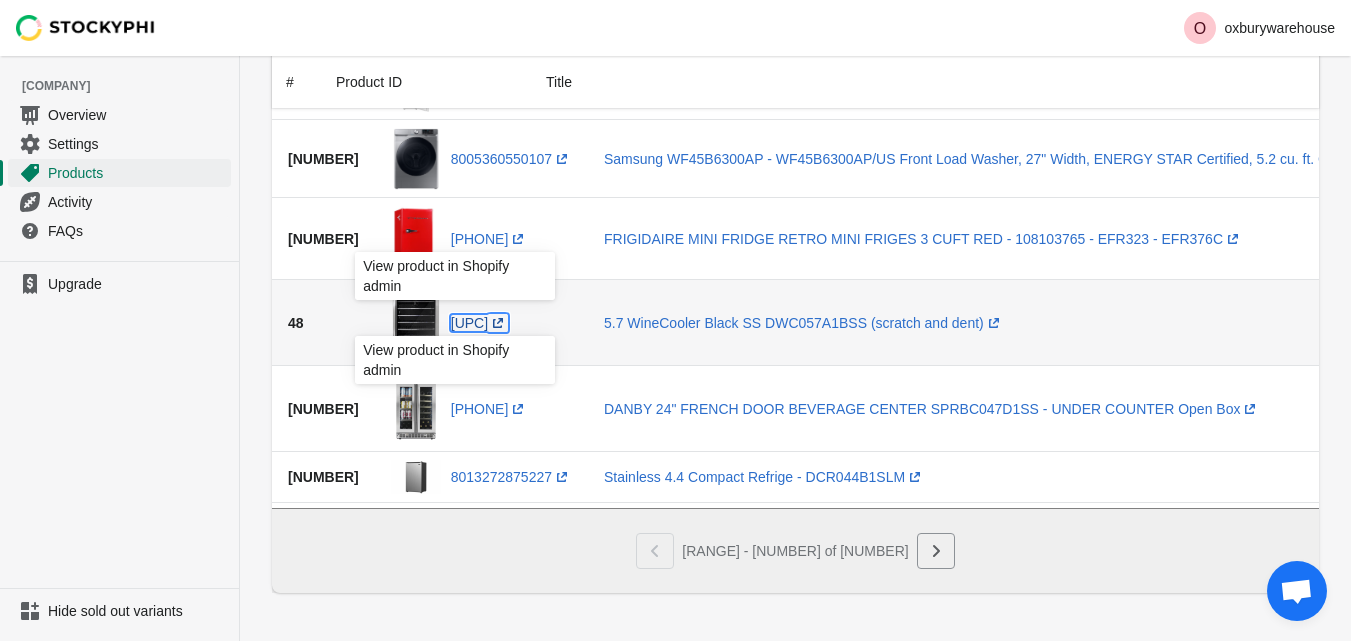 click on "[PHONE] (opens a new window)" at bounding box center (479, 323) 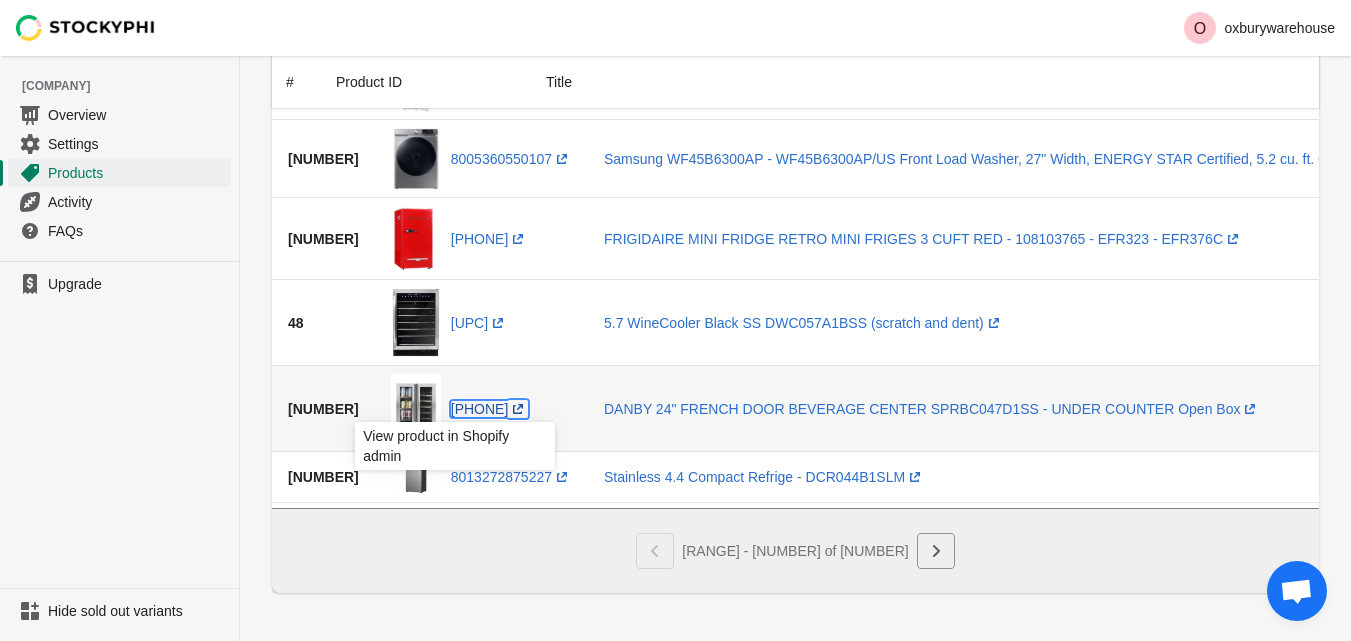 click on "[UPC] (opens a new window)" at bounding box center (490, 409) 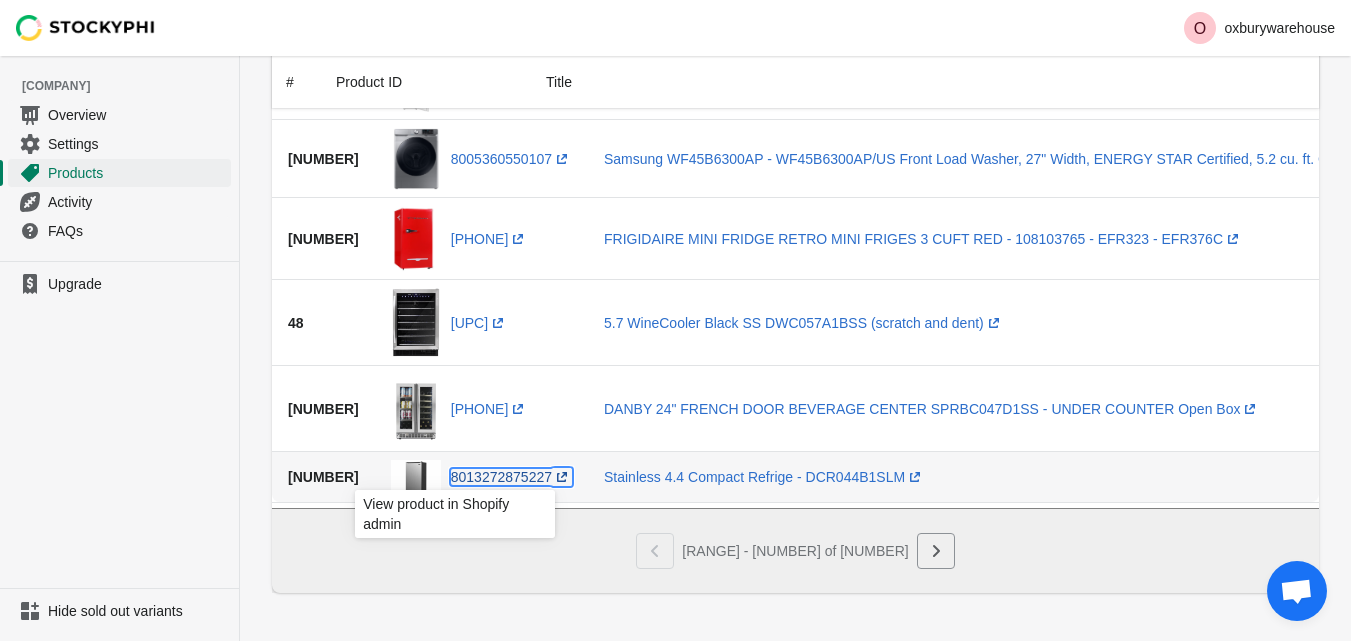 click on "[PHONE] (opens a new window)" at bounding box center (511, 477) 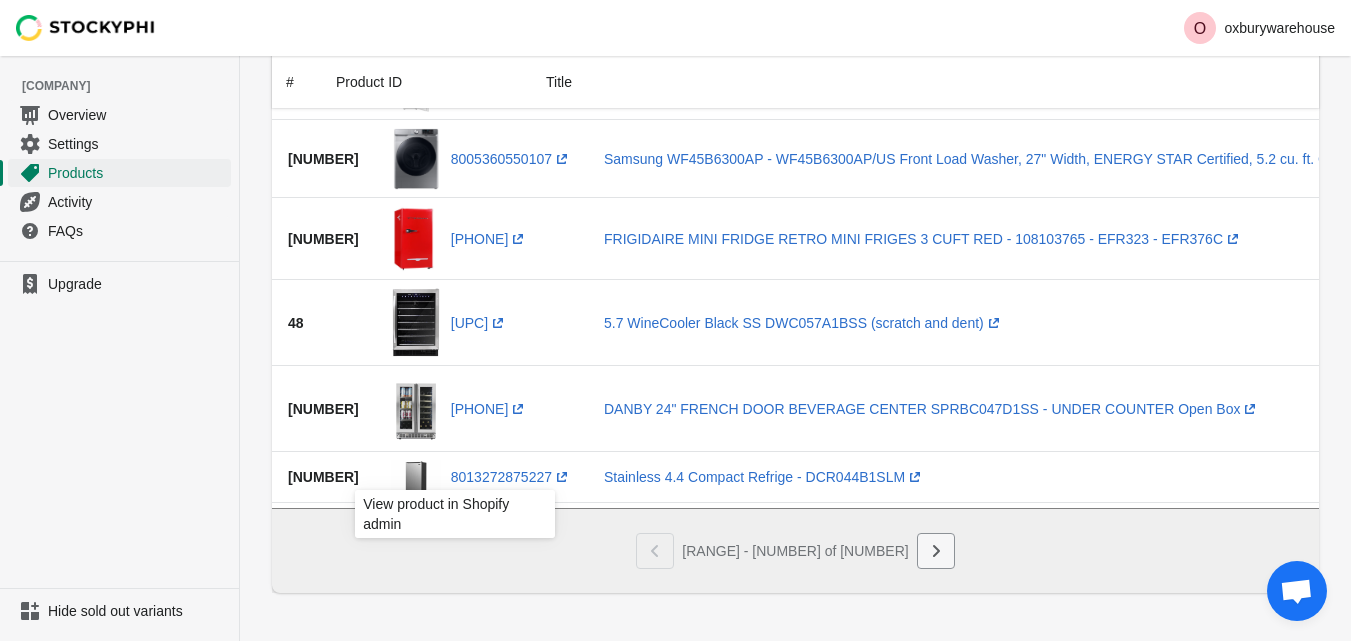 click at bounding box center (936, 551) 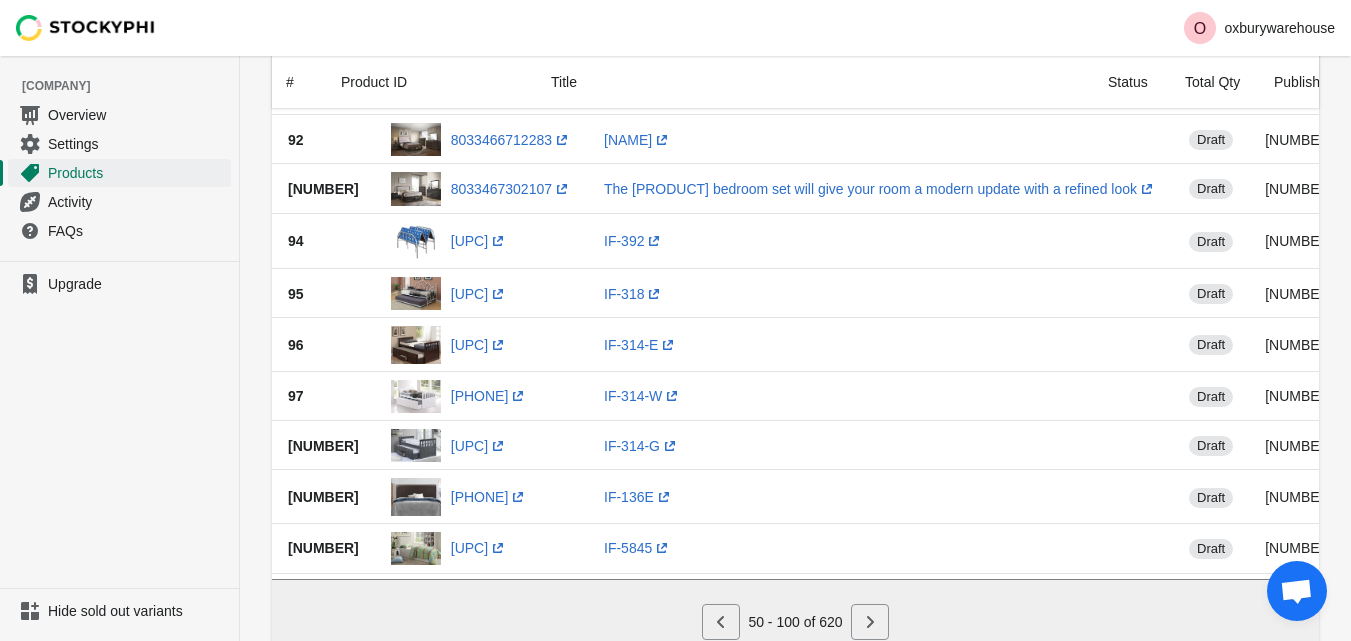 scroll, scrollTop: 2300, scrollLeft: 0, axis: vertical 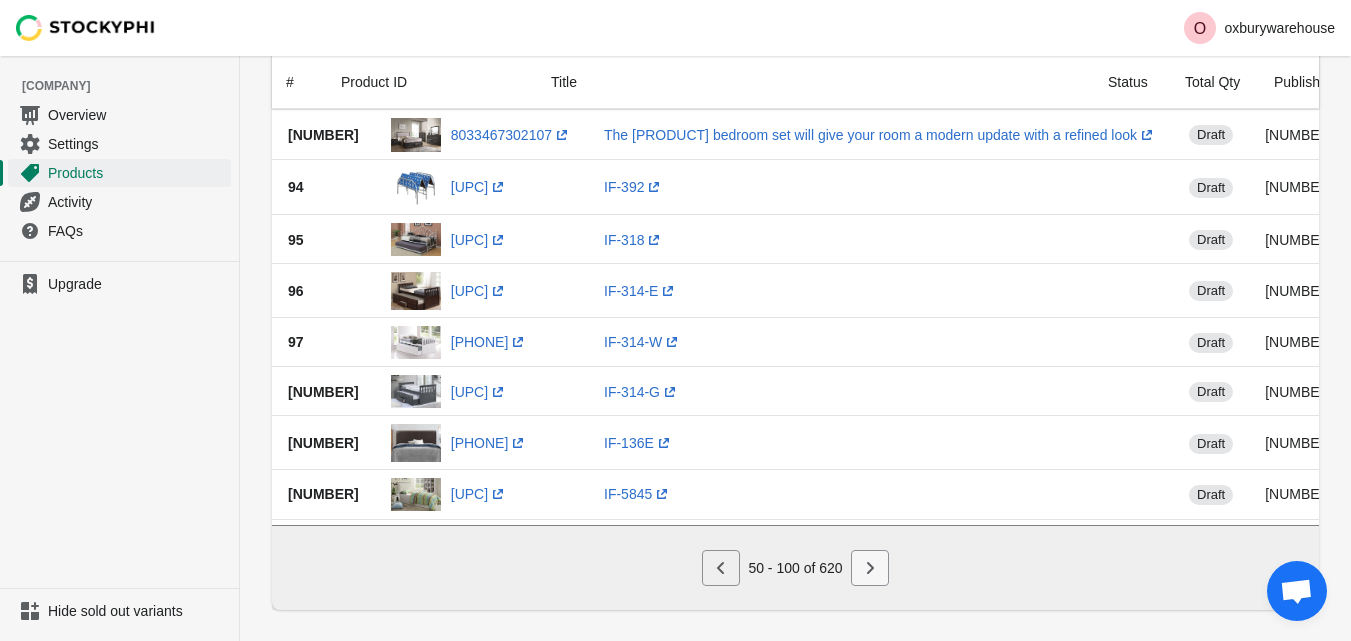 click at bounding box center [870, 568] 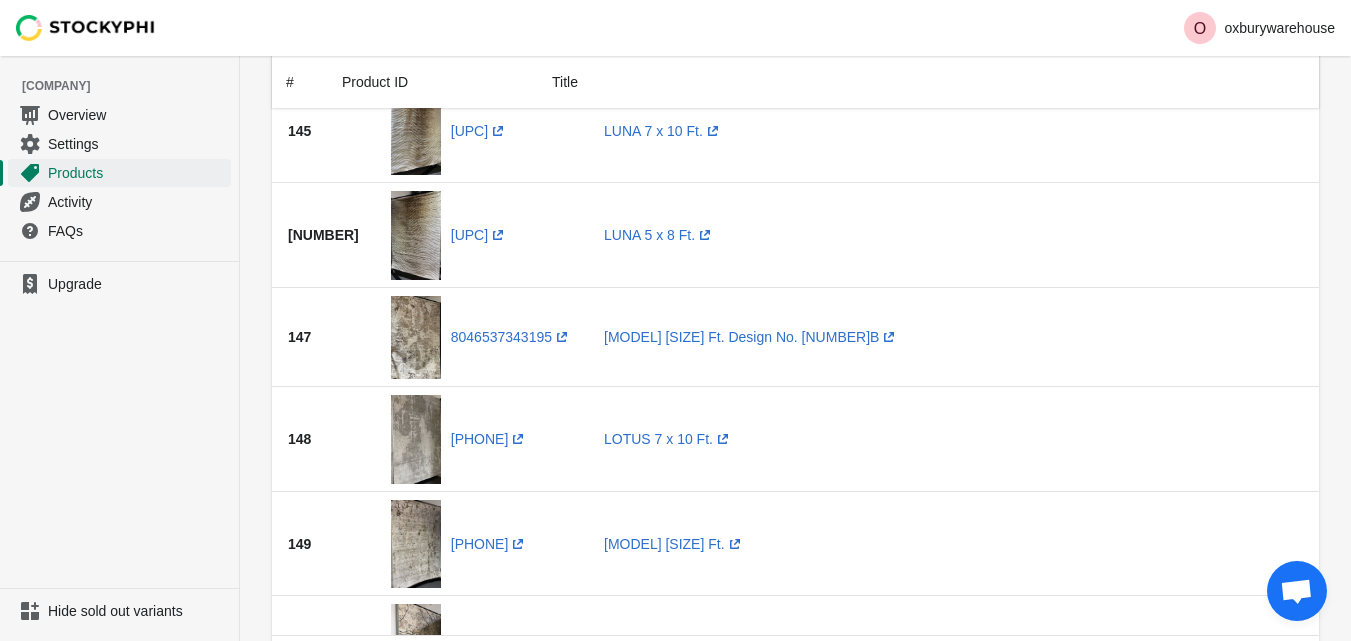 scroll, scrollTop: 2806, scrollLeft: 0, axis: vertical 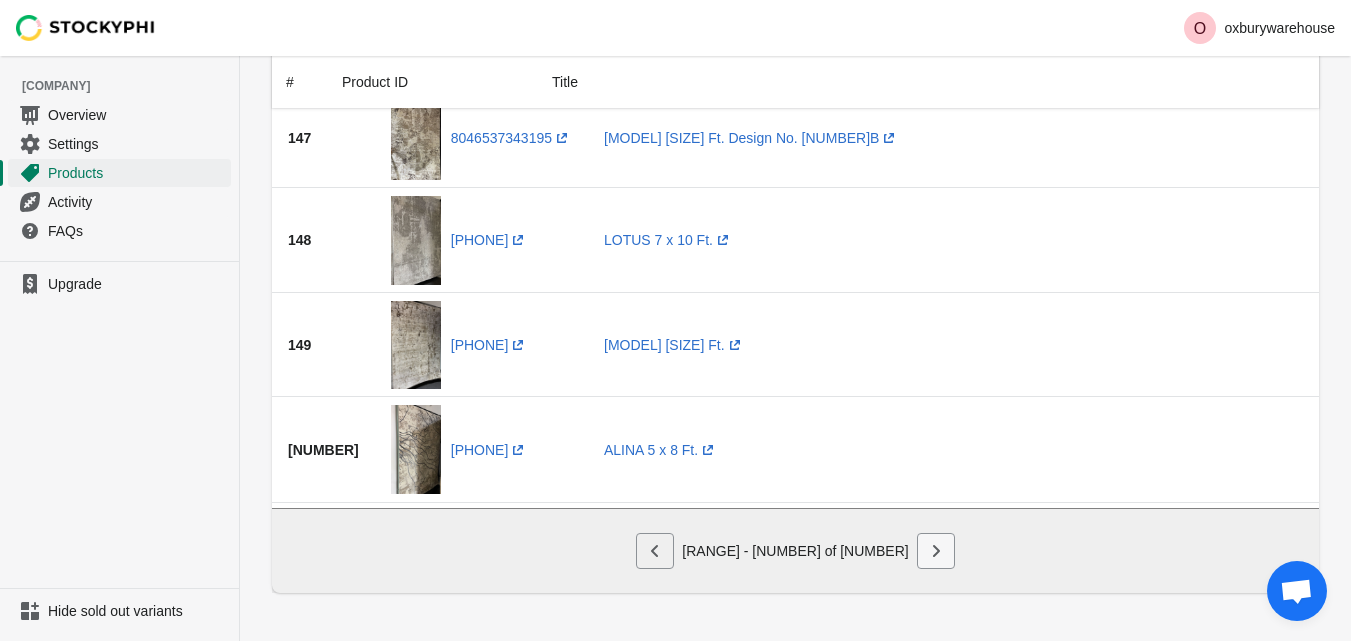 click at bounding box center [936, 551] 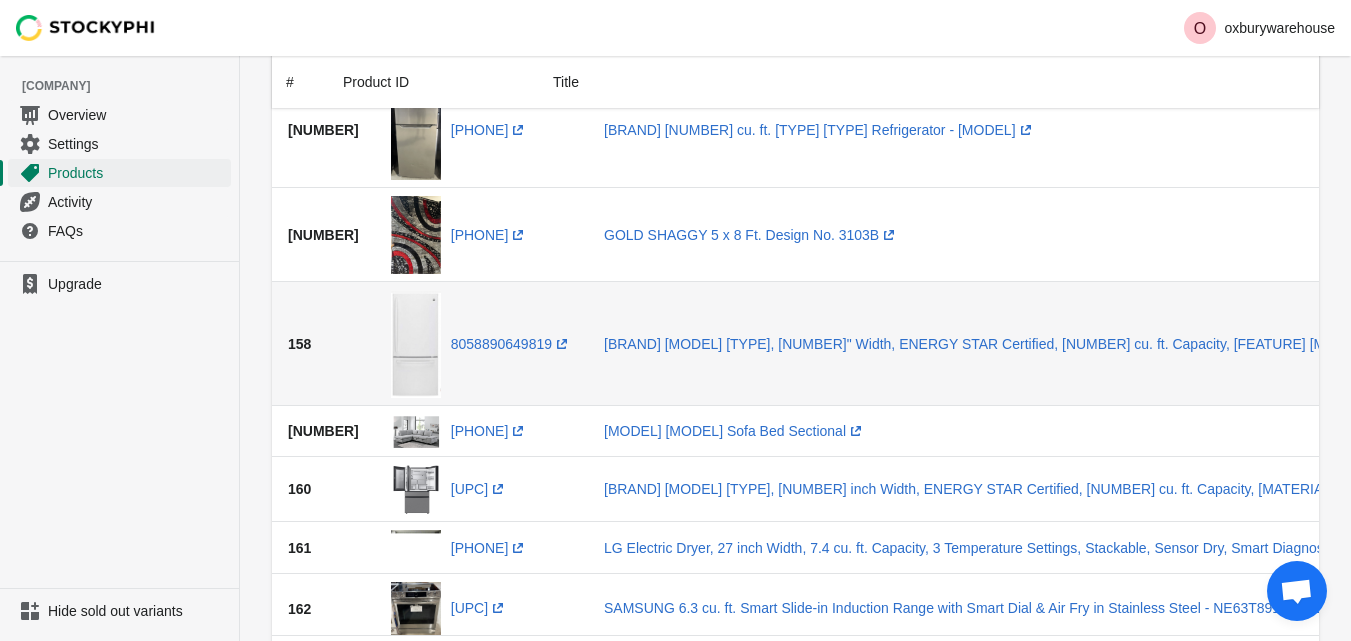 scroll, scrollTop: 700, scrollLeft: 0, axis: vertical 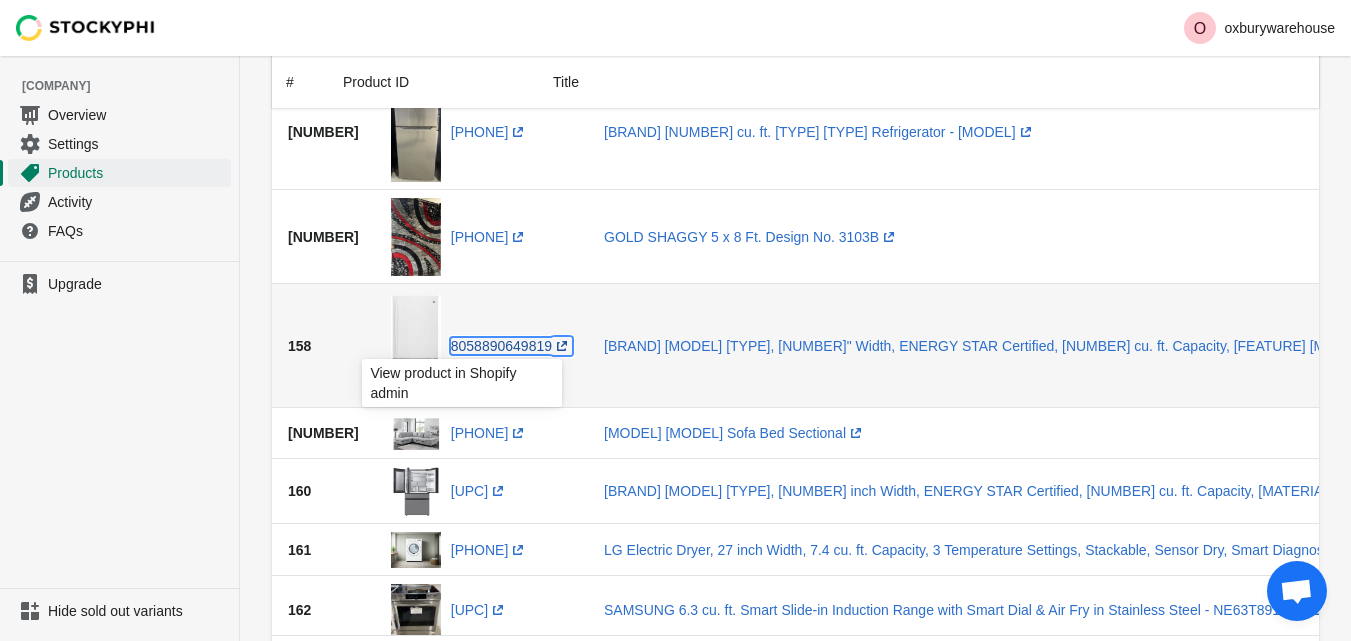 click on "[PHONE] (opens a new window)" at bounding box center [511, 346] 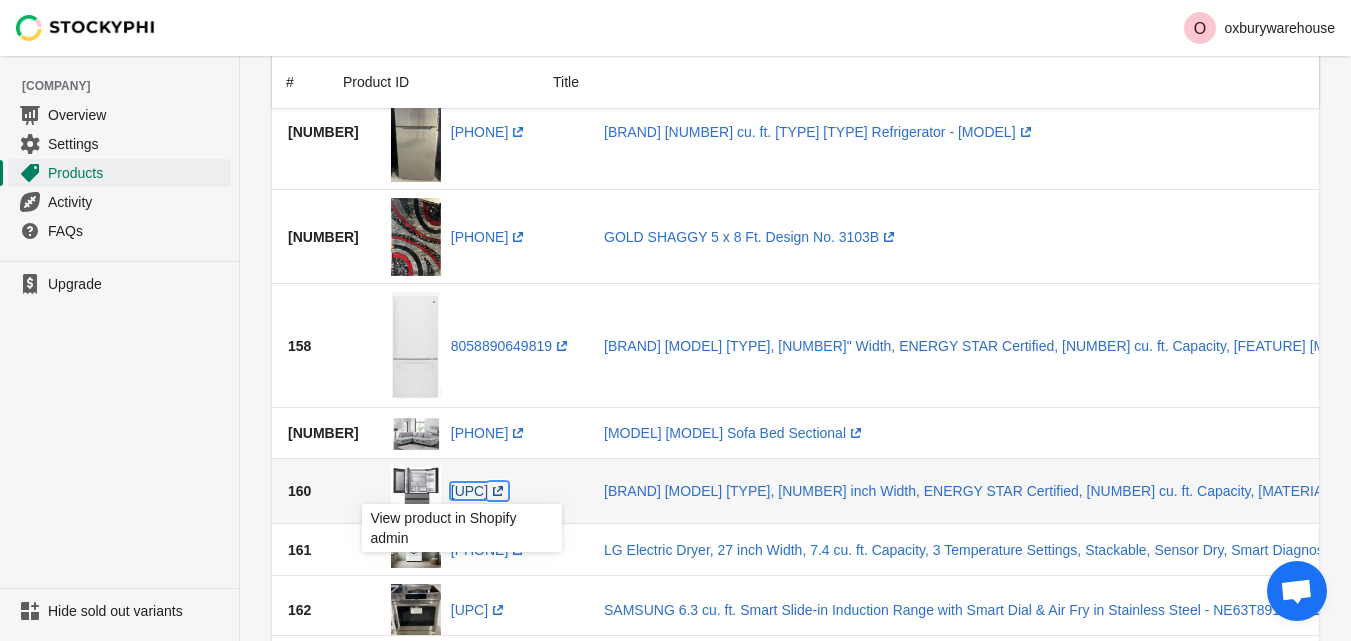 click on "[UPC] (opens a new window)" at bounding box center (479, 491) 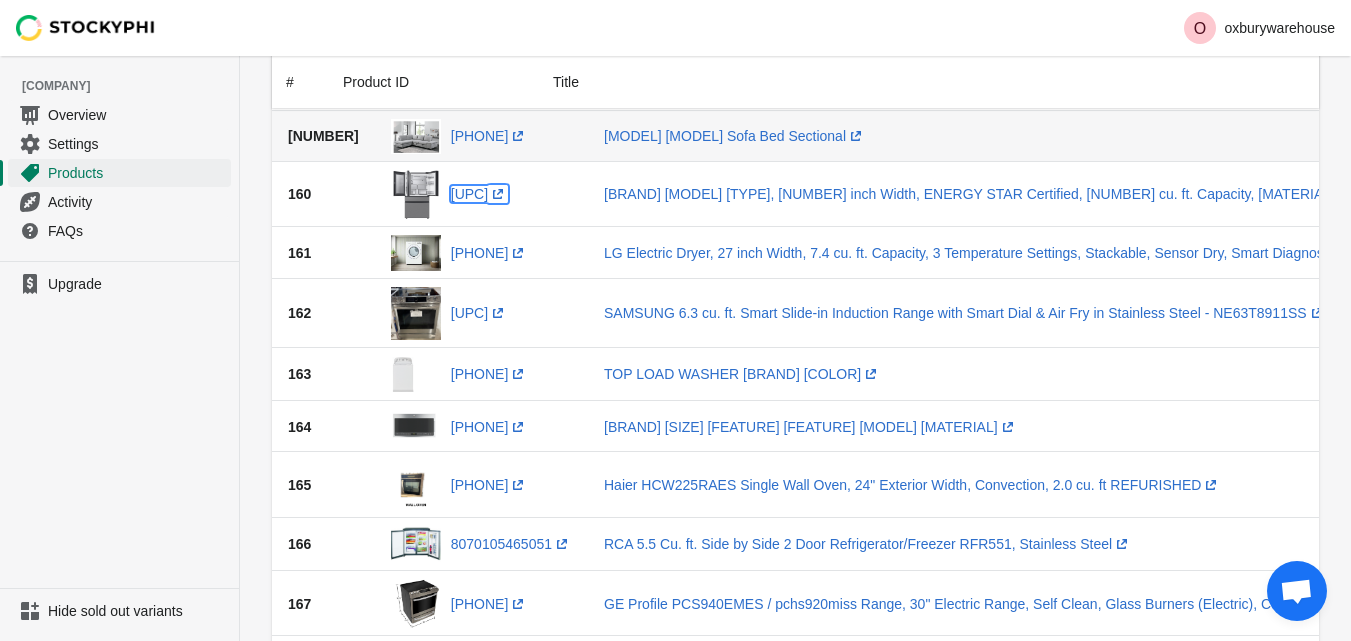 scroll, scrollTop: 1000, scrollLeft: 0, axis: vertical 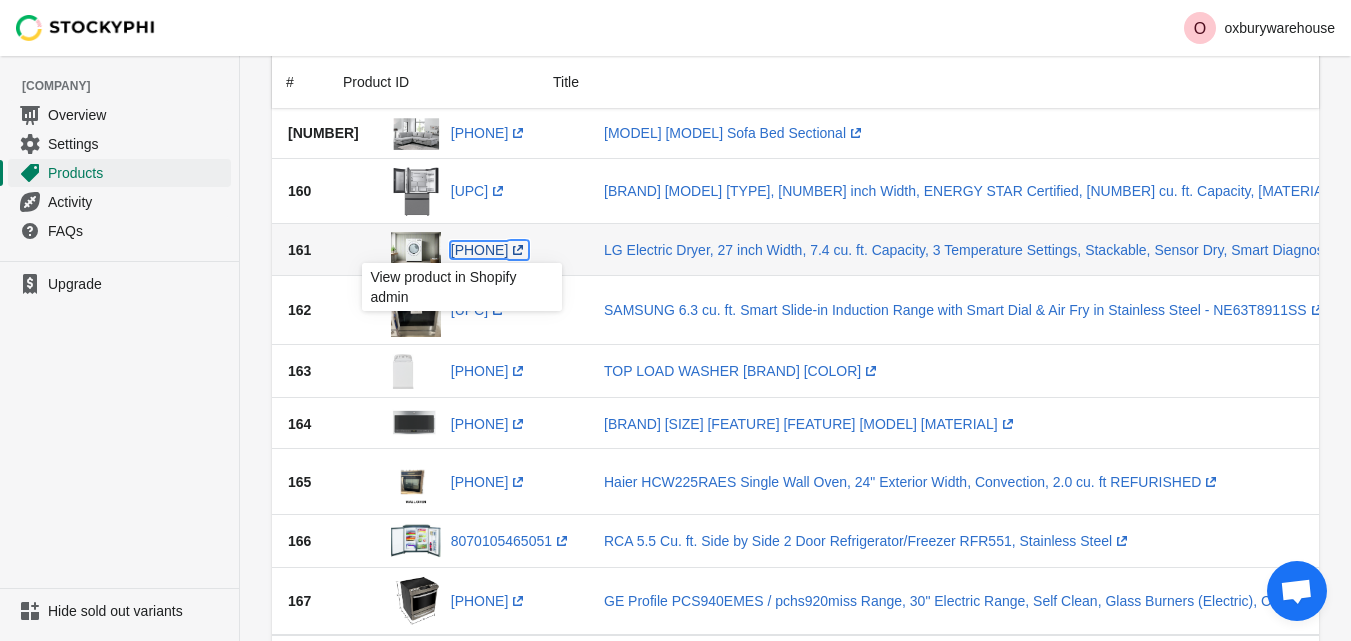 click on "[PHONE] (opens a new window)" at bounding box center [490, 250] 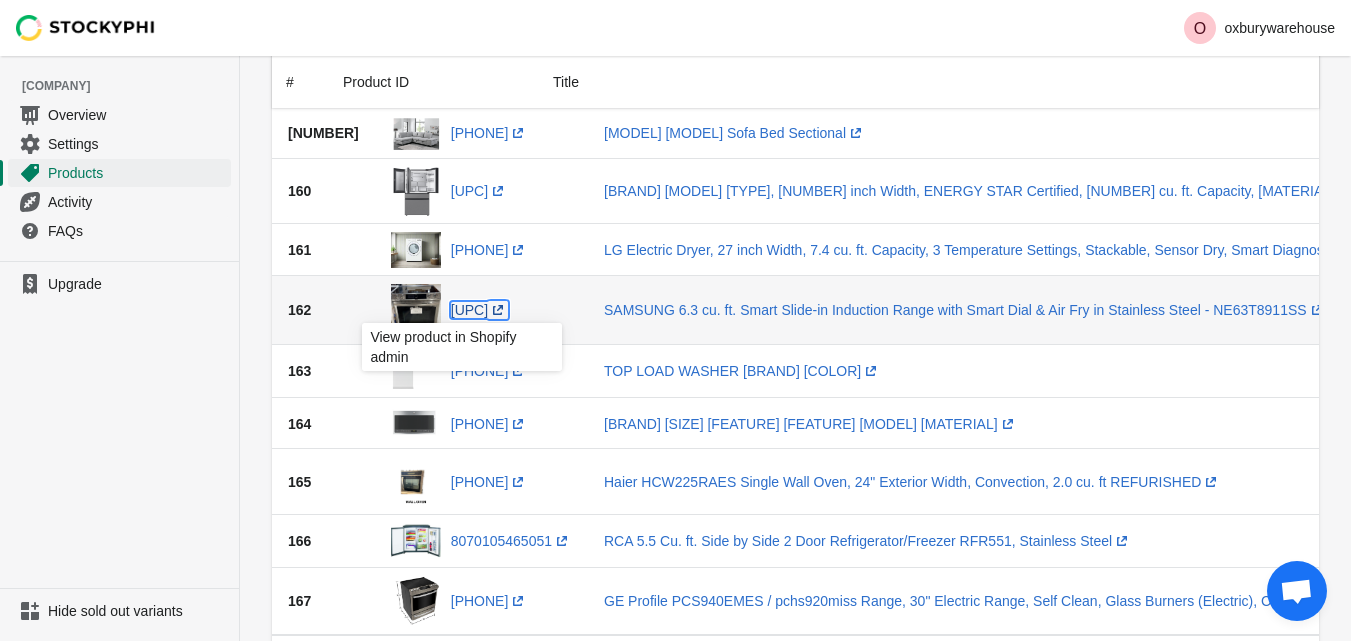click on "[PHONE] (opens a new window)" at bounding box center (479, 310) 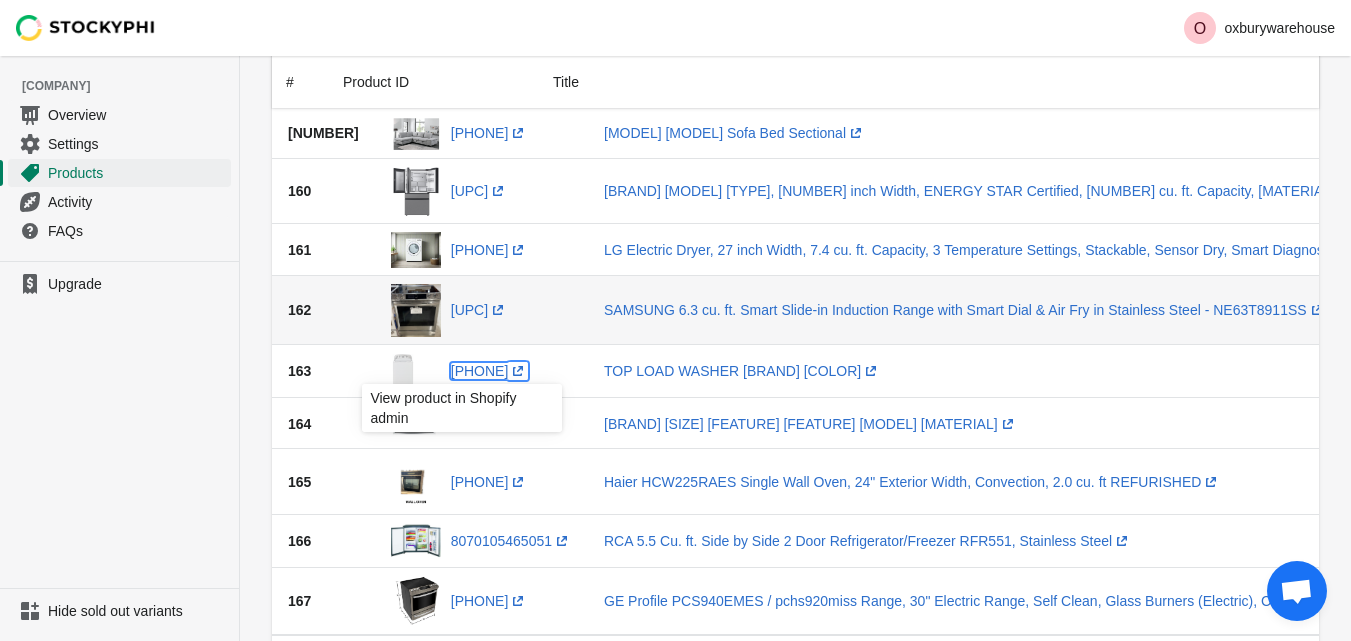 click on "[PHONE] (opens a new window)" at bounding box center [490, 371] 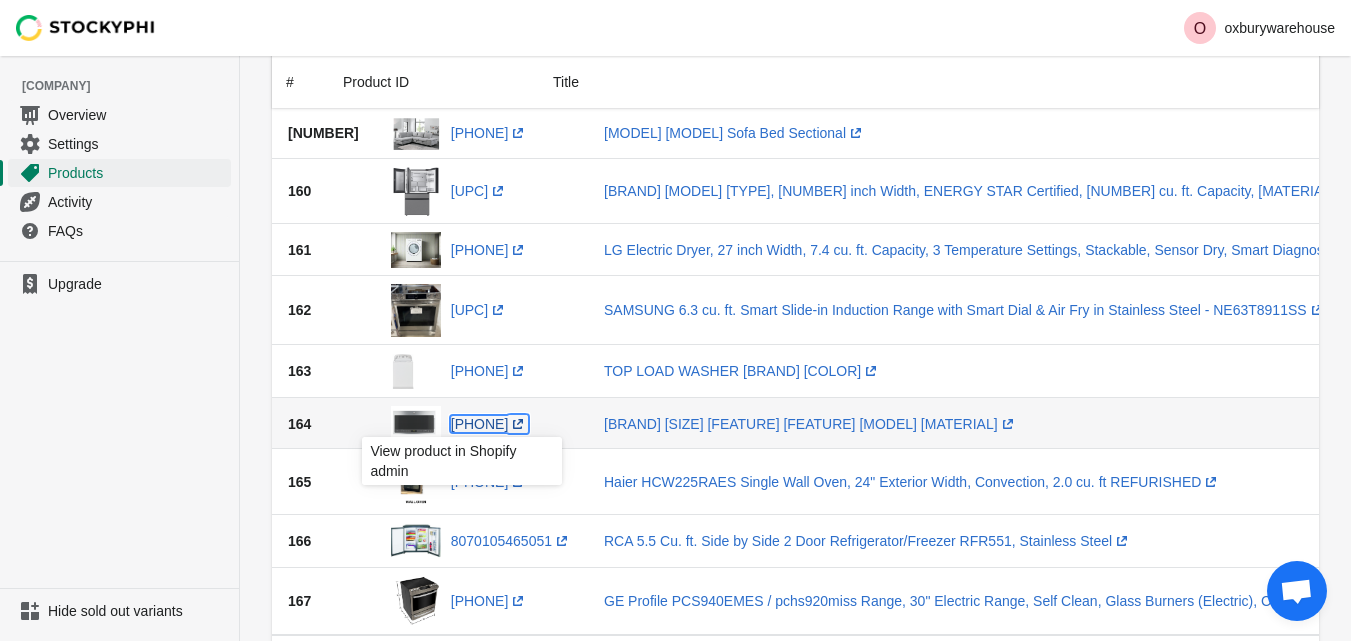 click on "[PHONE] (opens a new window)" at bounding box center (490, 424) 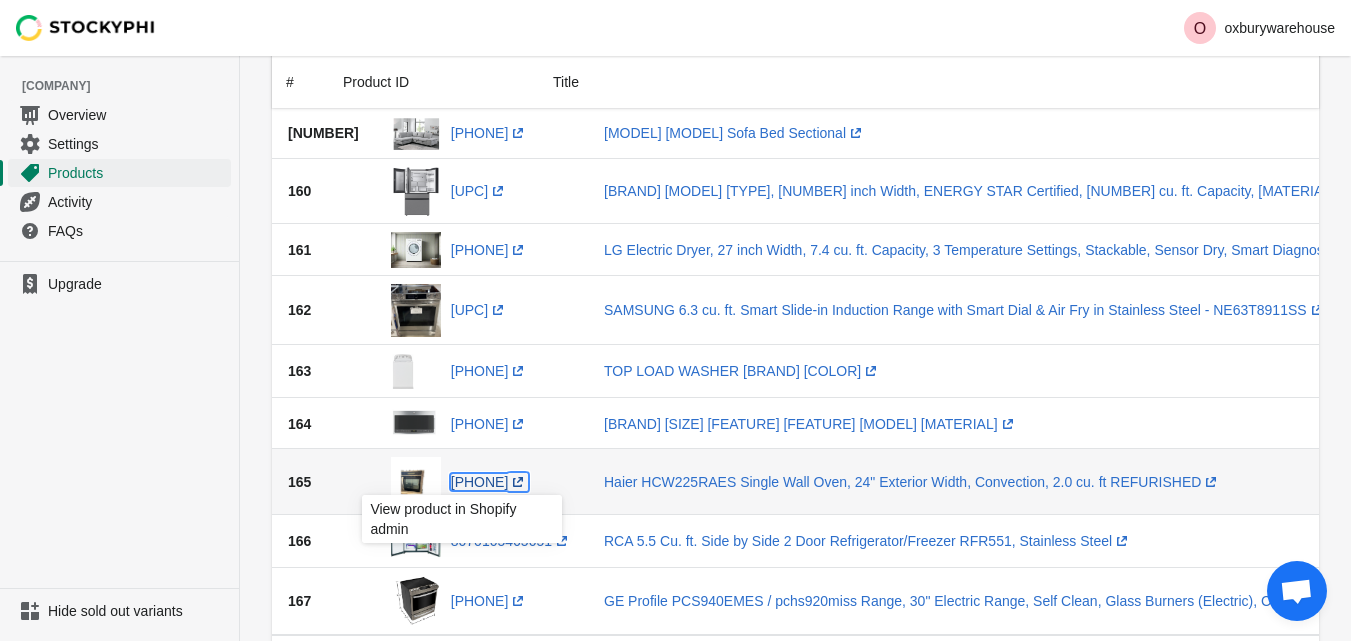 click on "[PHONE] (opens a new window)" at bounding box center [490, 482] 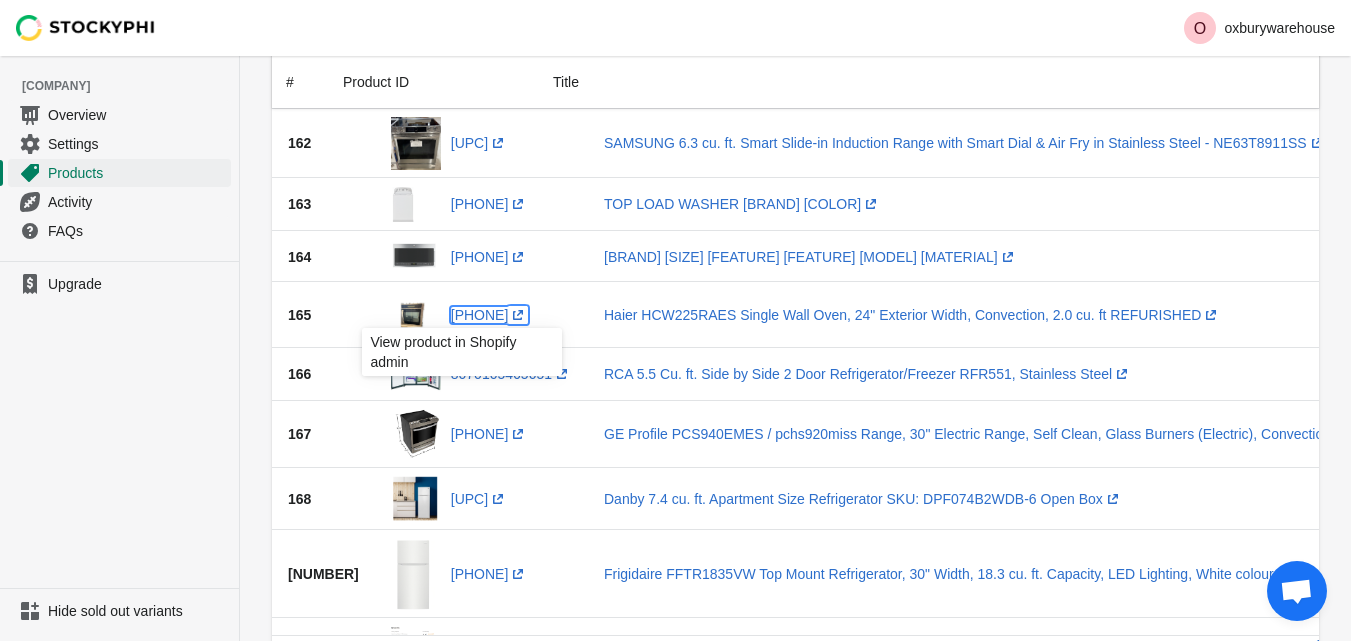 scroll, scrollTop: 1200, scrollLeft: 0, axis: vertical 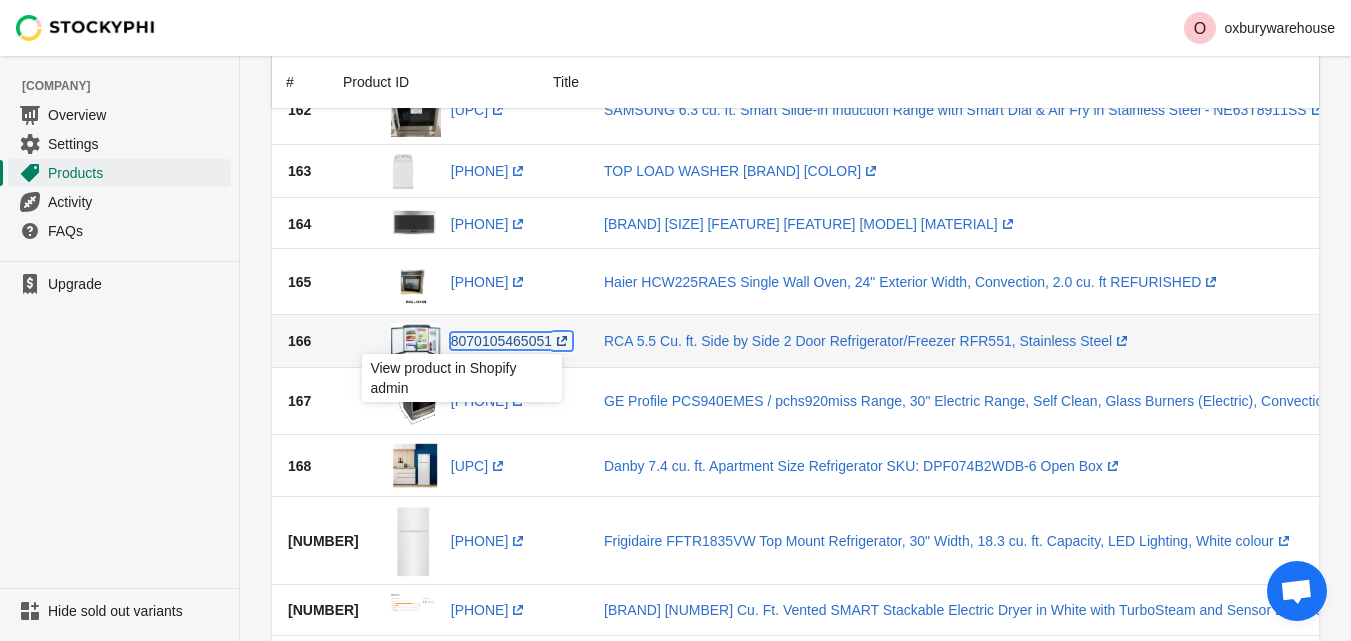 click on "[PHONE] (opens a new window)" at bounding box center [511, 341] 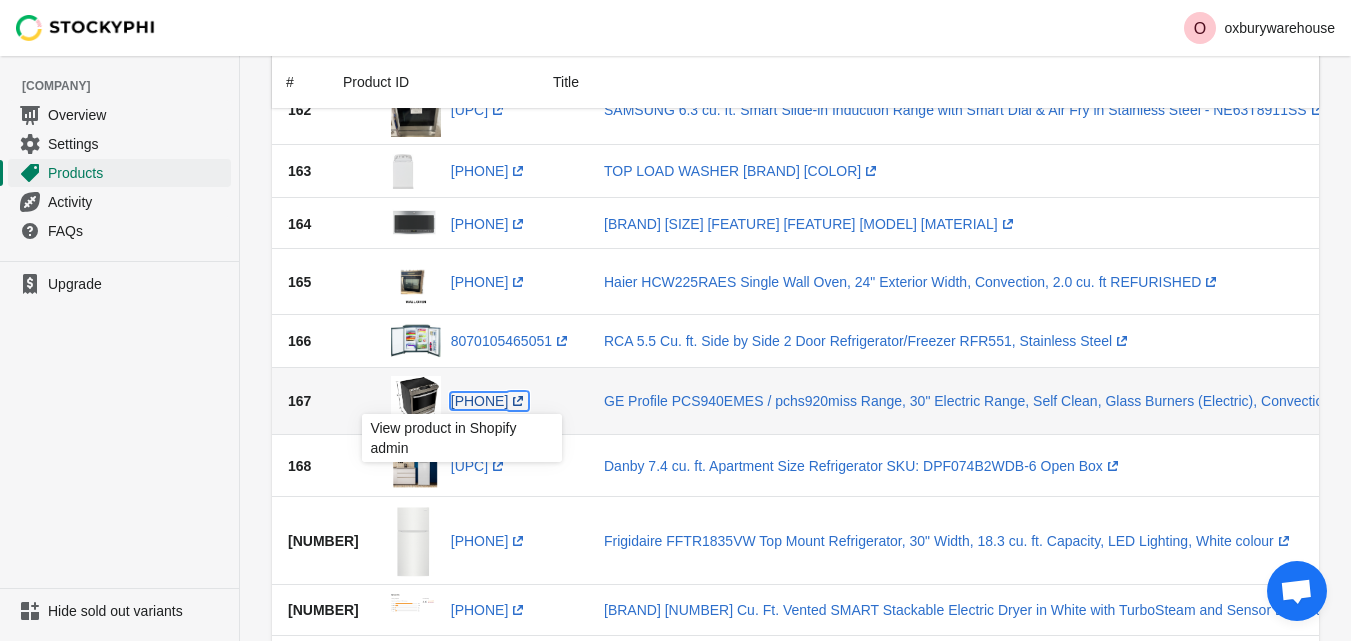 click on "[UPC] (opens a new window)" at bounding box center (490, 401) 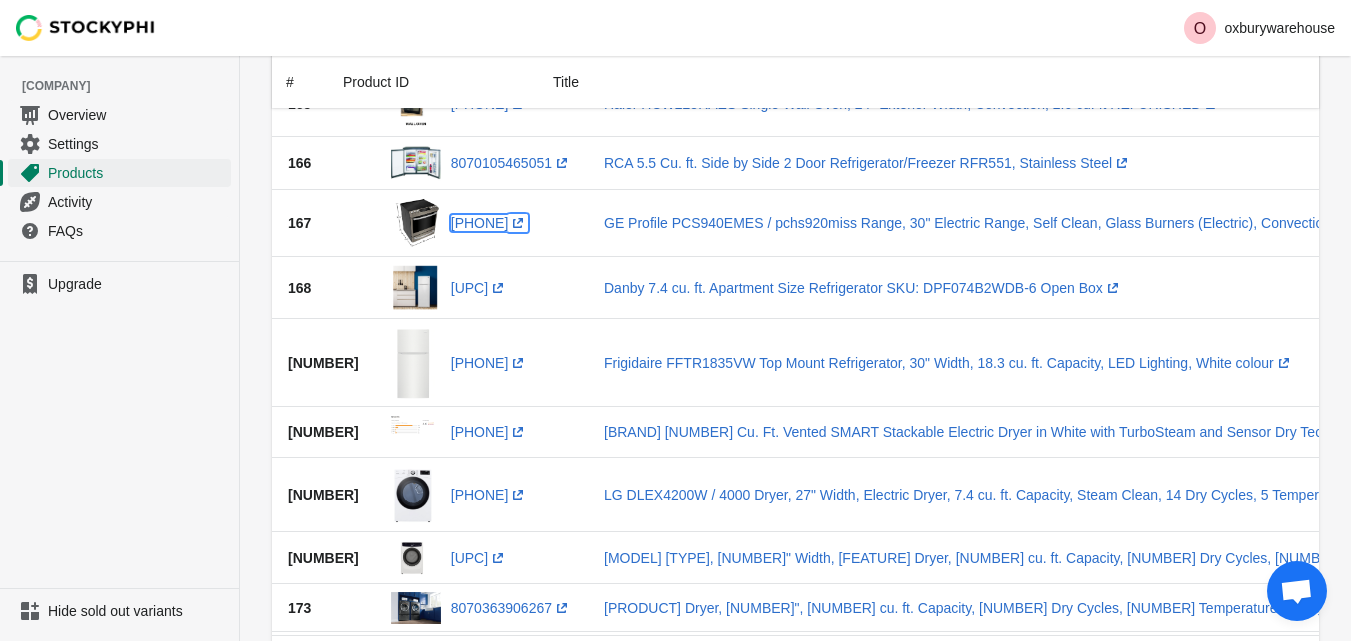 scroll, scrollTop: 1400, scrollLeft: 0, axis: vertical 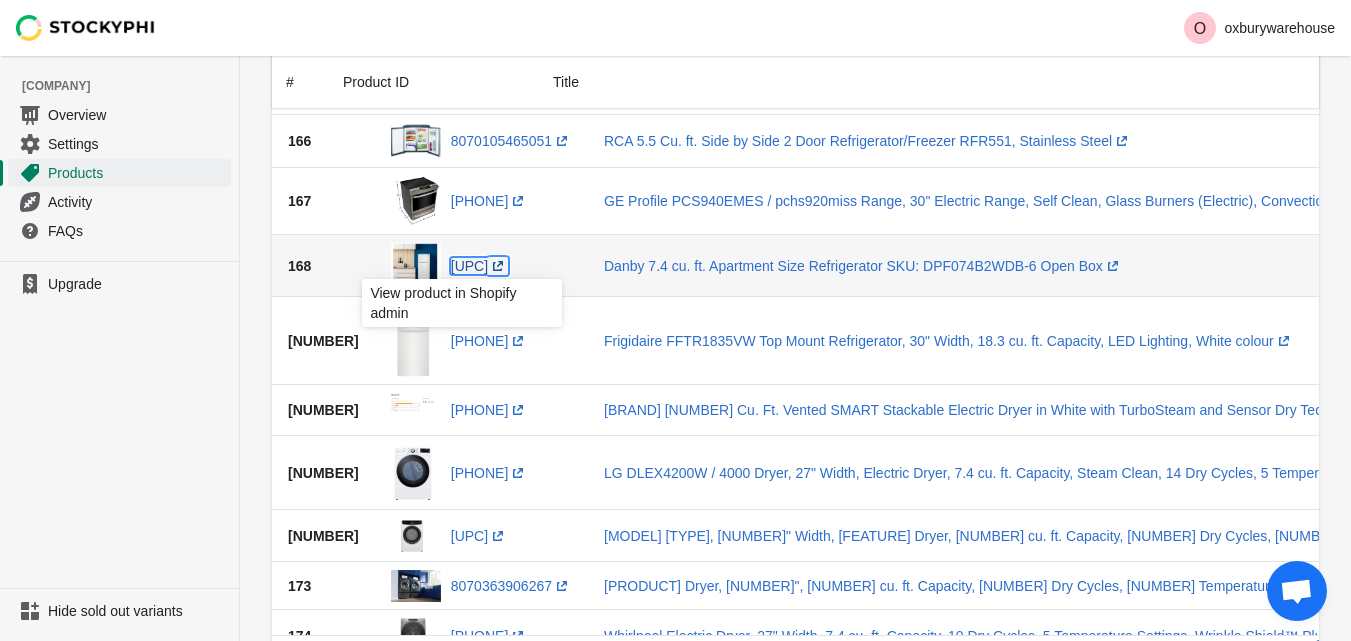 click on "[PHONE] (opens a new window)" at bounding box center [479, 266] 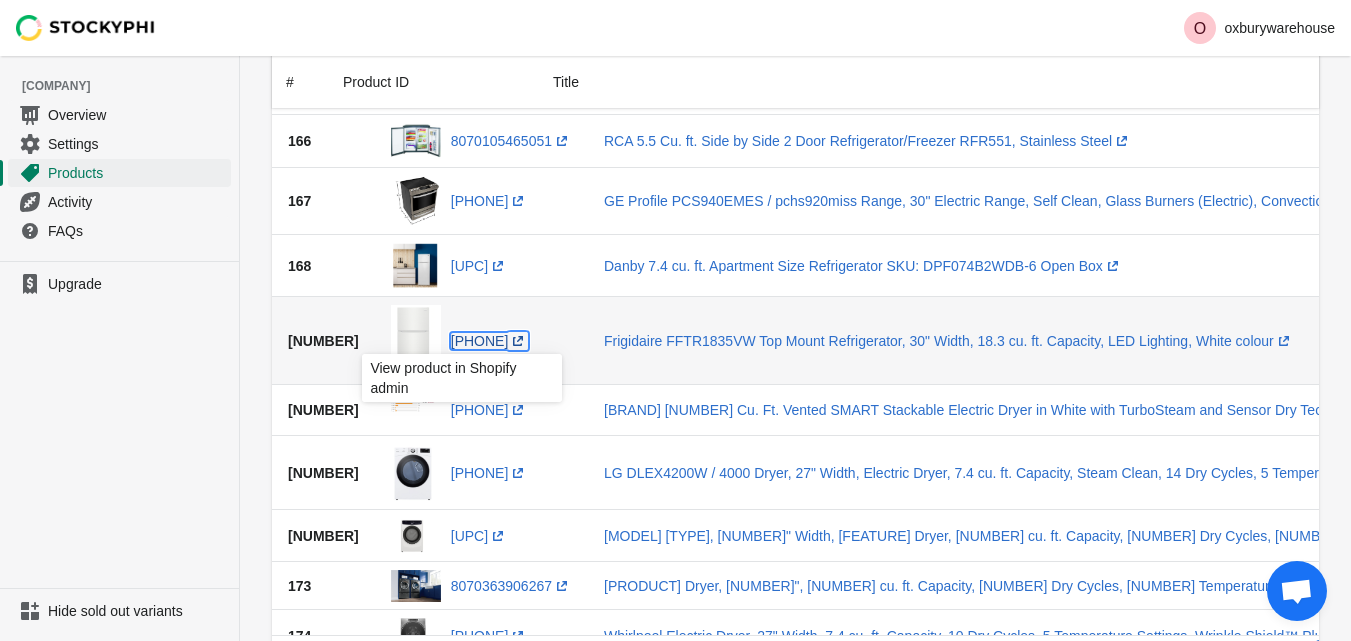 click on "[PHONE] (opens a new window)" at bounding box center (490, 341) 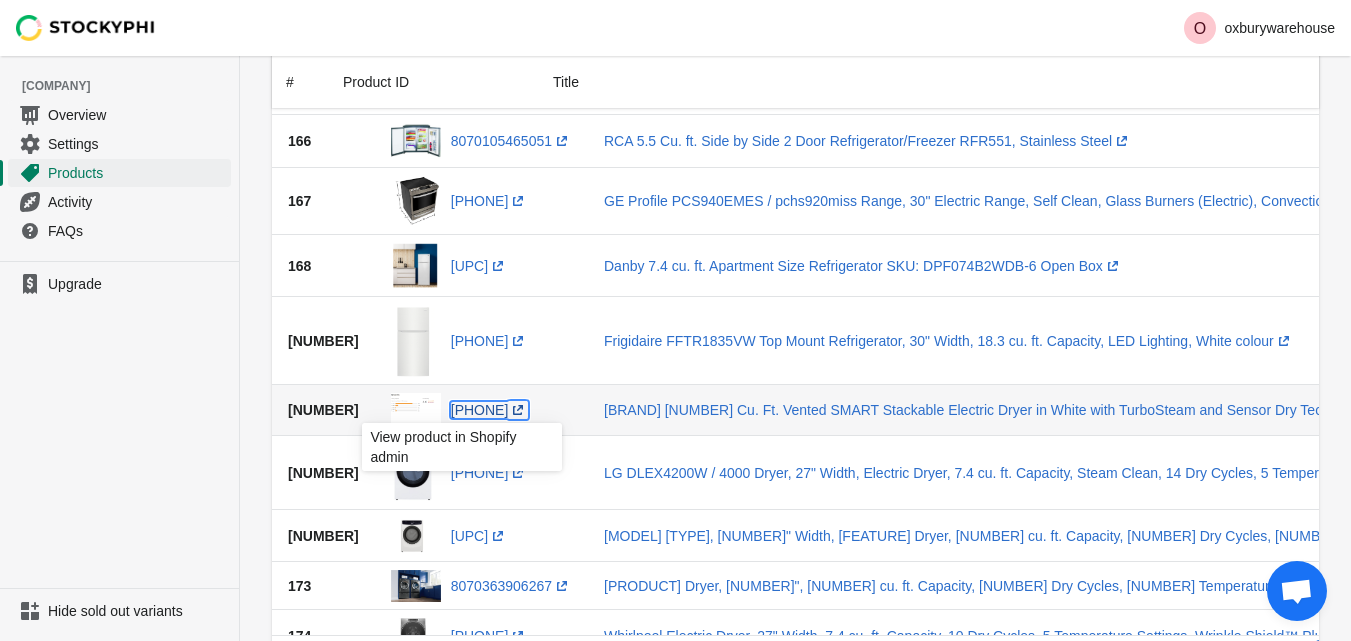 click on "[UPC] (opens a new window)" at bounding box center (490, 410) 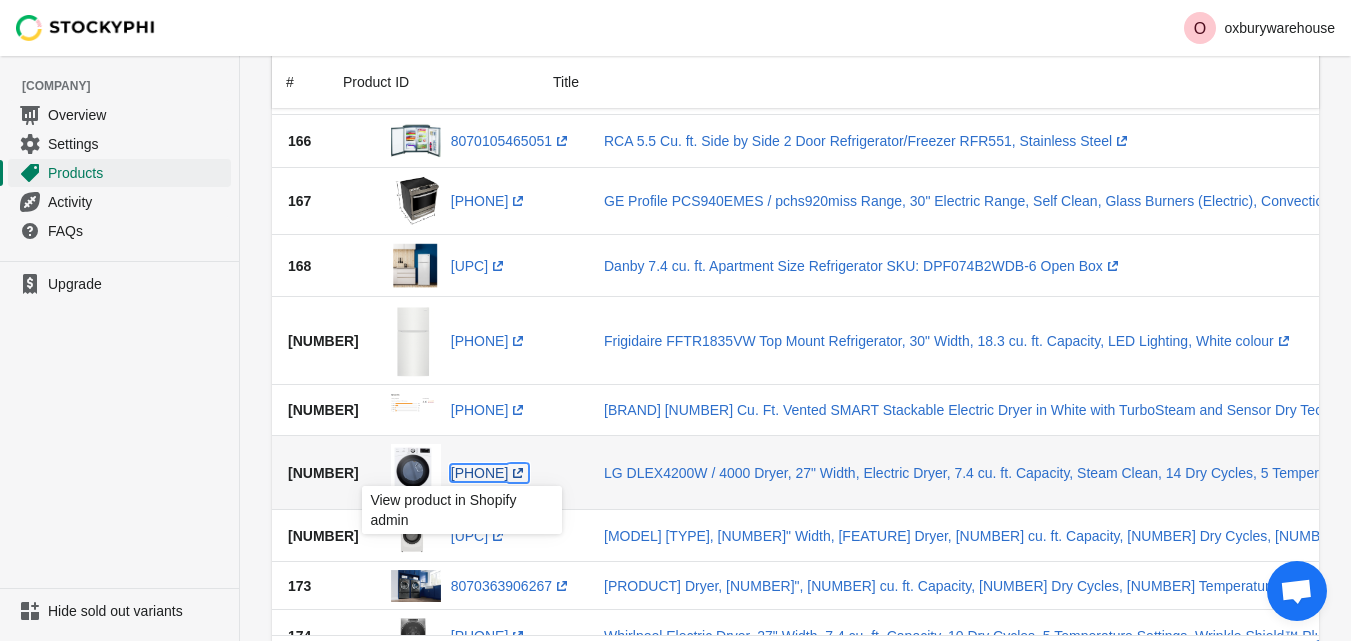 click on "8070345228507 (opens a new window)" at bounding box center (490, 473) 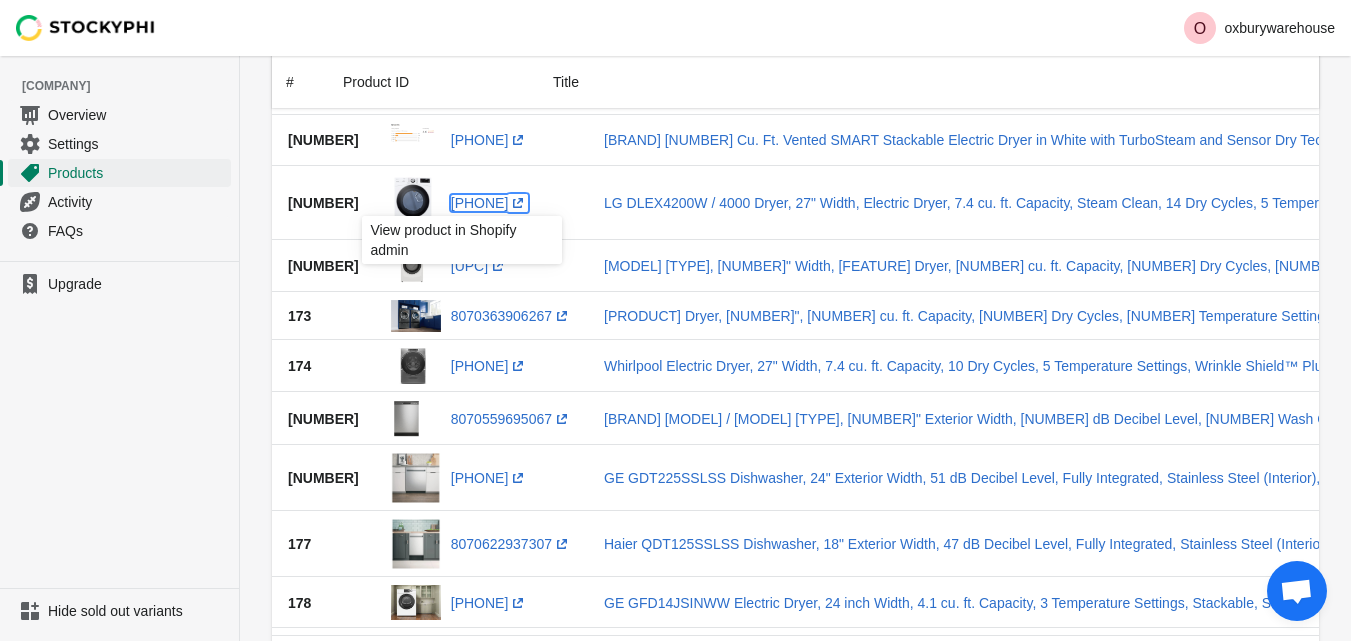 scroll, scrollTop: 1700, scrollLeft: 0, axis: vertical 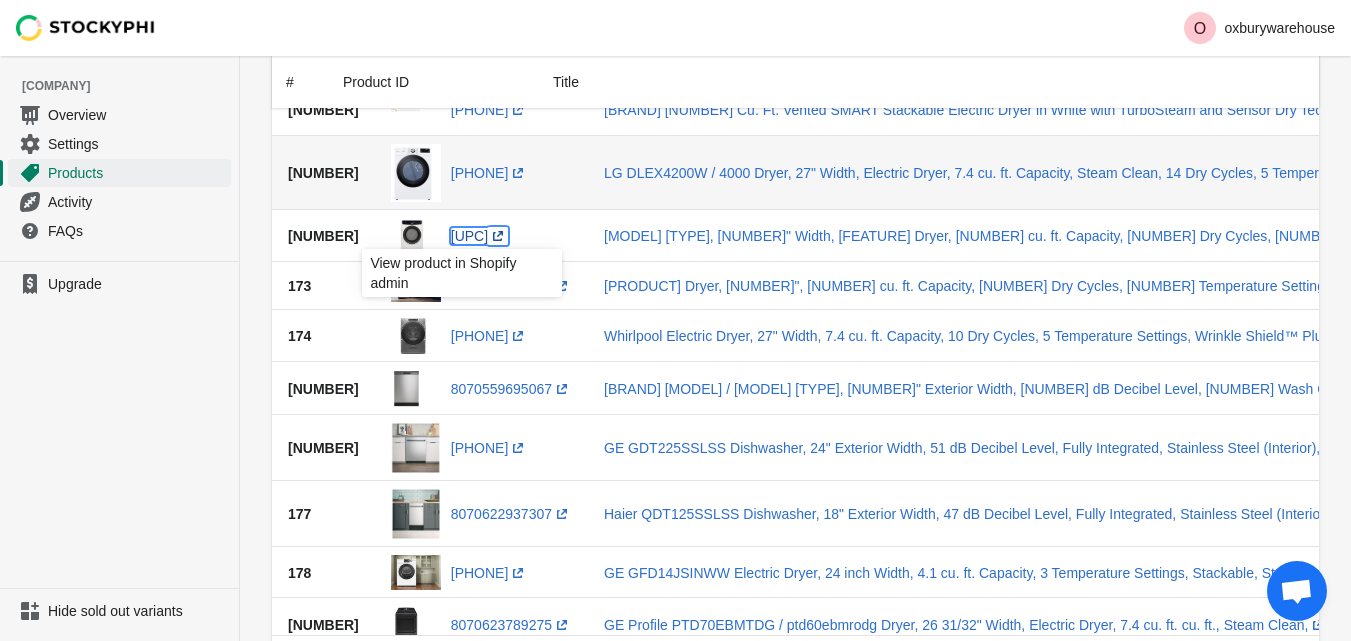 click on "[PHONE] (opens a new window)" at bounding box center (479, 236) 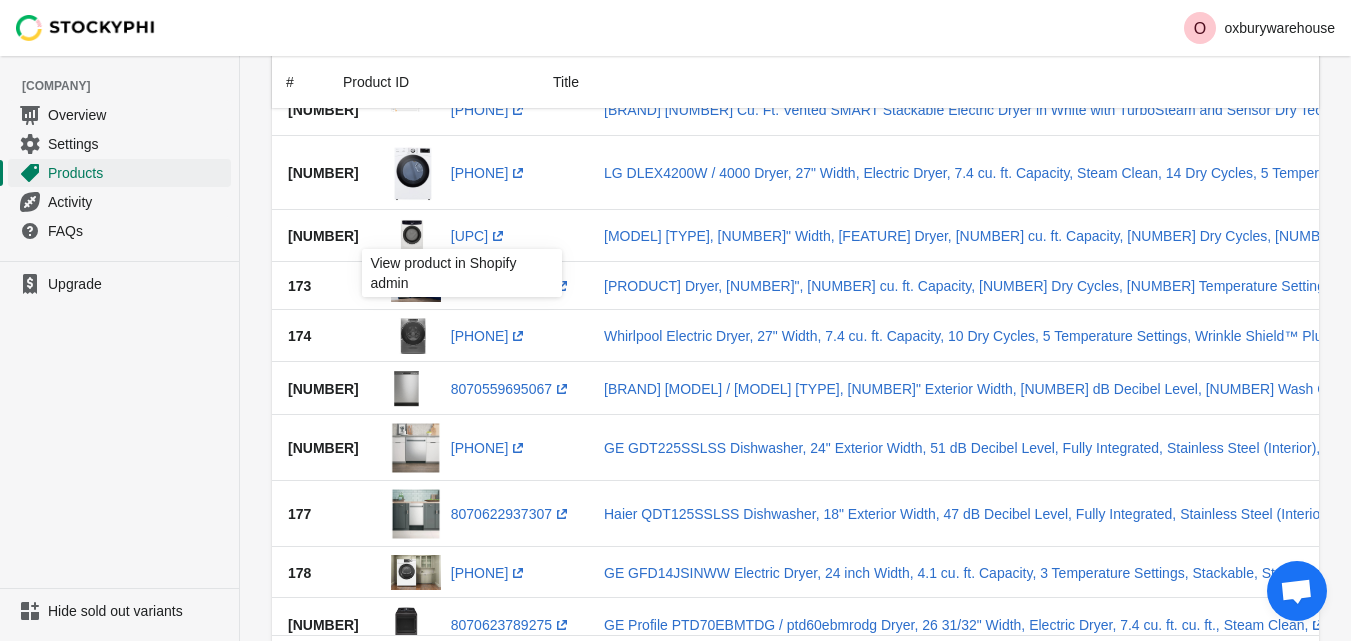 click on "Upgrade" at bounding box center [119, 424] 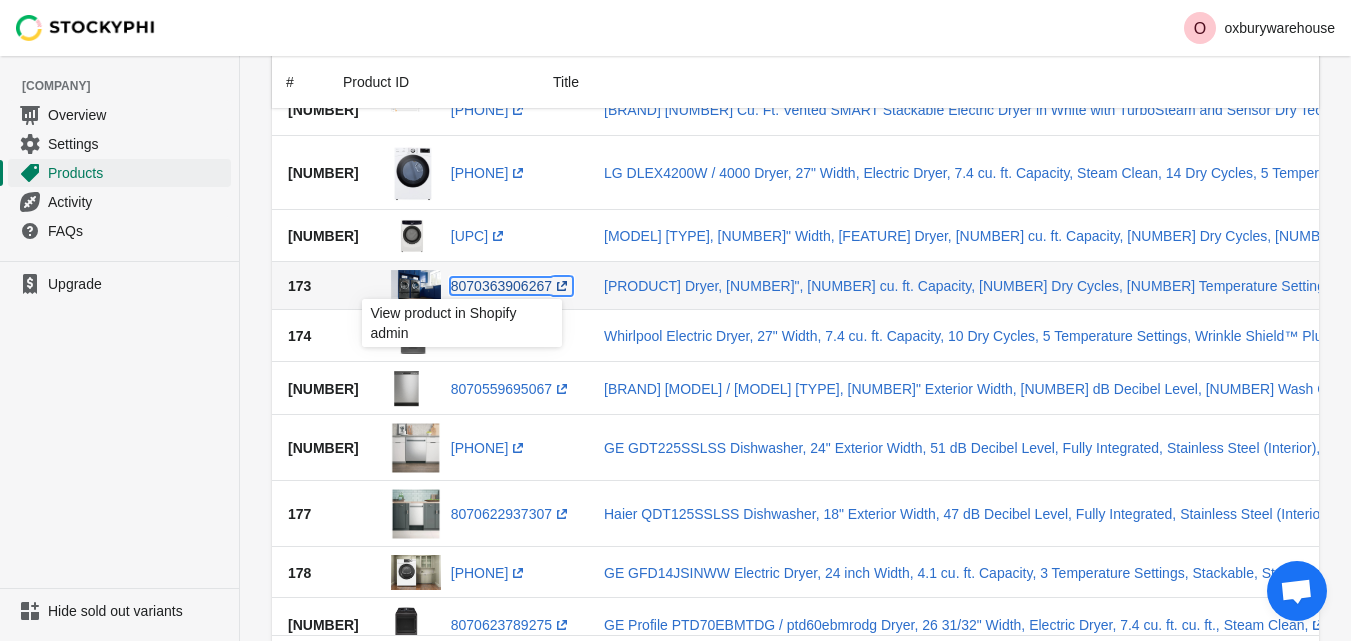 click on "[PHONE] (opens a new window)" at bounding box center [511, 286] 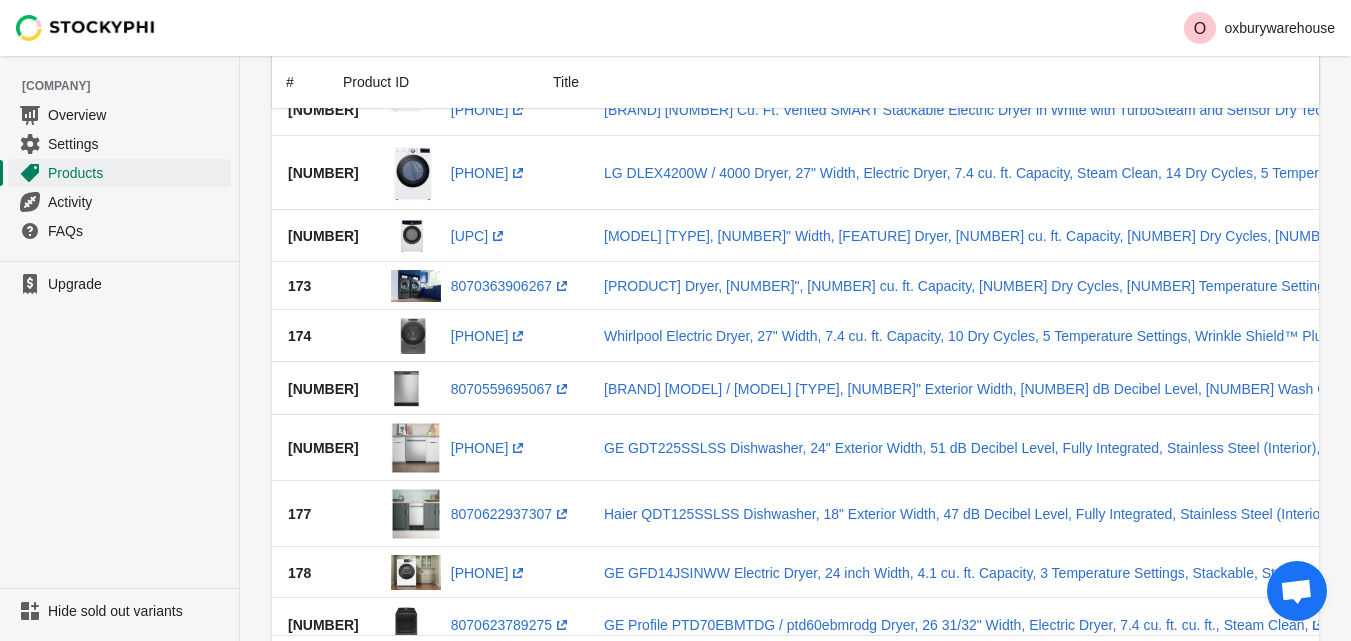 click on "Upgrade" at bounding box center [119, 424] 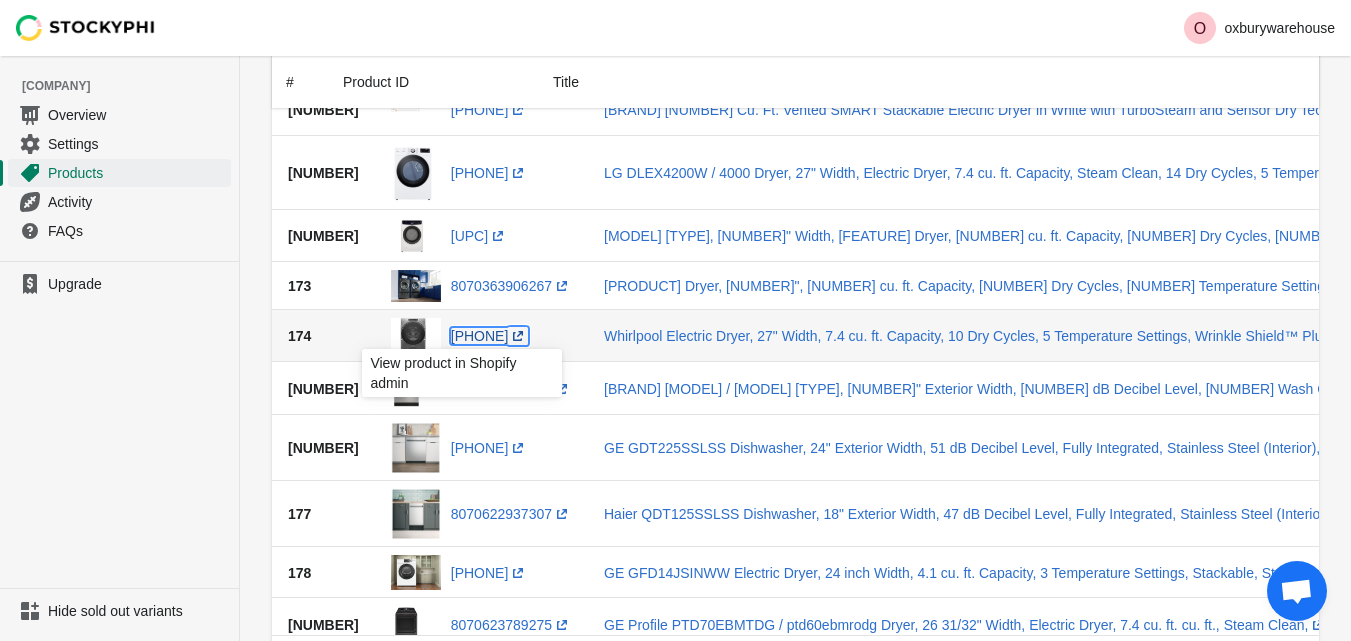 click on "8070365380827 (opens a new window)" at bounding box center [490, 336] 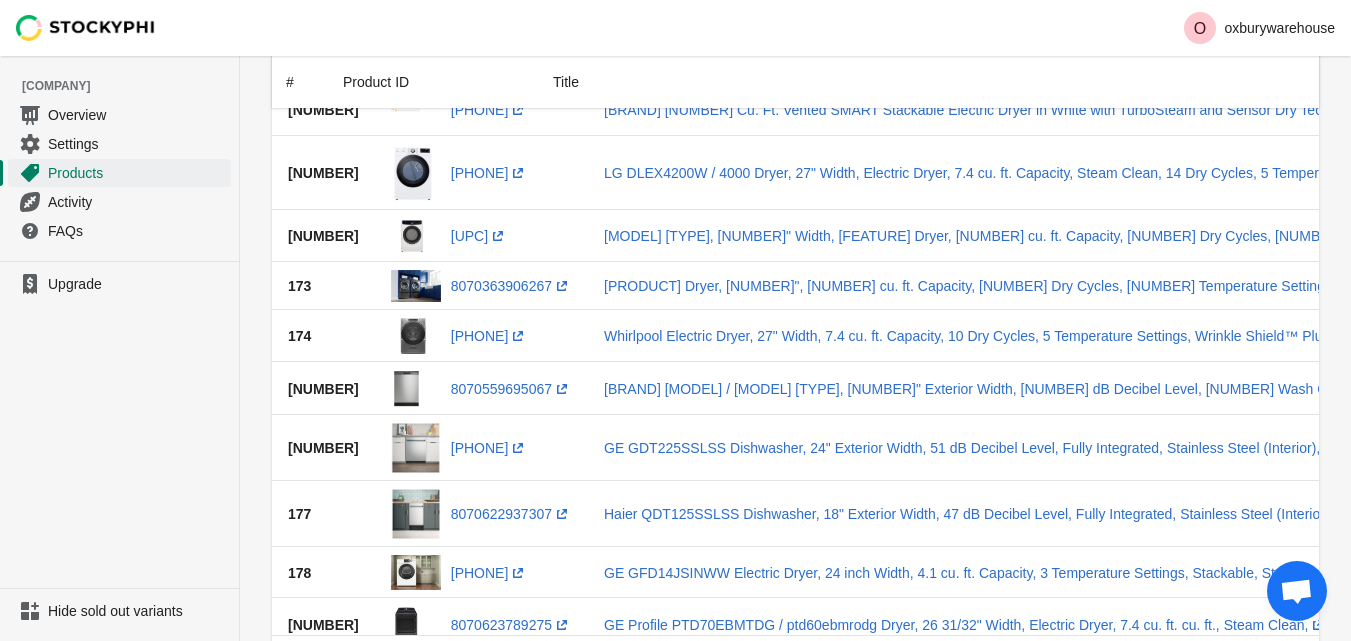 click on "Upgrade" at bounding box center (119, 424) 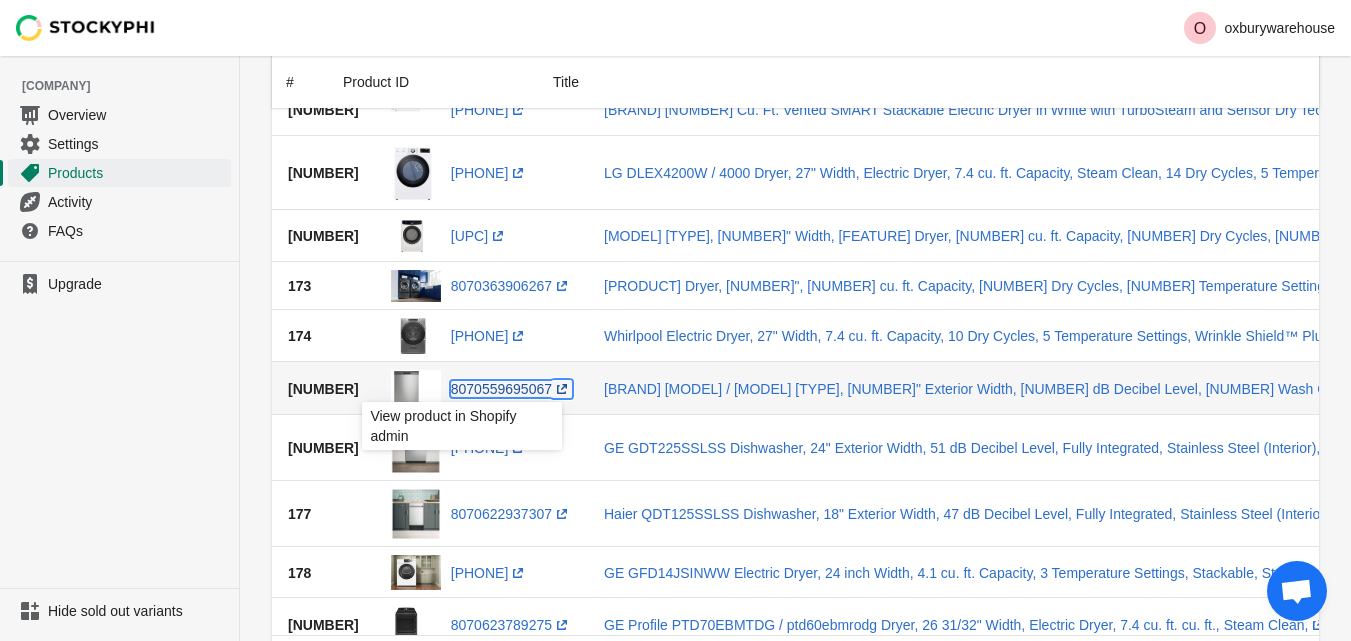 click on "[PHONE] (opens a new window)" at bounding box center [511, 389] 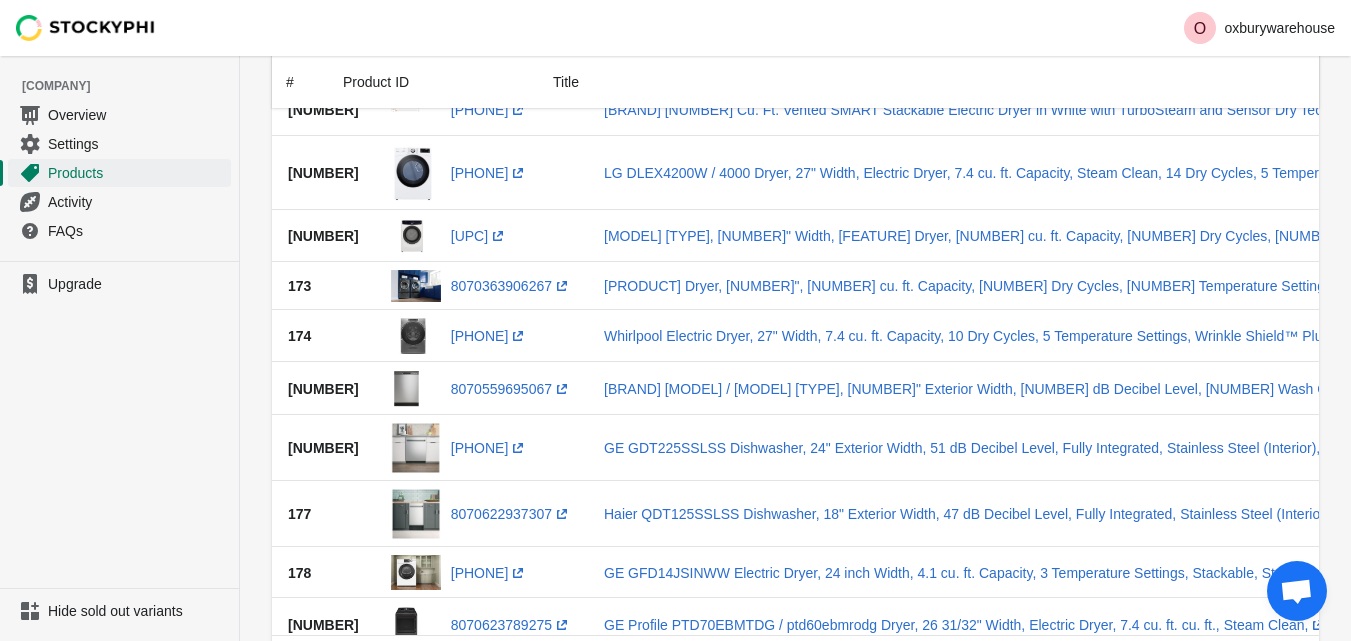 click on "Upgrade" at bounding box center [119, 424] 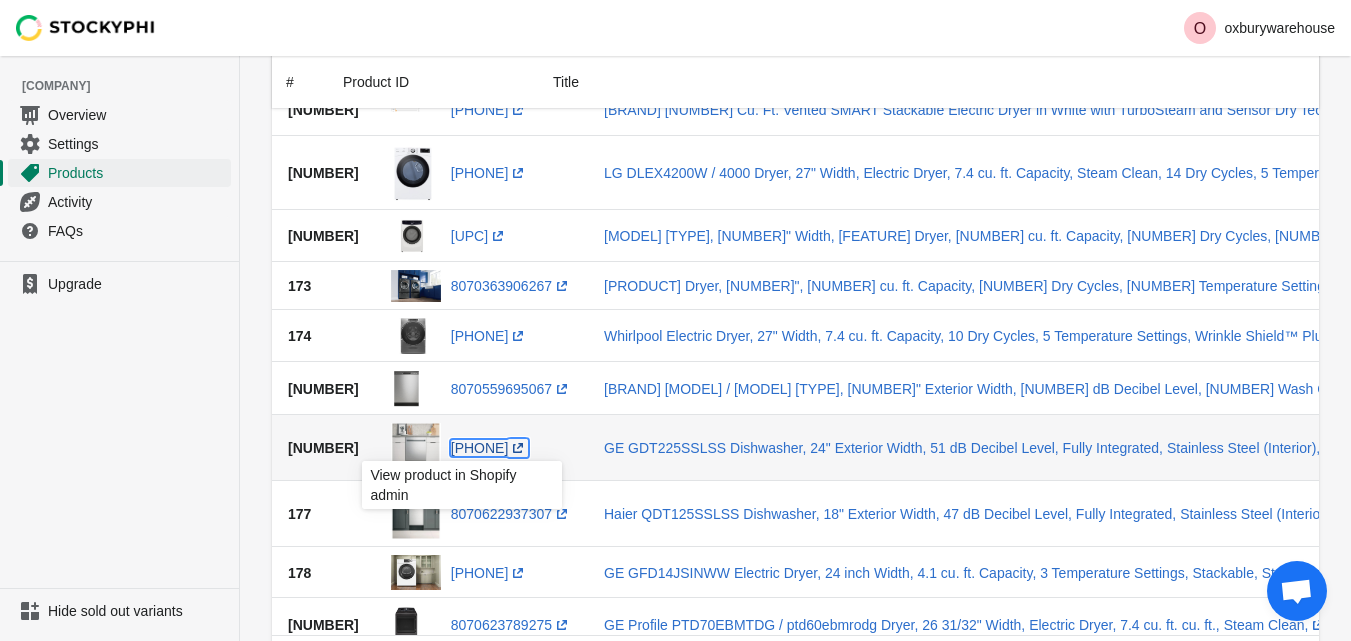 click on "8070622118107 (opens a new window)" at bounding box center (490, 448) 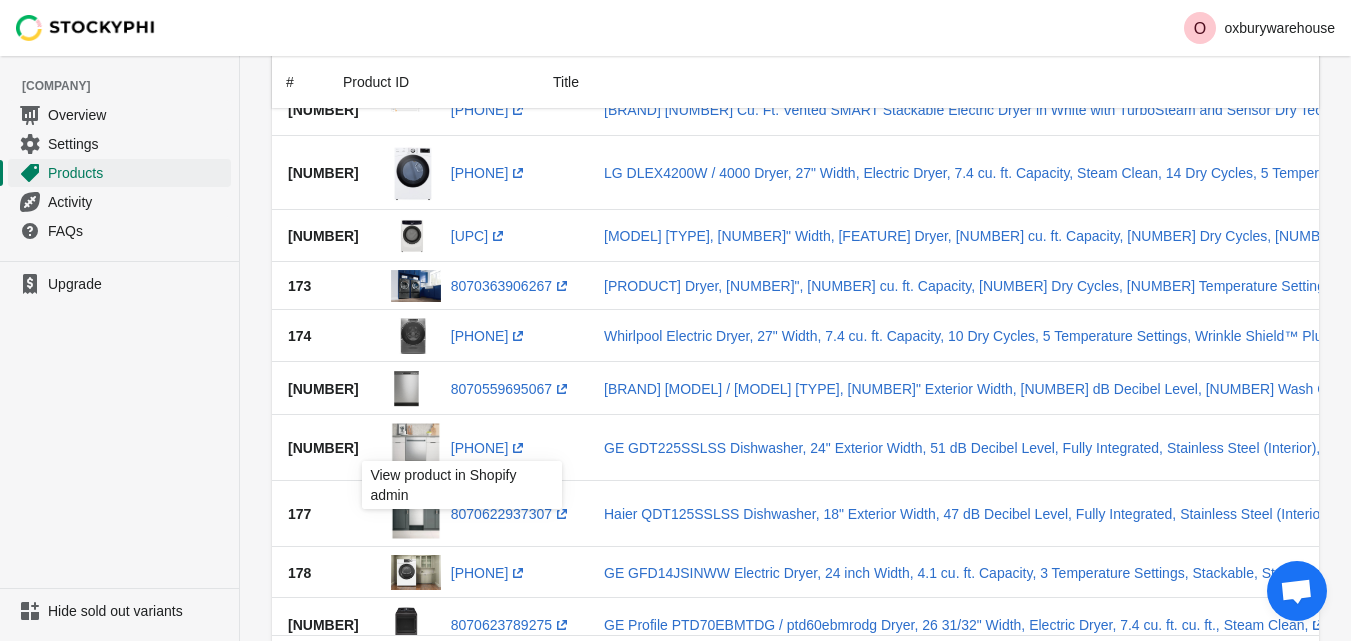 click on "Upgrade" at bounding box center (119, 424) 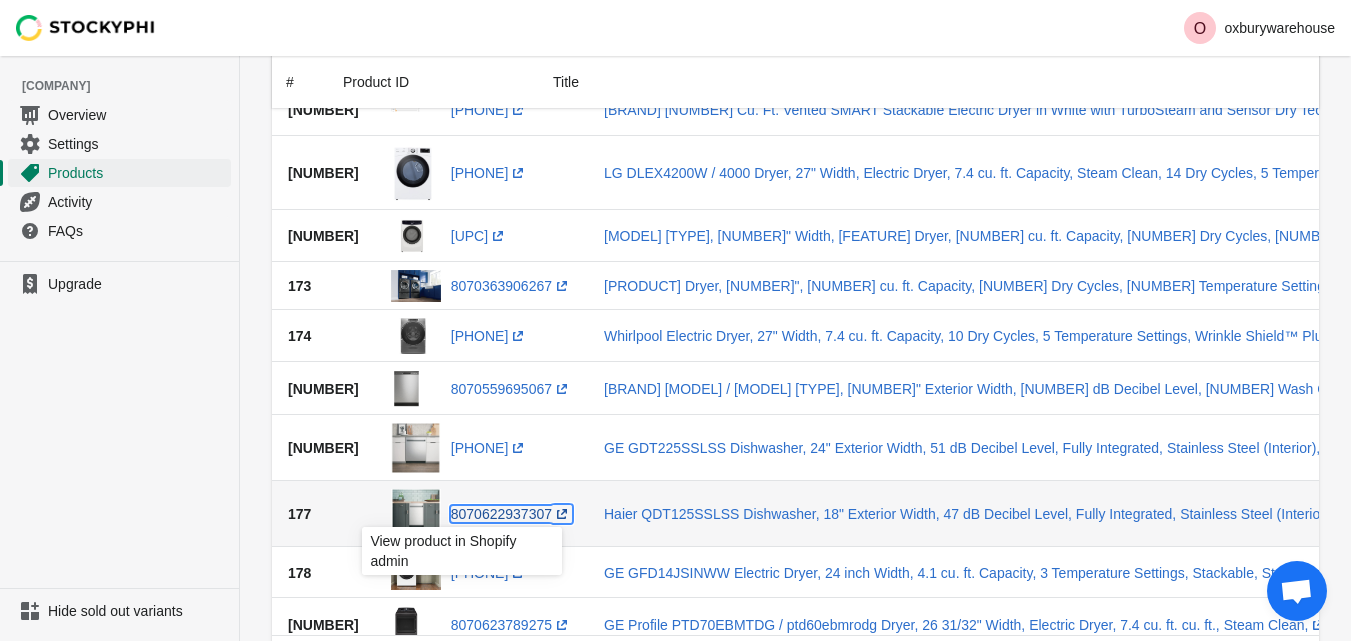 click on "[PHONE] (opens a new window)" at bounding box center (511, 514) 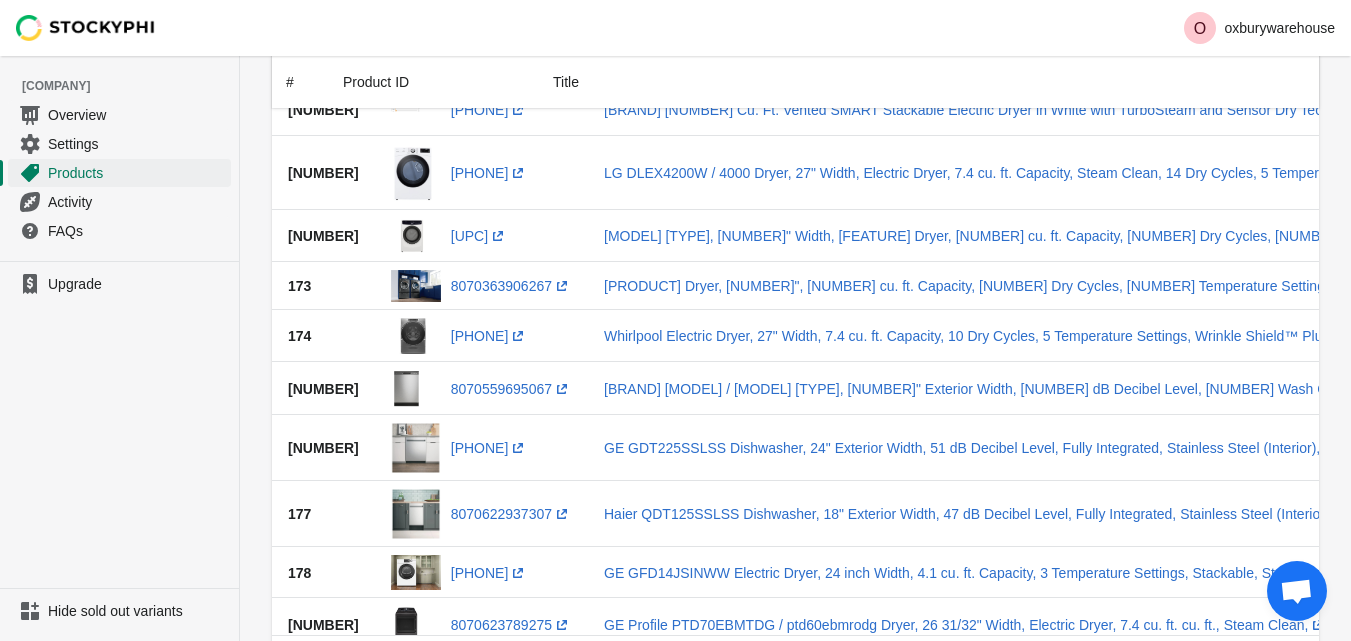 click on "Upgrade" at bounding box center (119, 424) 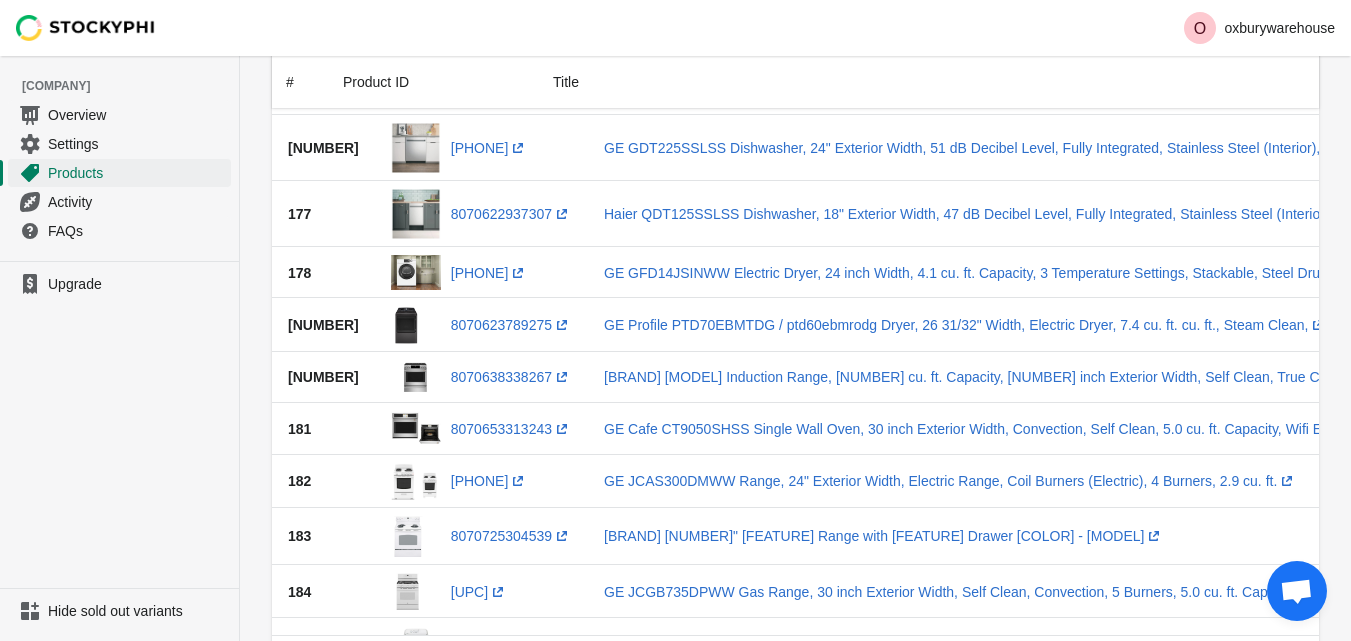 scroll, scrollTop: 1900, scrollLeft: 0, axis: vertical 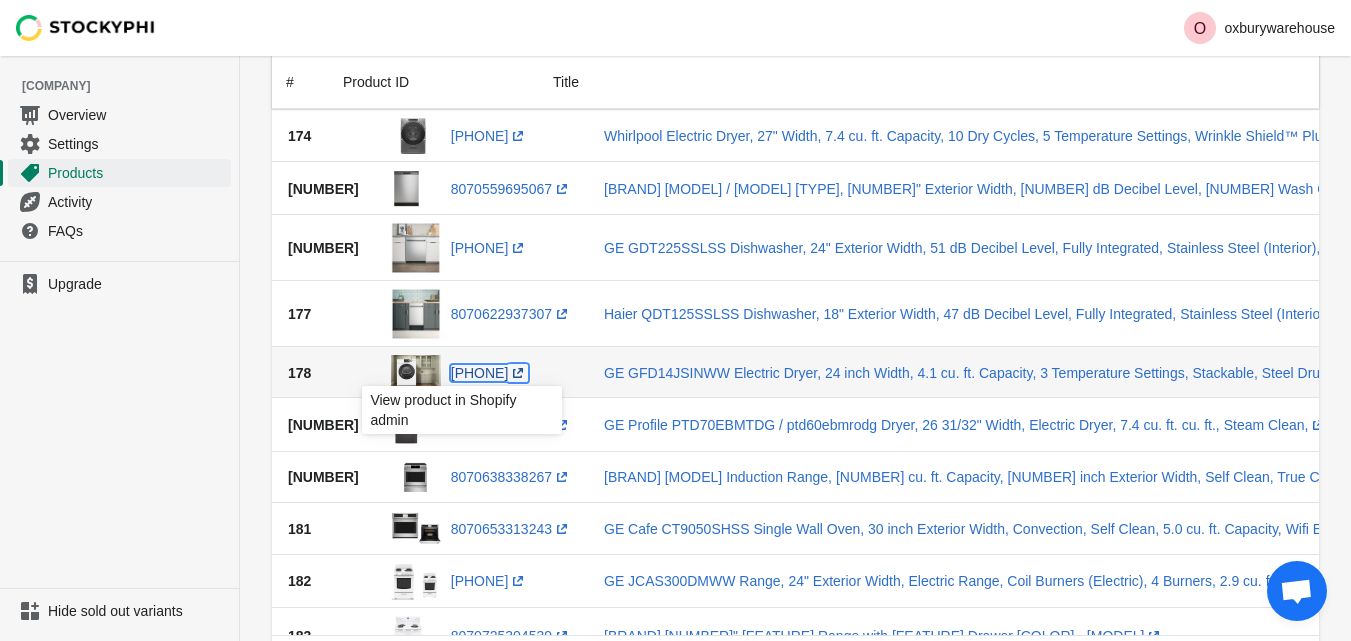 click on "[PHONE] (opens a new window)" at bounding box center [490, 373] 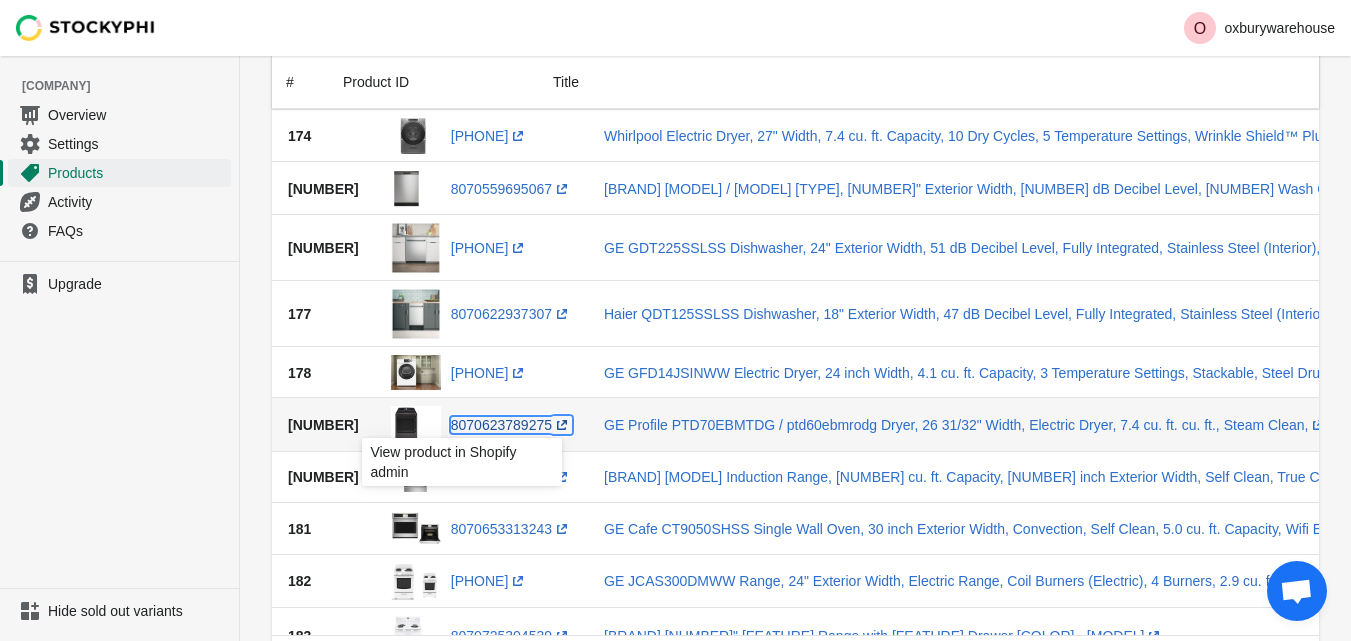 click on "8070623789275 (opens a new window)" at bounding box center [511, 425] 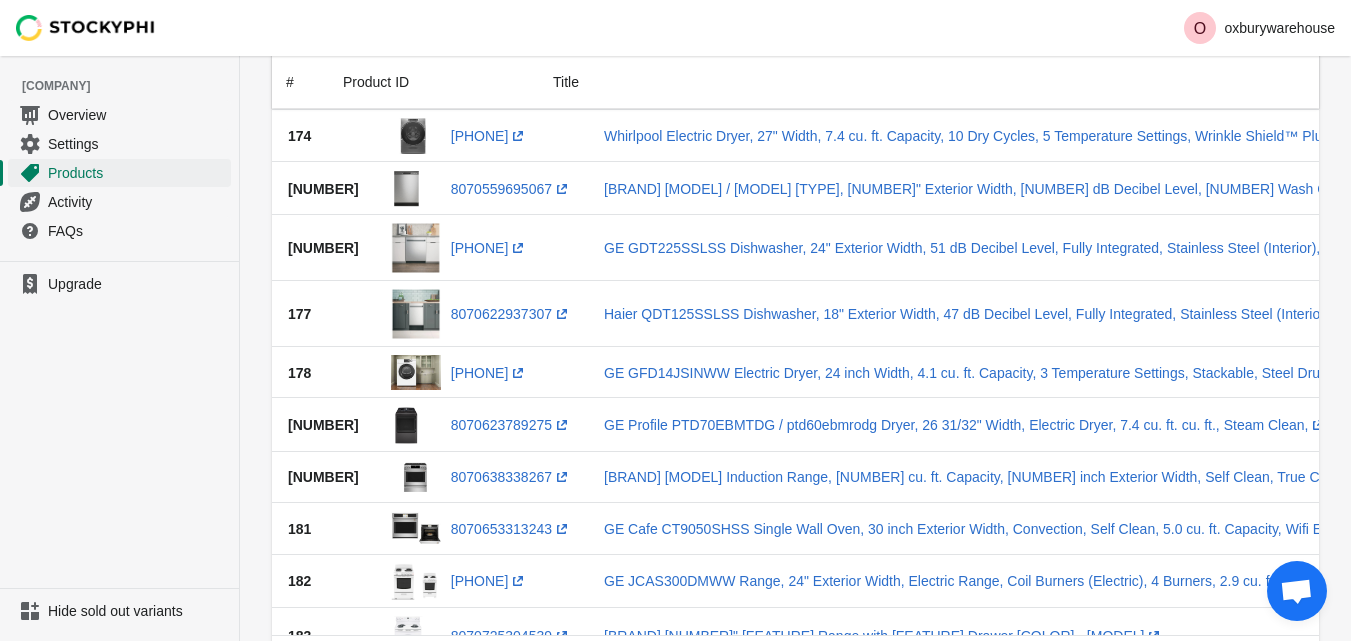 click on "Upgrade" at bounding box center [119, 424] 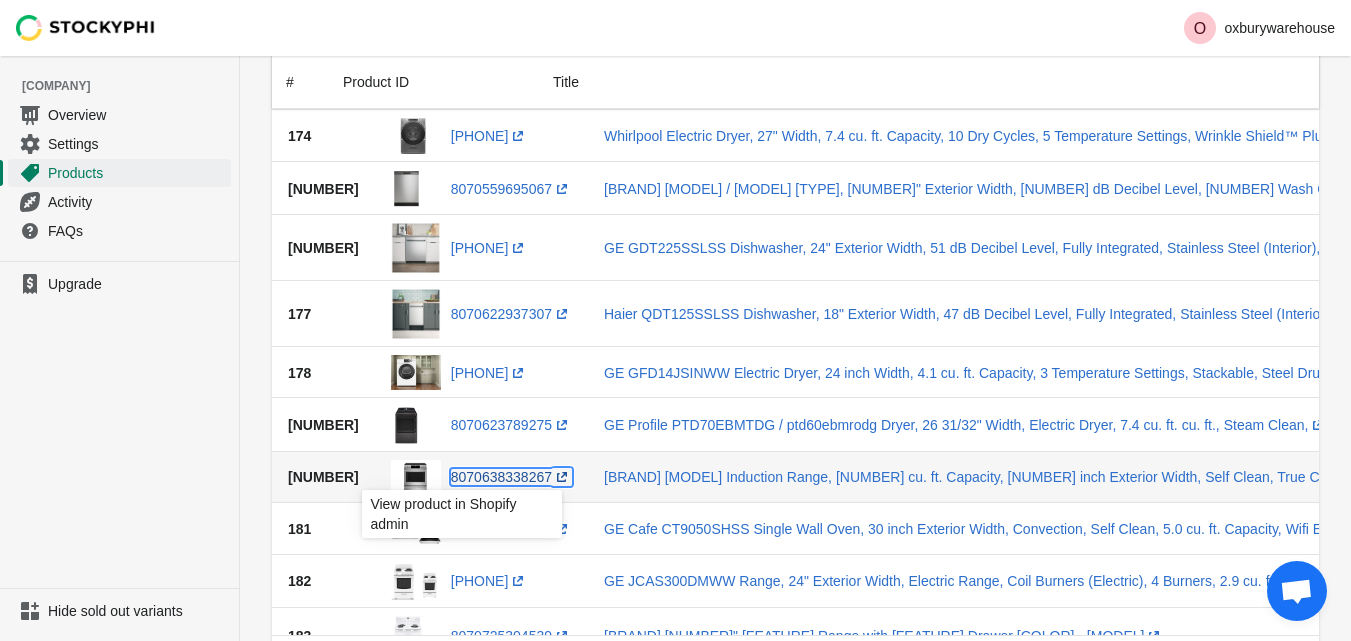 click on "8070638338267 (opens a new window)" at bounding box center (511, 477) 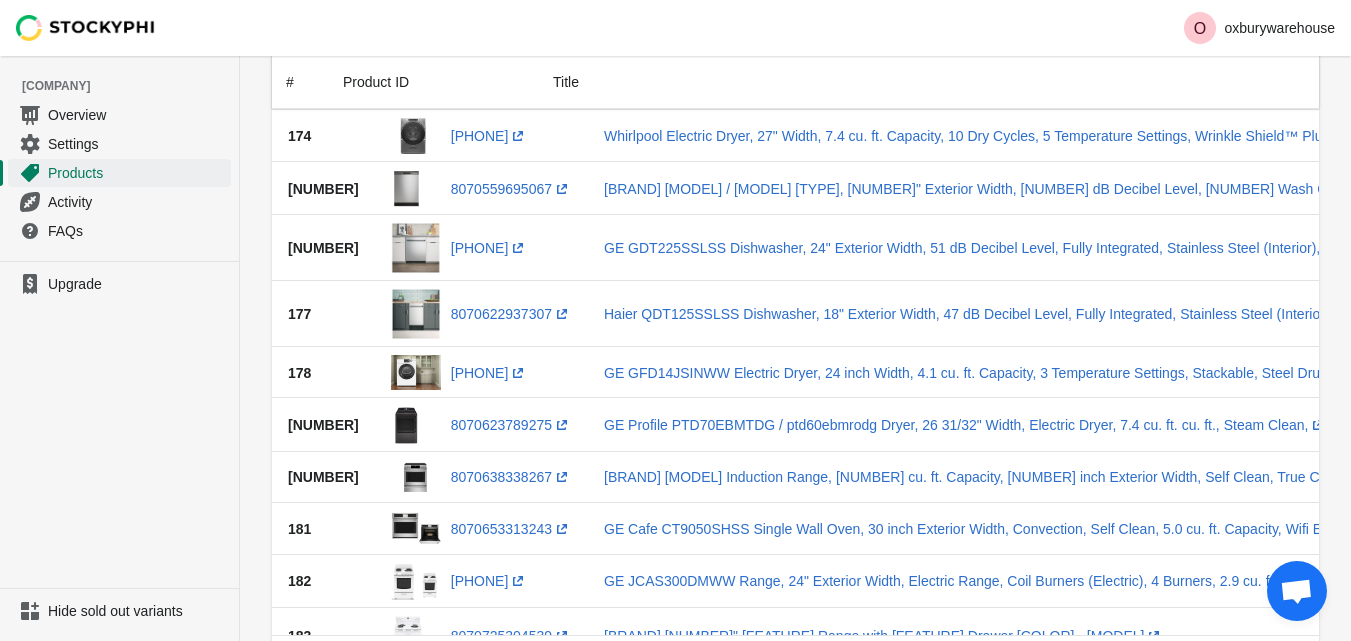 click on "Upgrade" at bounding box center (119, 424) 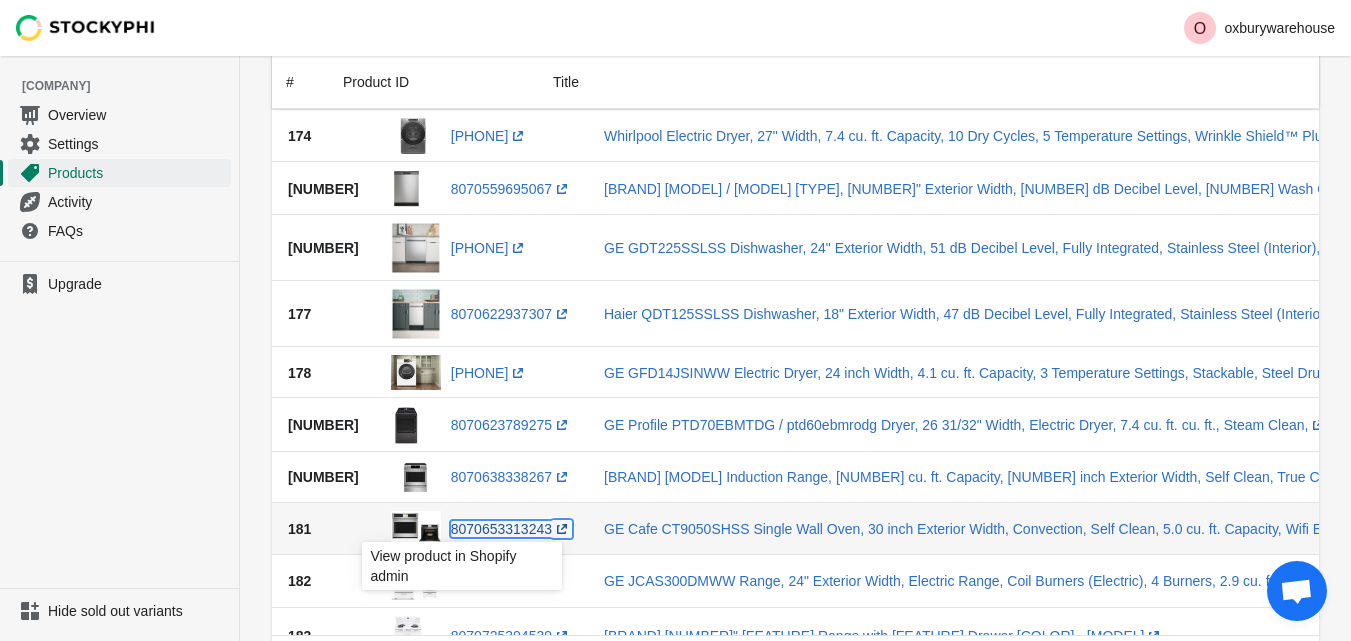 click on "8070653313243 (opens a new window)" at bounding box center [511, 529] 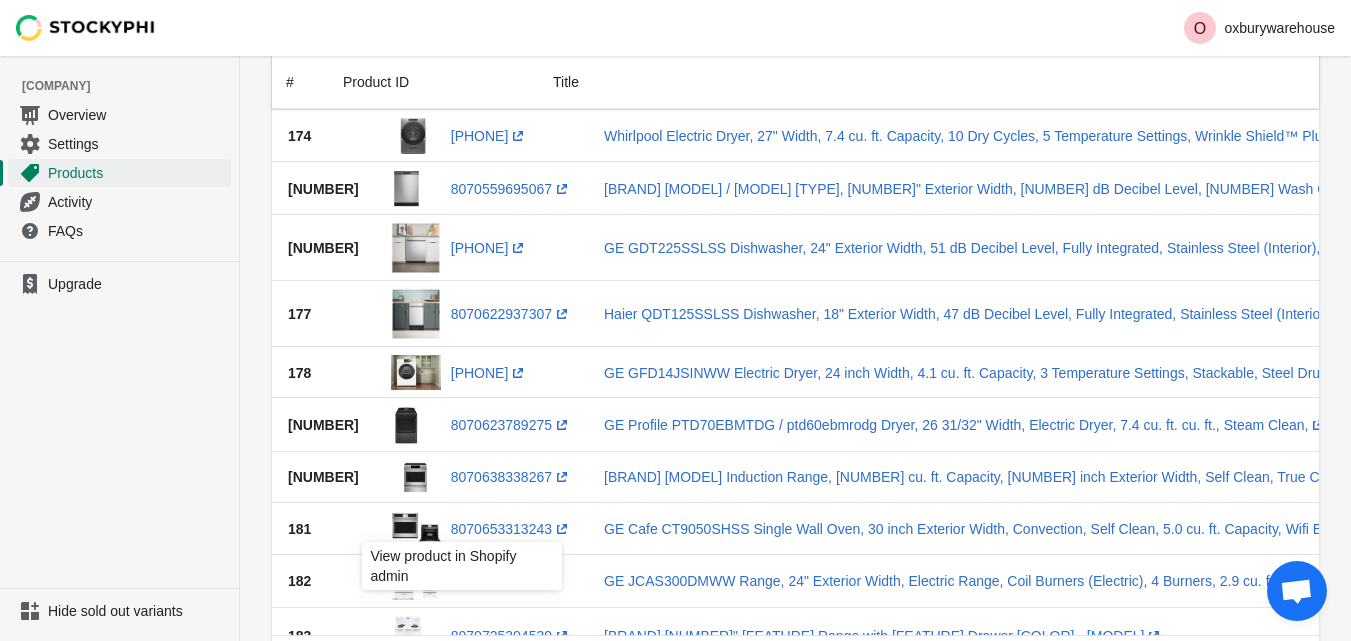 click on "Upgrade" at bounding box center (119, 424) 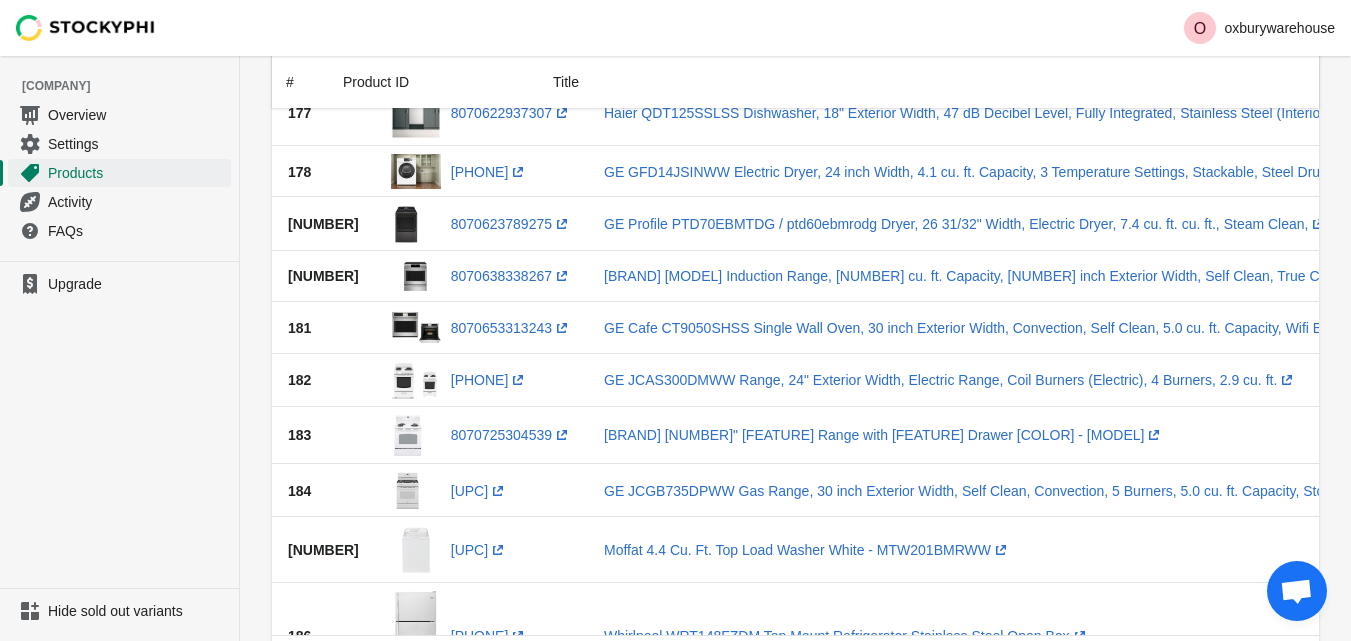 scroll, scrollTop: 2100, scrollLeft: 0, axis: vertical 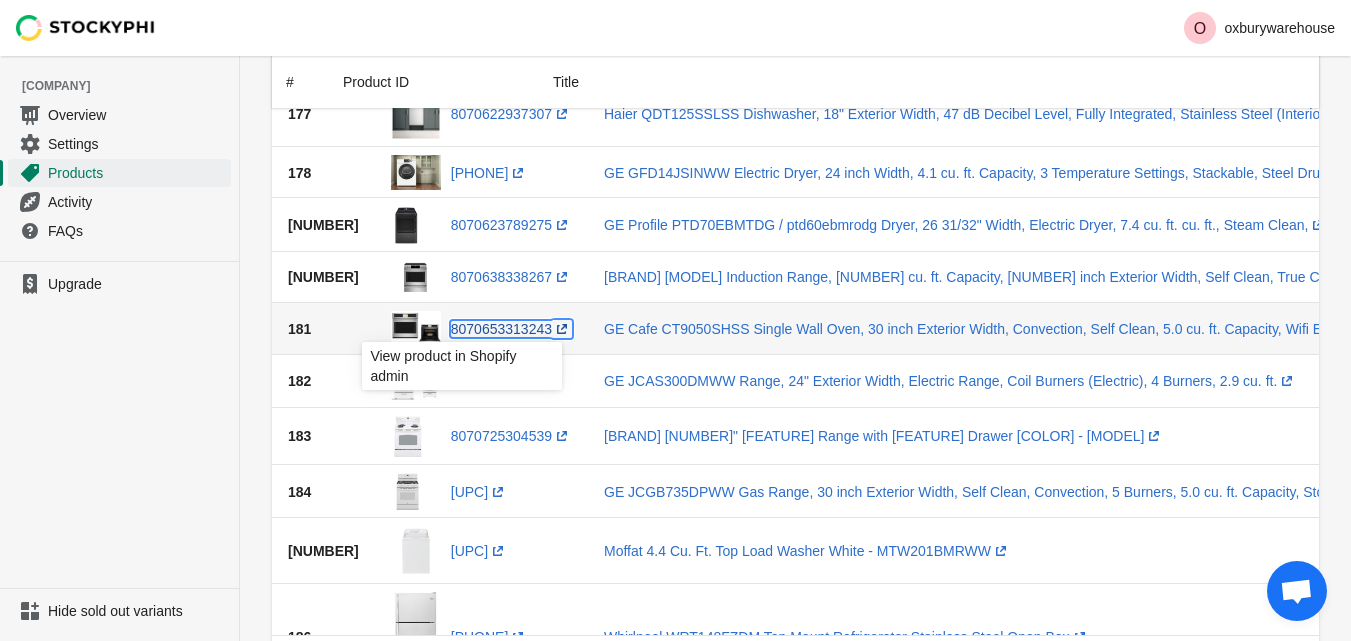 click on "8070653313243 (opens a new window)" at bounding box center (511, 329) 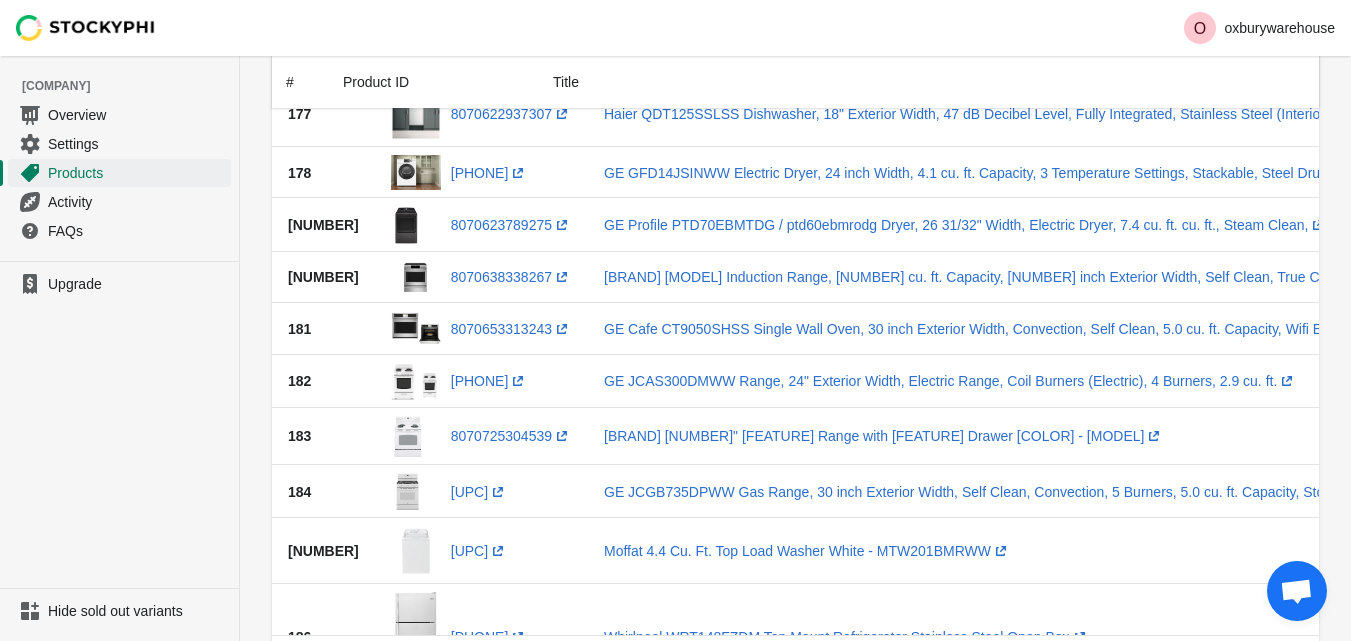 click on "Upgrade" at bounding box center (119, 424) 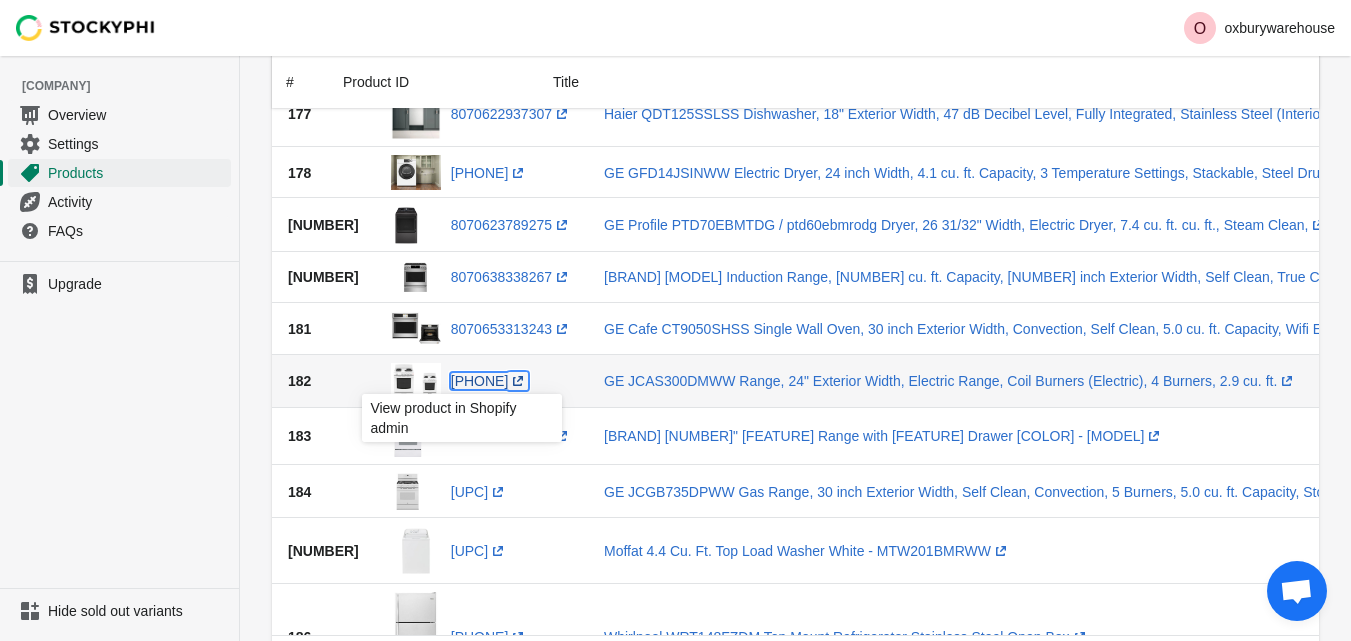 click on "[PHONE] (opens a new window)" at bounding box center [490, 381] 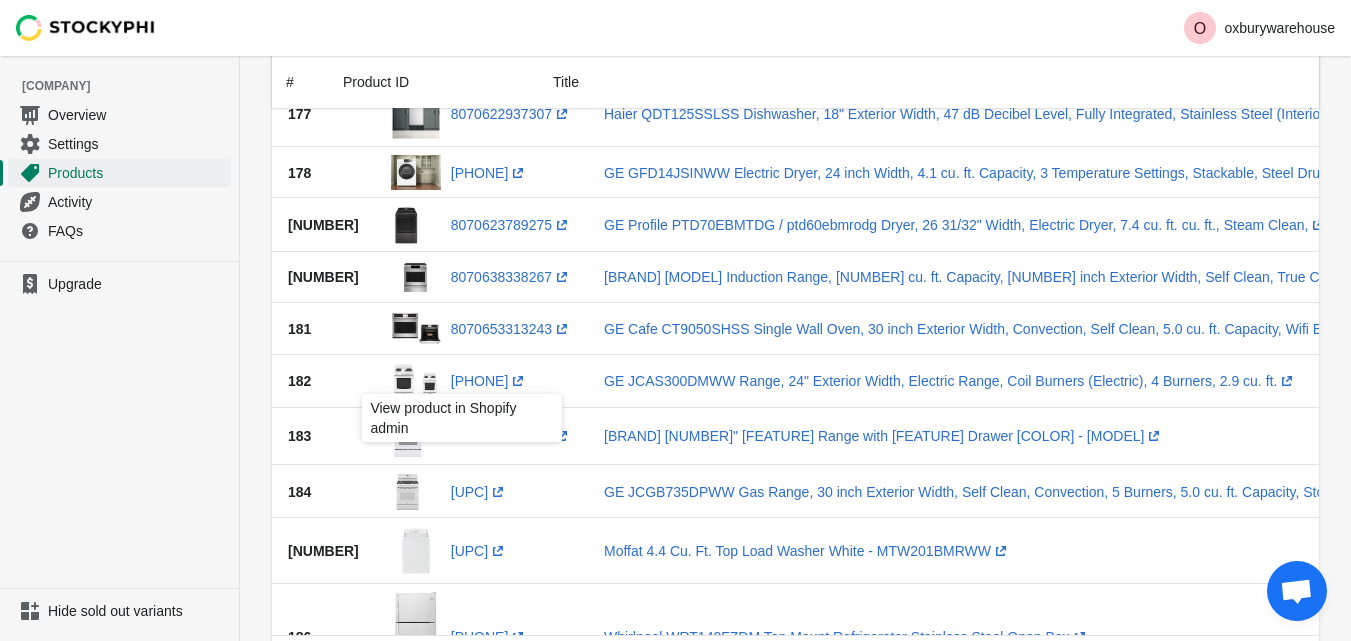 click on "Upgrade" at bounding box center [119, 424] 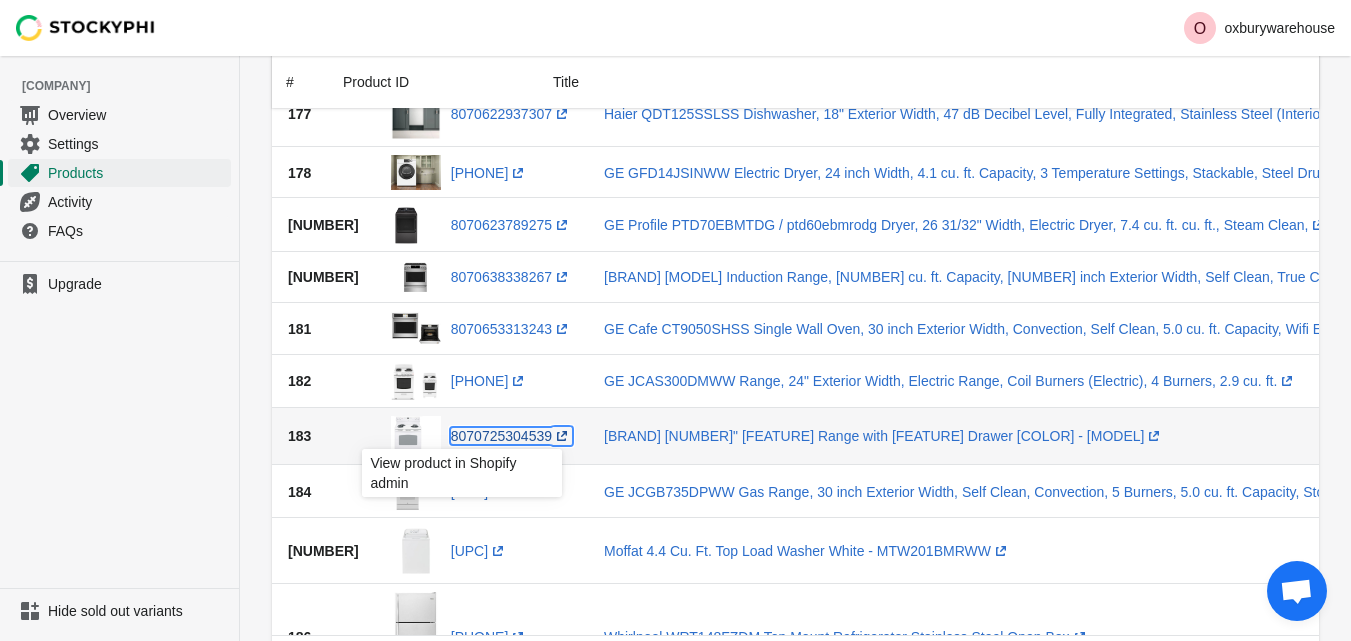 click on "[PHONE] (opens a new window)" at bounding box center [511, 436] 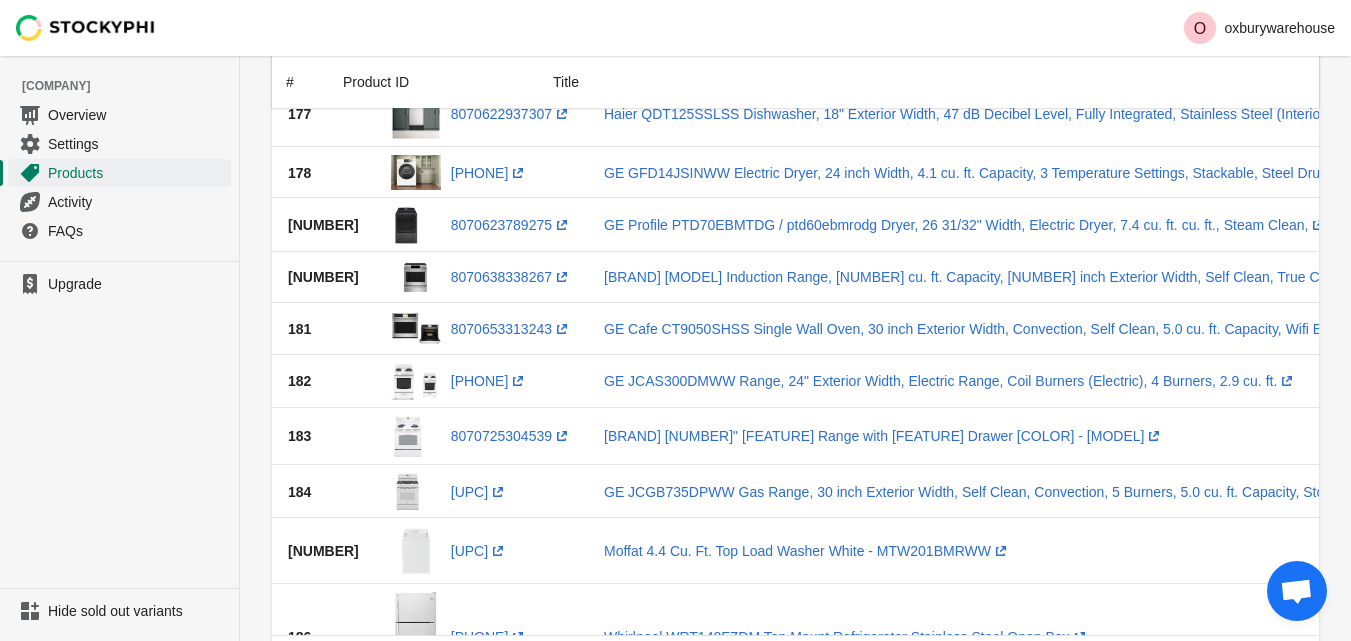 click on "Upgrade" at bounding box center [119, 424] 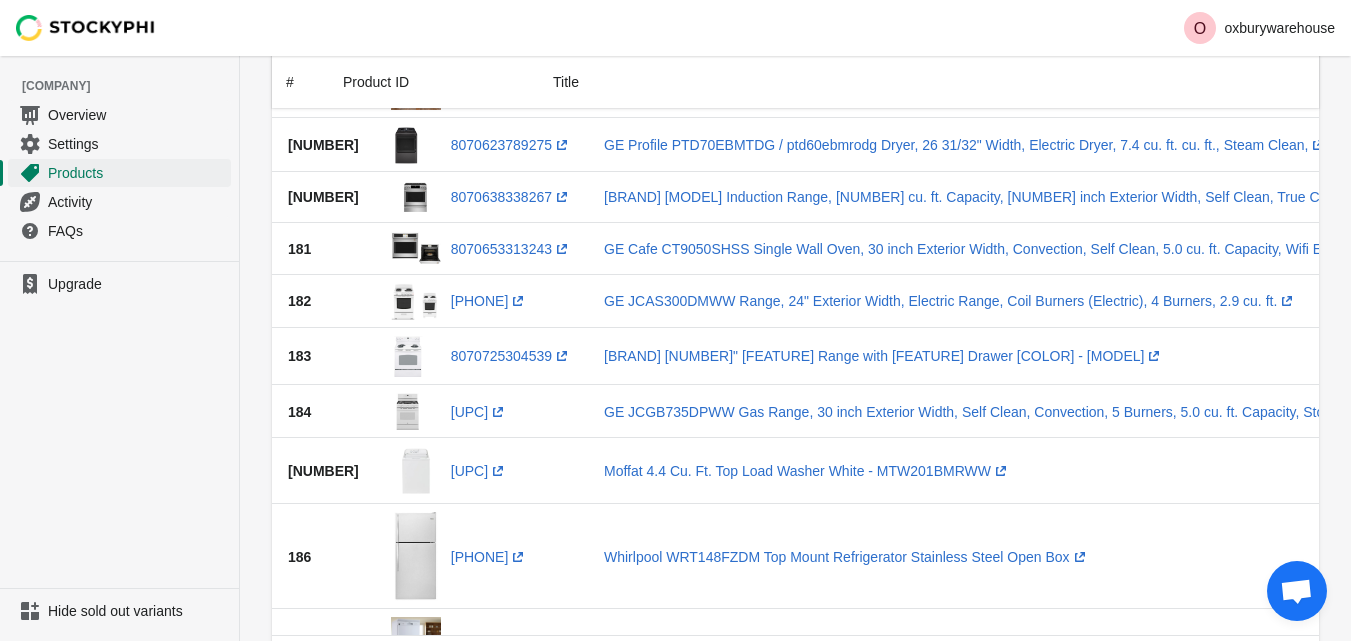 scroll, scrollTop: 2300, scrollLeft: 0, axis: vertical 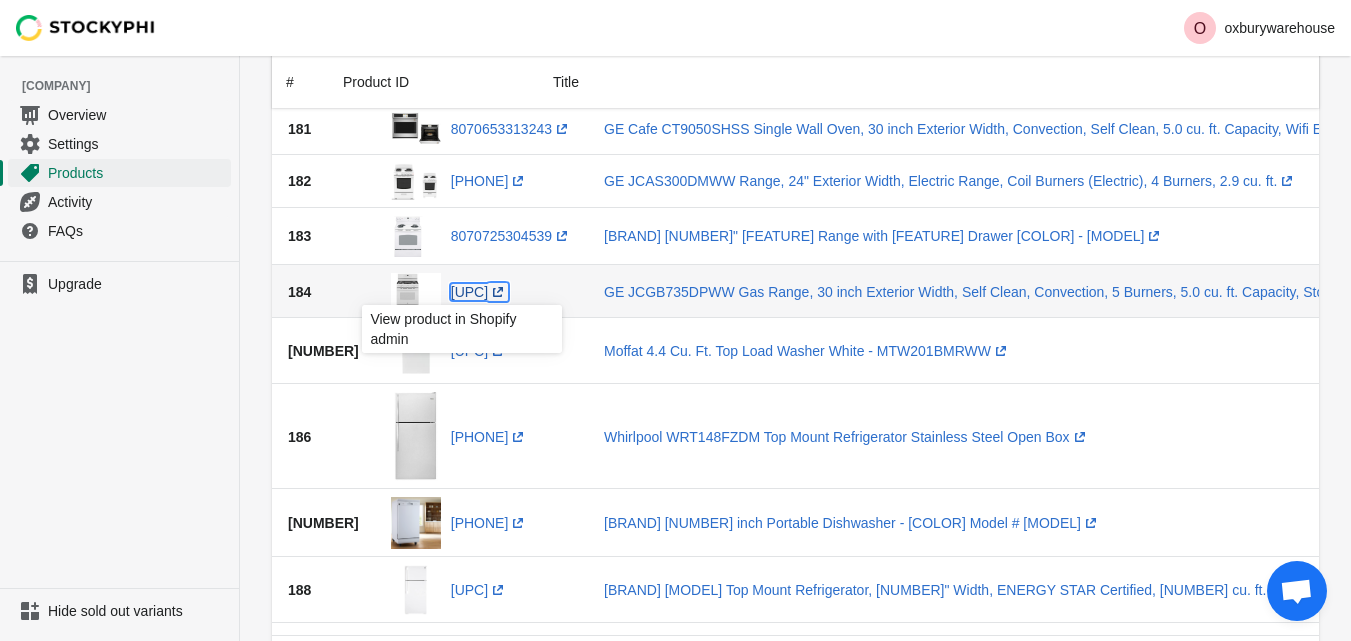 click on "8070727074011 (opens a new window)" at bounding box center (479, 292) 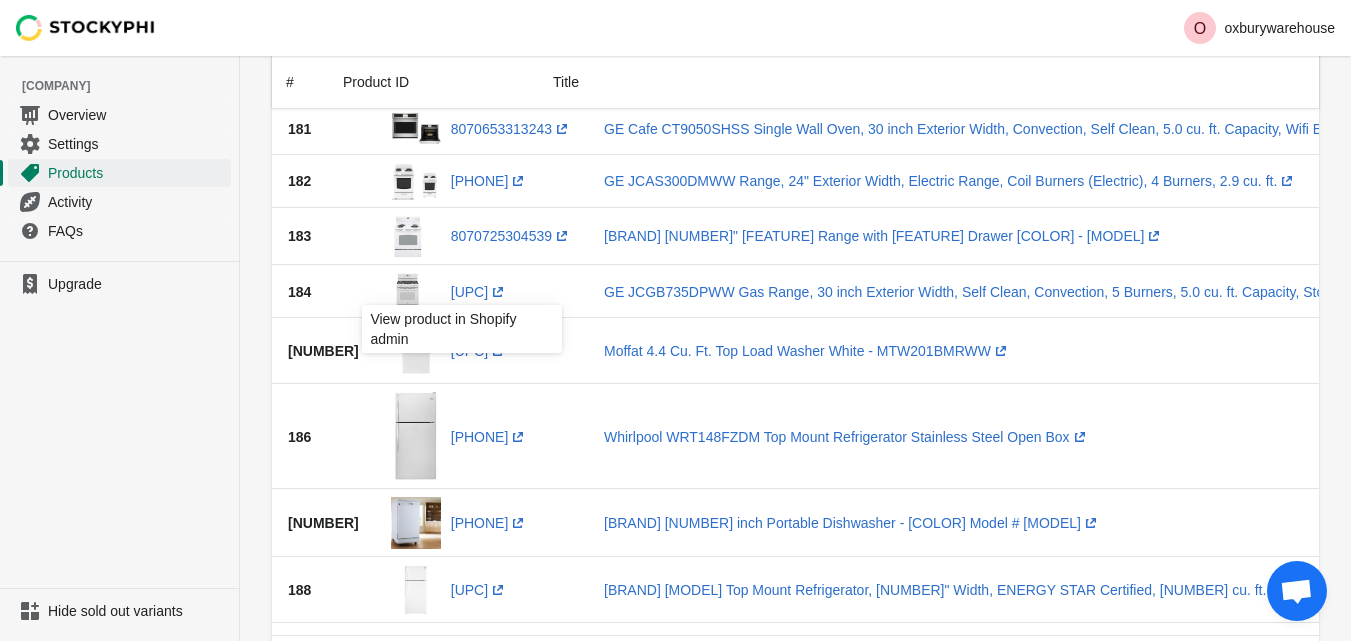 click on "Upgrade" at bounding box center [119, 424] 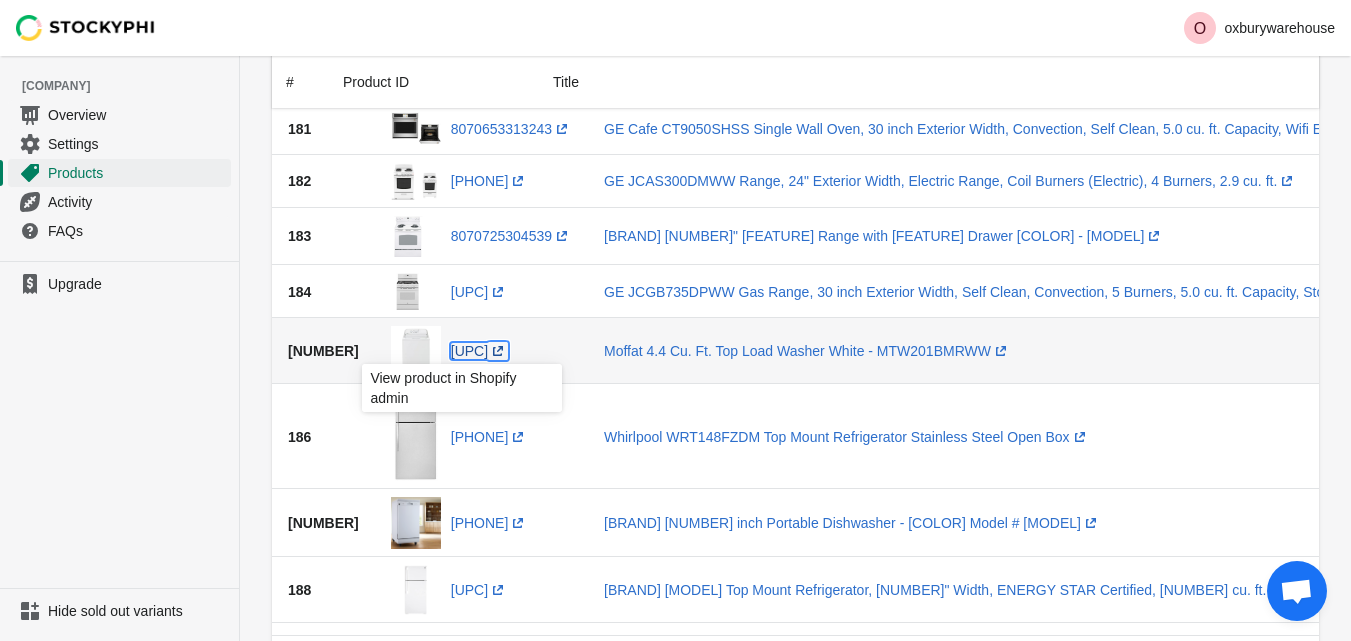 click on "[PHONE] (opens a new window)" at bounding box center [479, 351] 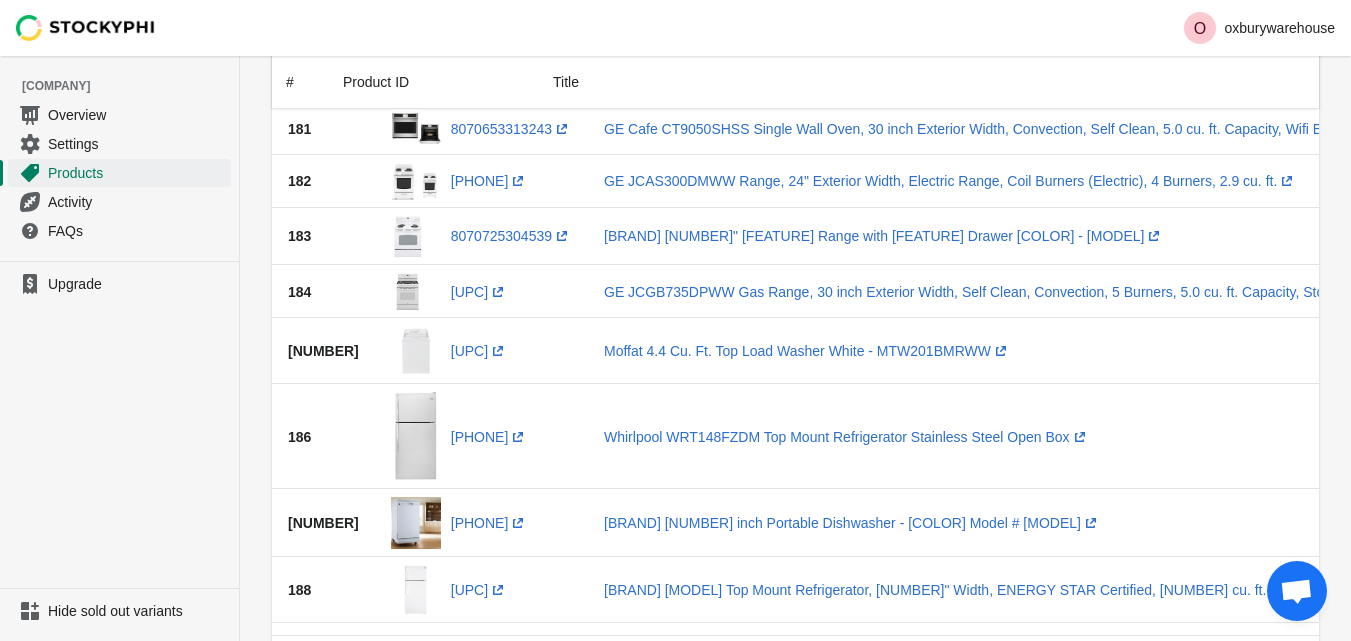click on "Upgrade" at bounding box center (119, 424) 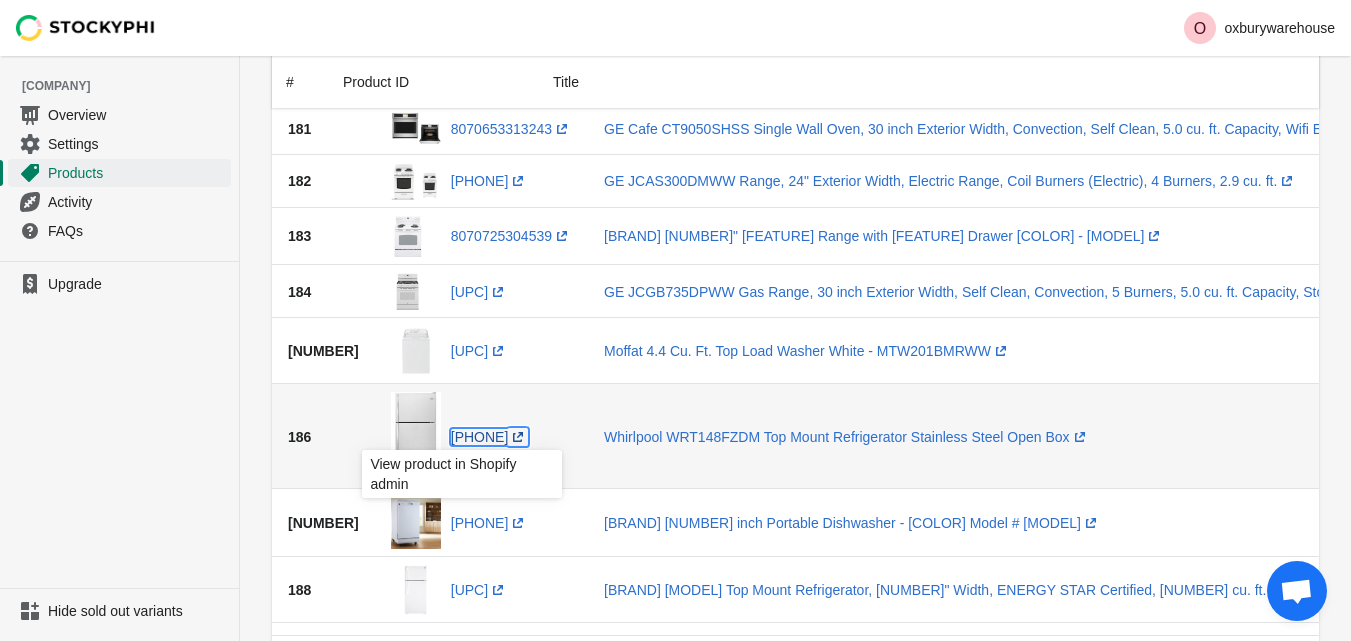 click on "[PHONE] (opens a new window)" at bounding box center (490, 437) 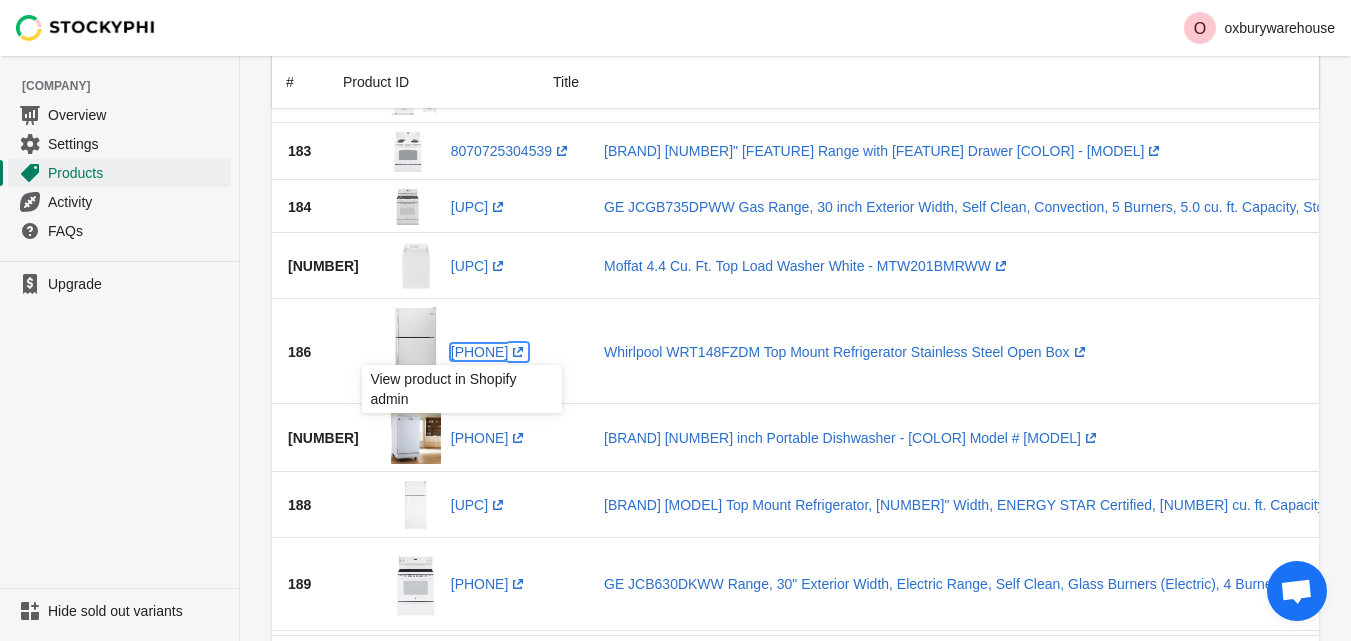 scroll, scrollTop: 2500, scrollLeft: 0, axis: vertical 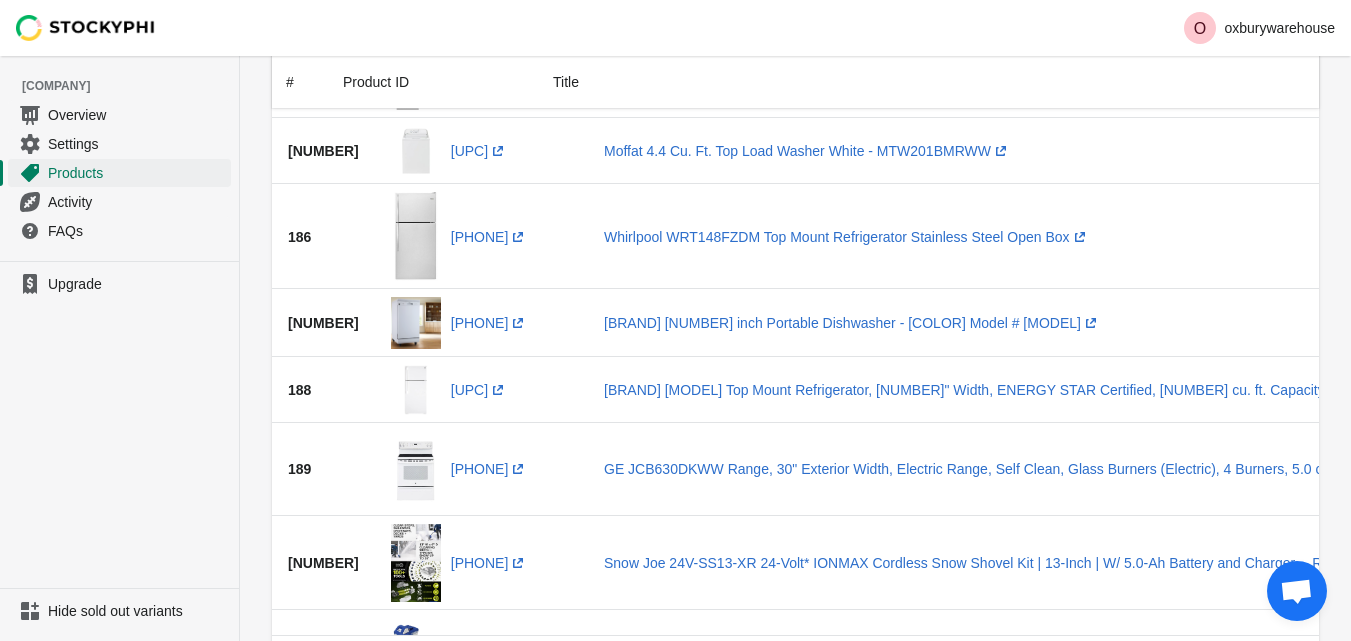 click on "Upgrade" at bounding box center [119, 424] 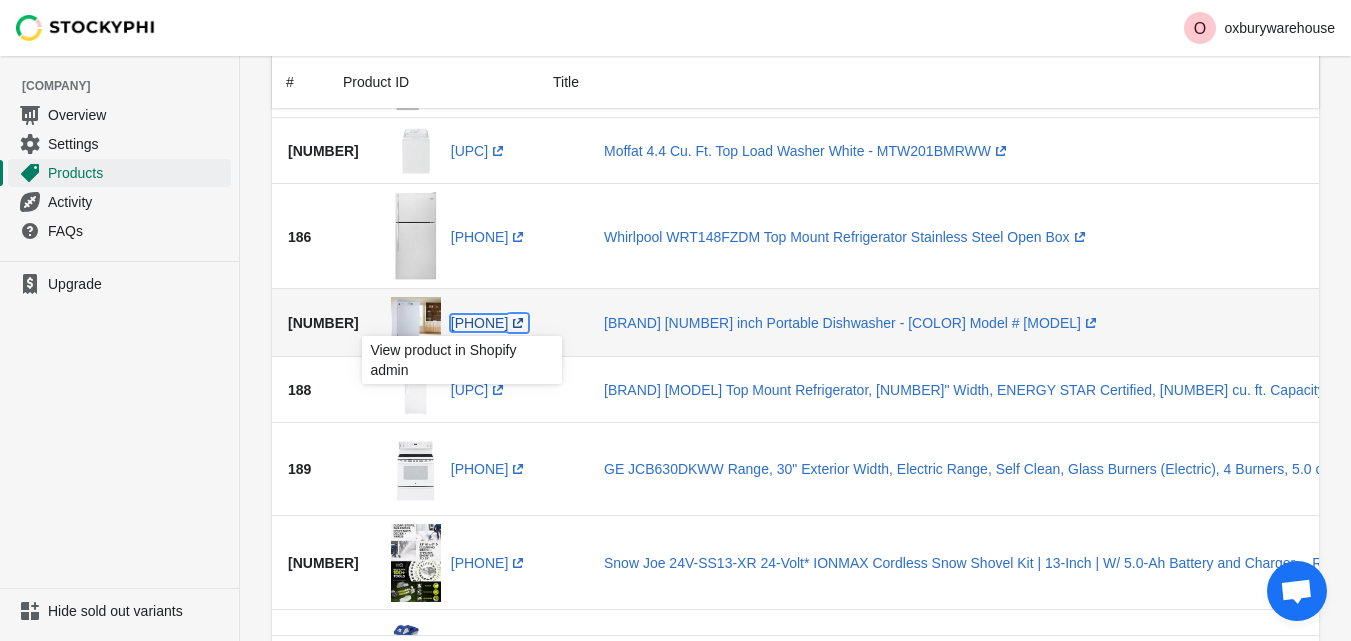 click on "[PHONE] (opens a new window)" at bounding box center (490, 323) 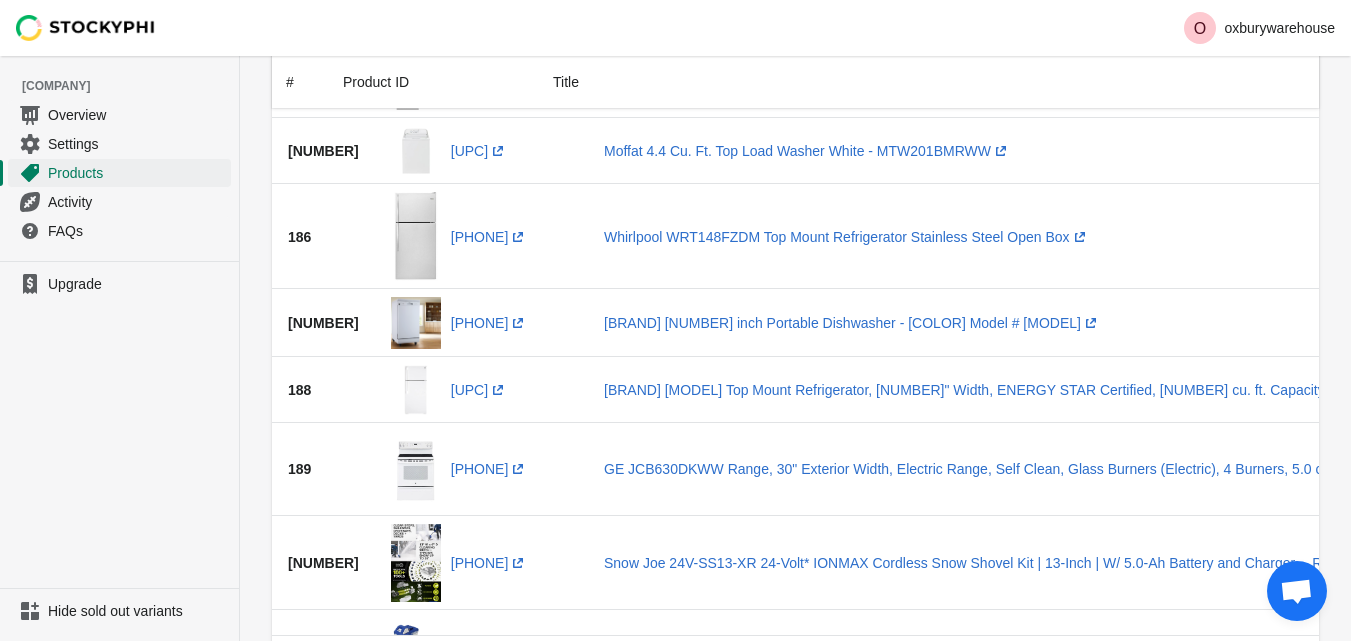 click on "Upgrade" at bounding box center [119, 424] 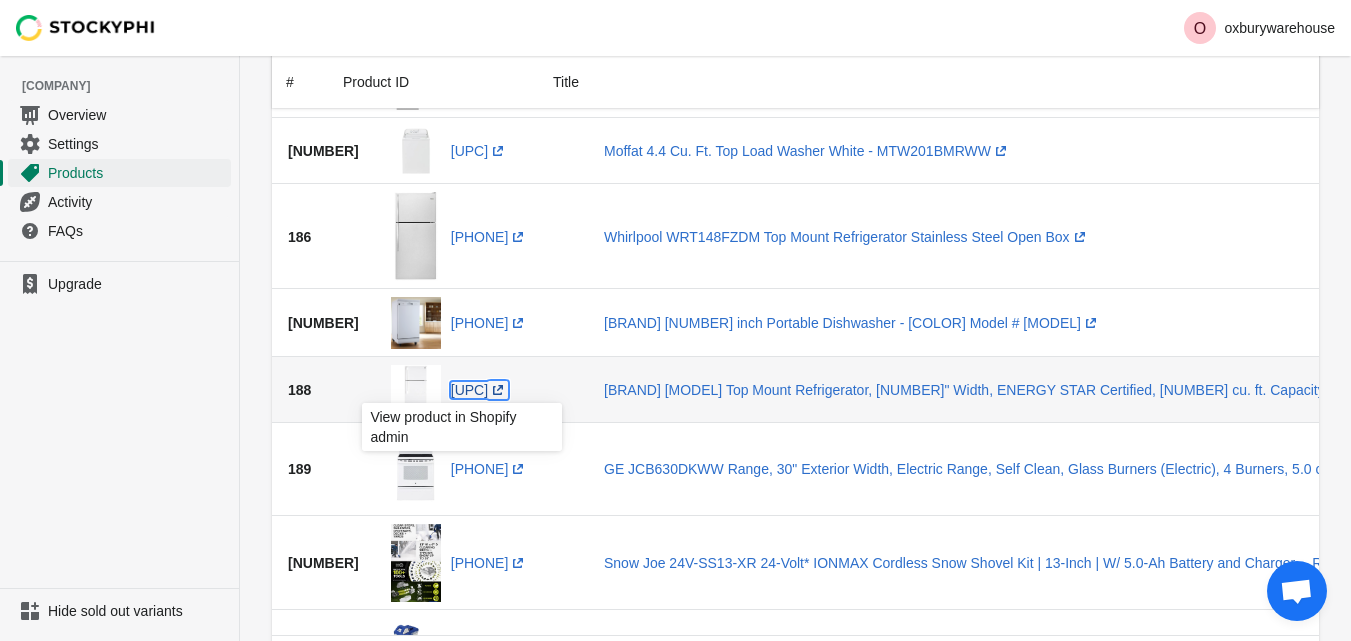 click on "[PHONE] (opens a new window)" at bounding box center (479, 390) 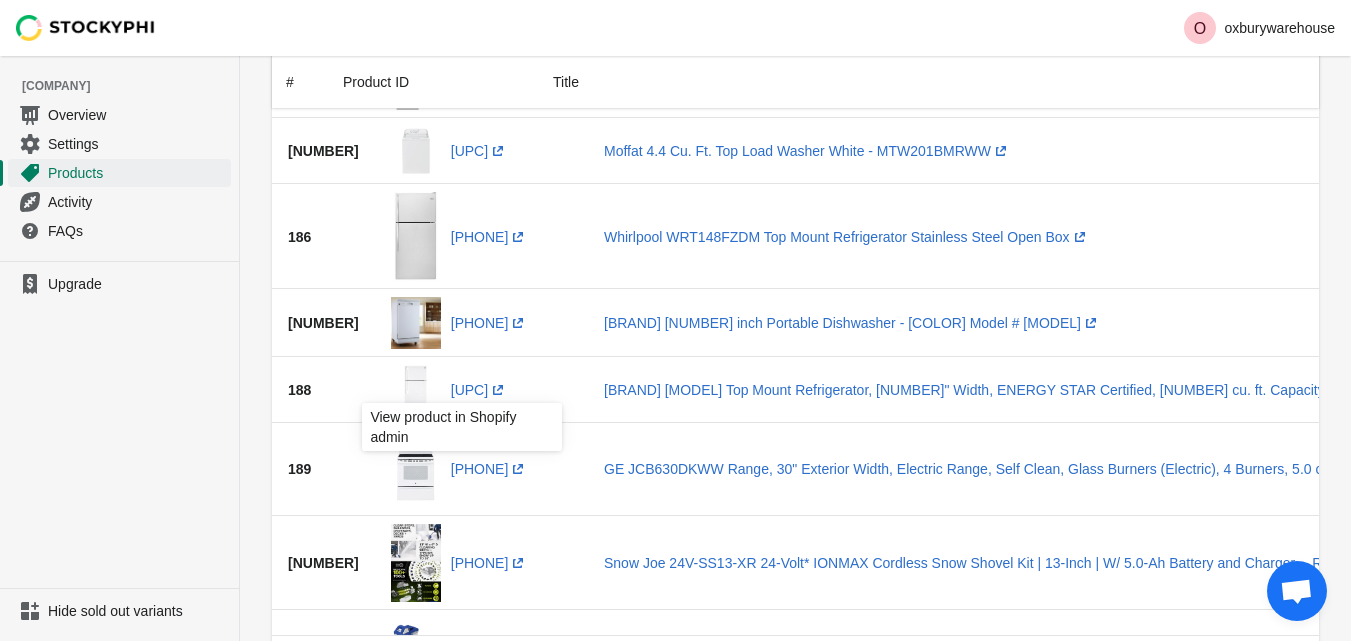 drag, startPoint x: 145, startPoint y: 495, endPoint x: 176, endPoint y: 489, distance: 31.575306 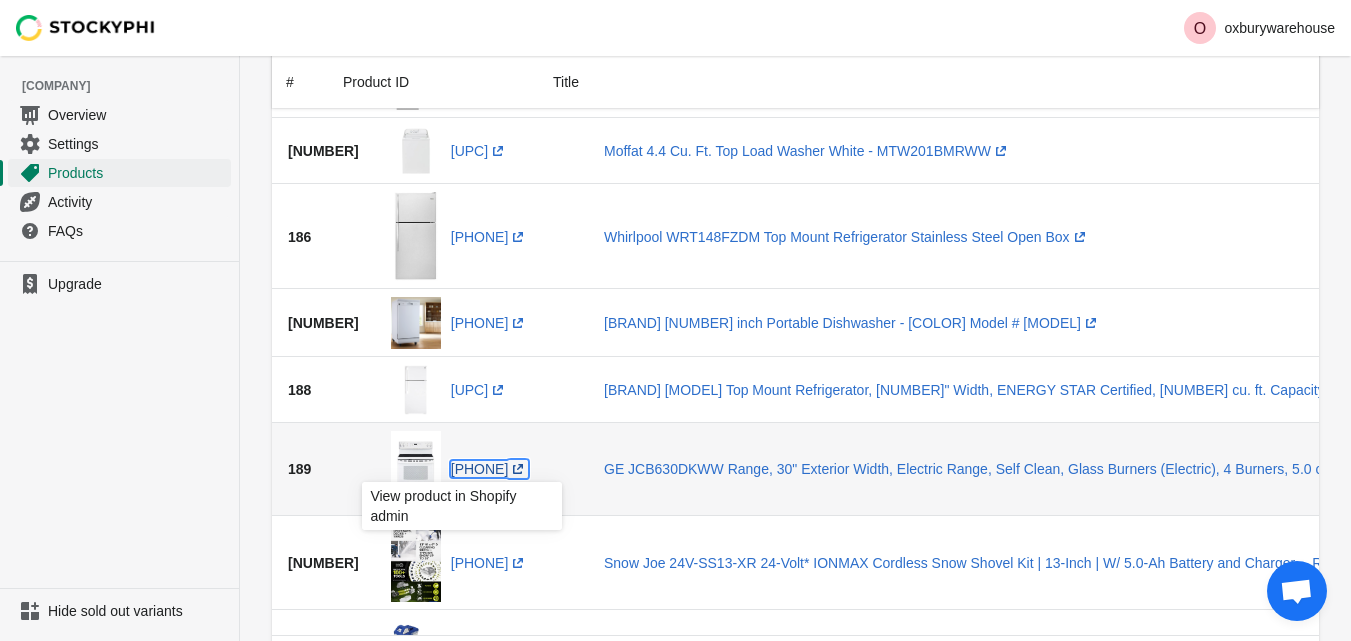 click on "[PHONE] (opens a new window)" at bounding box center [490, 469] 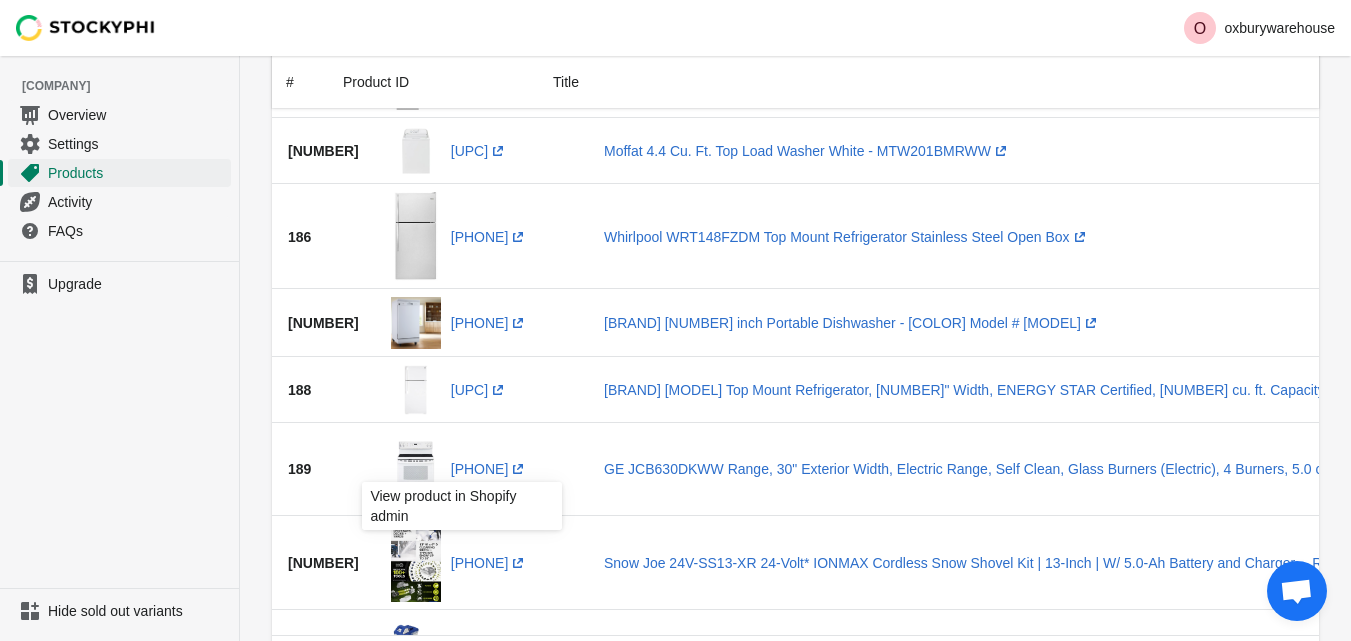 click on "Upgrade" at bounding box center [119, 424] 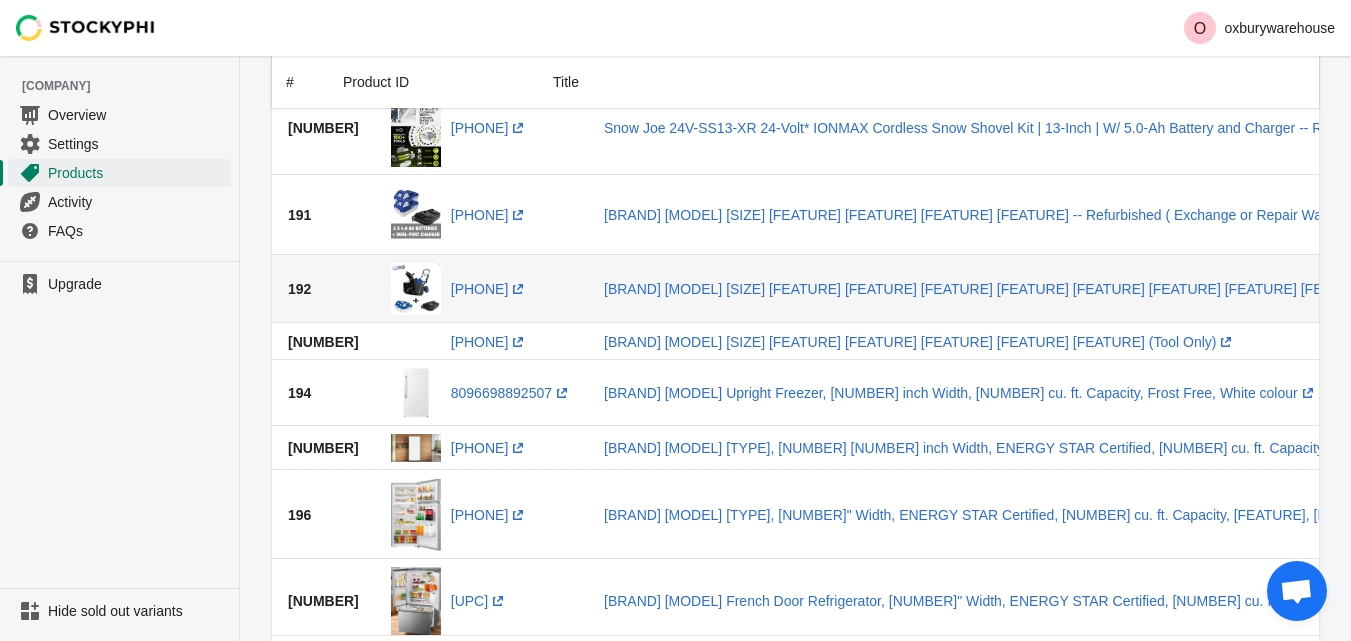scroll, scrollTop: 2900, scrollLeft: 0, axis: vertical 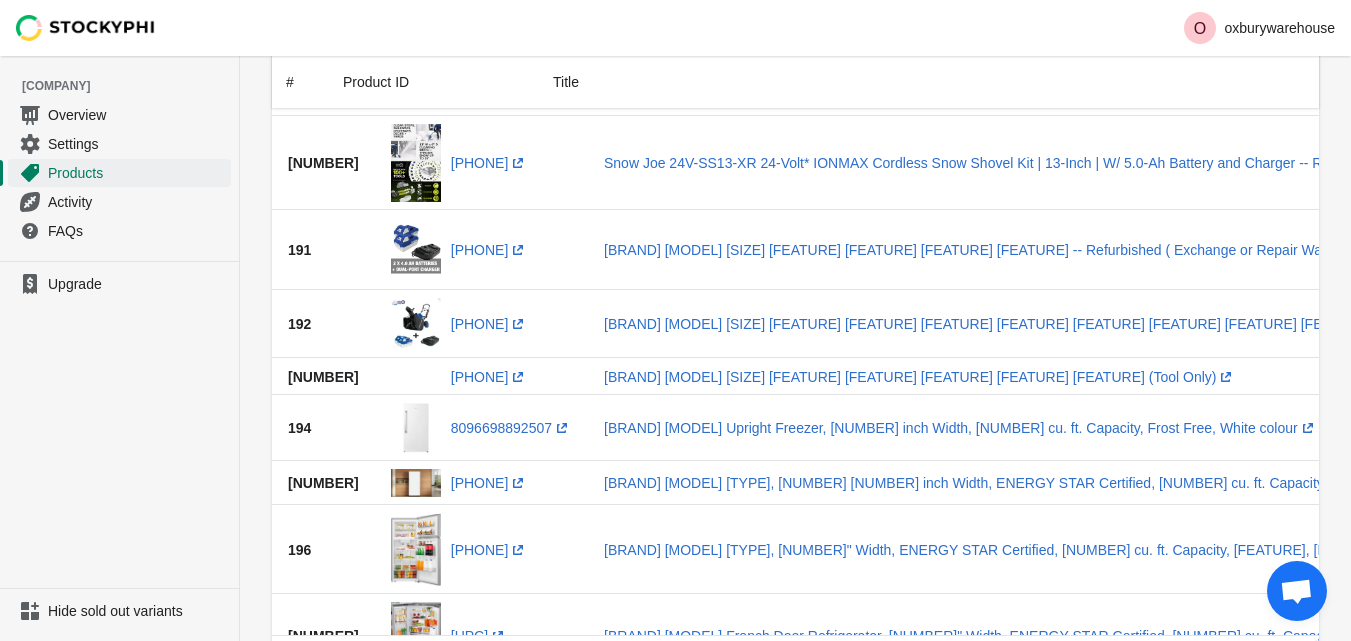 click on "Upgrade" at bounding box center [119, 424] 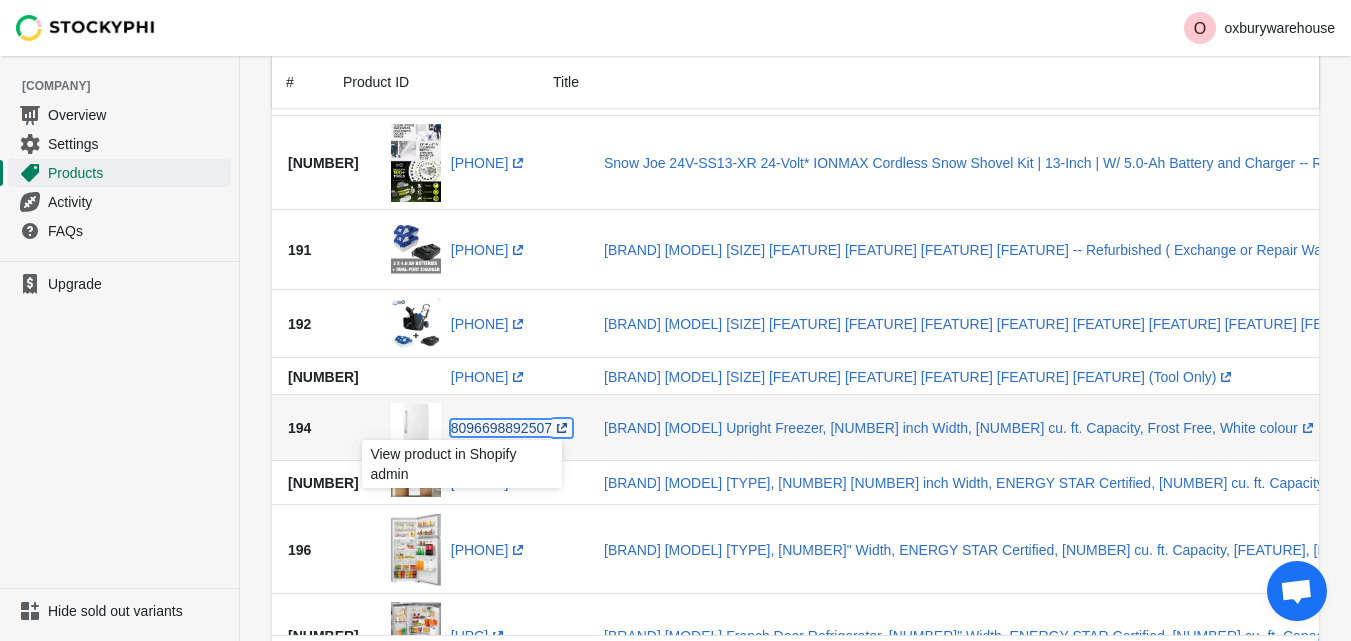 click on "[PHONE] (opens a new window)" at bounding box center [511, 428] 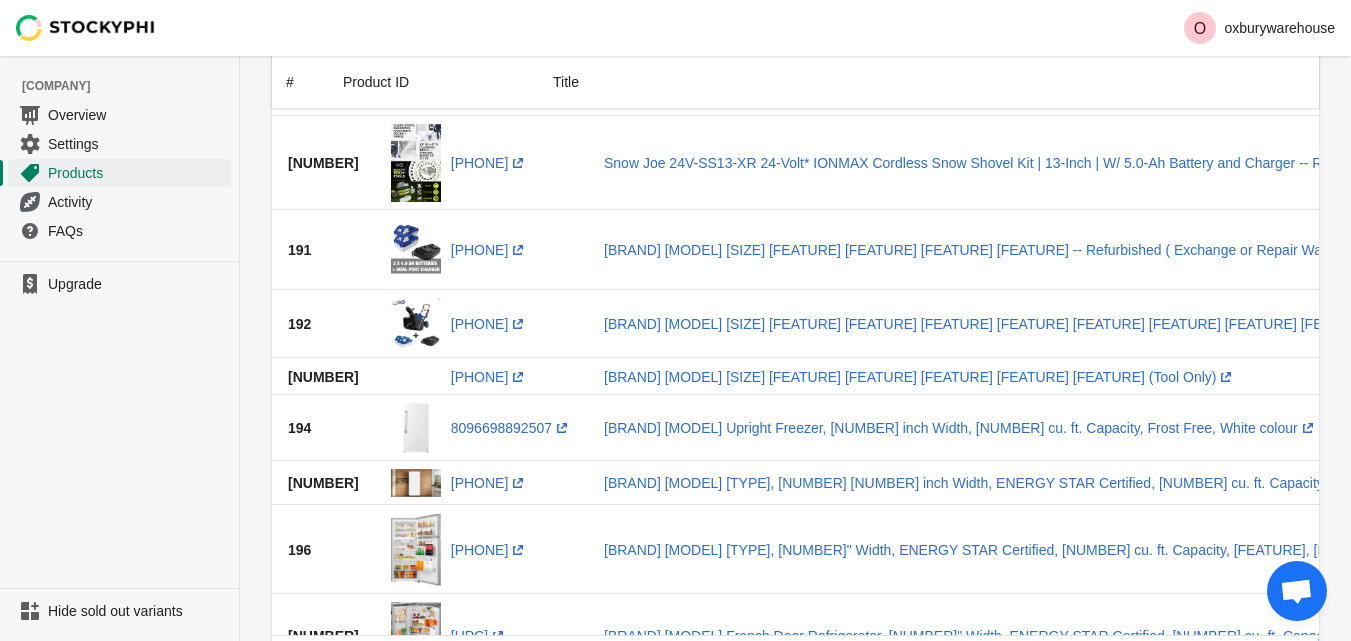 click on "Upgrade" at bounding box center [119, 424] 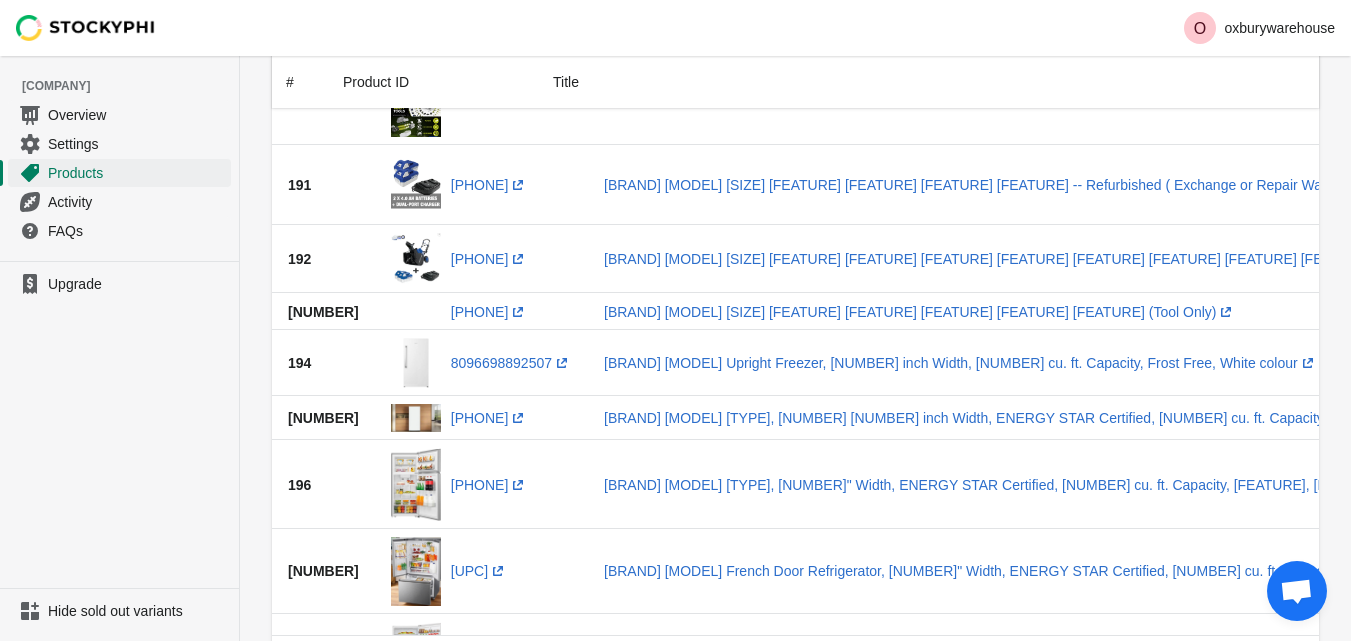 scroll, scrollTop: 3000, scrollLeft: 0, axis: vertical 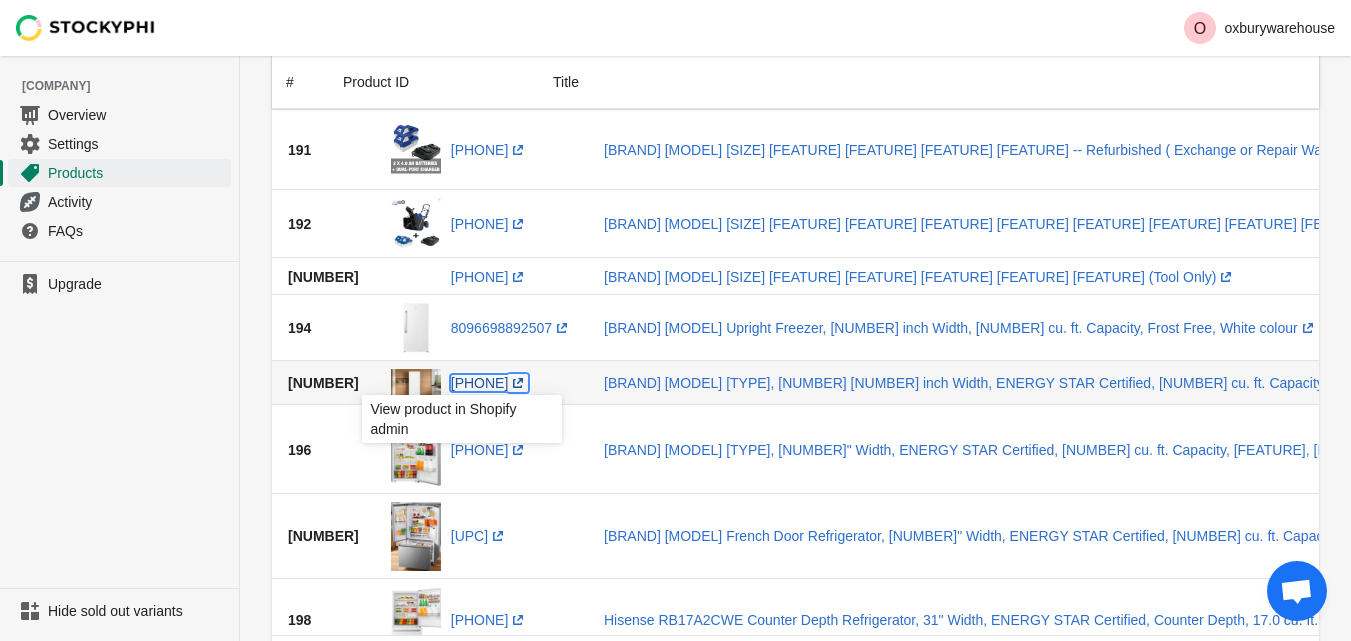 click on "8096712949979 (opens a new window)" at bounding box center [490, 383] 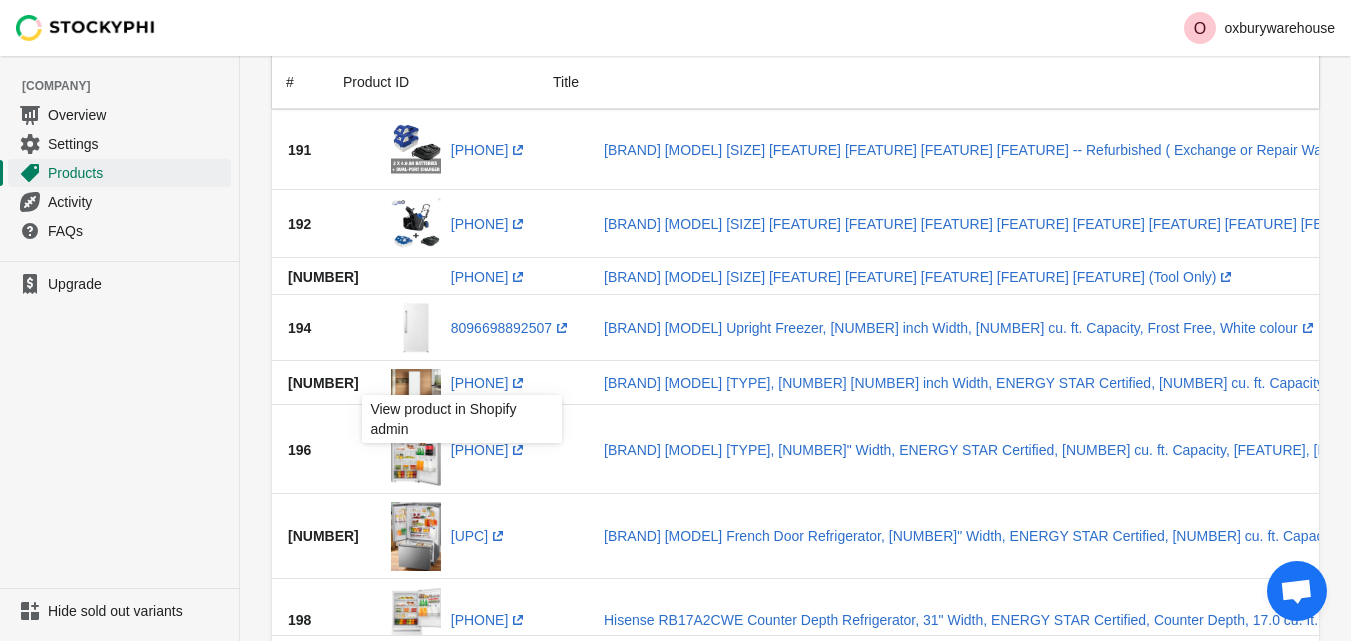 click on "Upgrade" at bounding box center (119, 424) 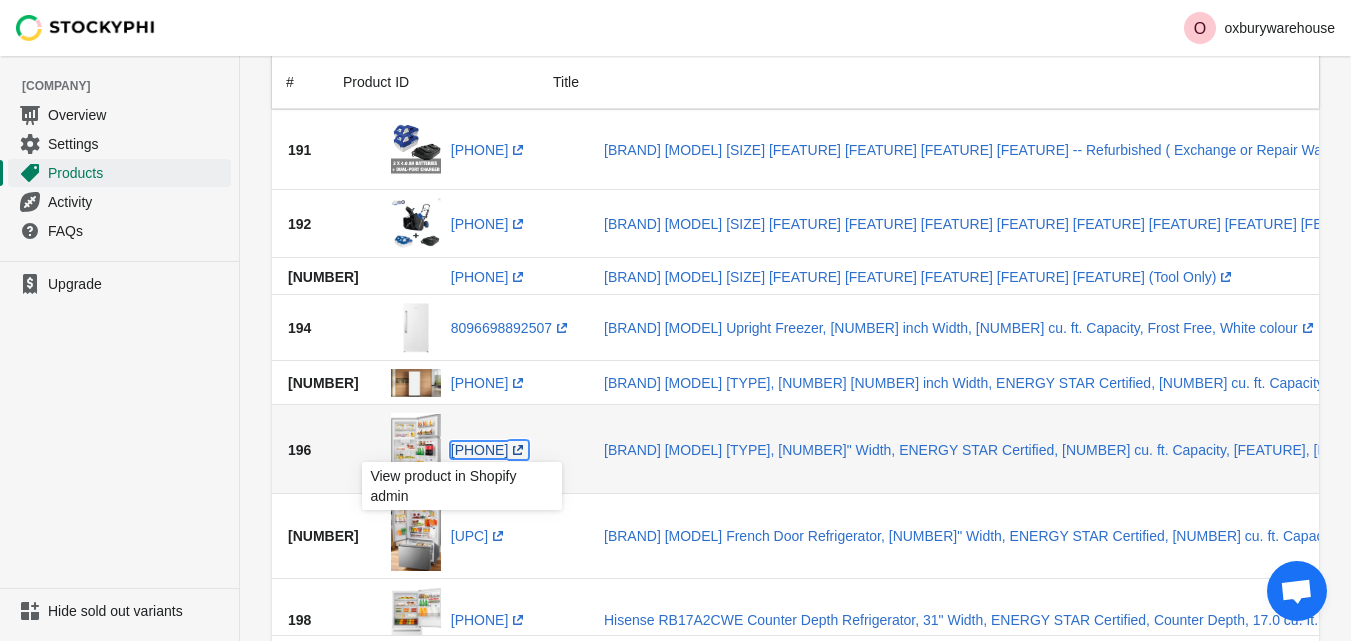 click on "8099220291803 (opens a new window)" at bounding box center [490, 450] 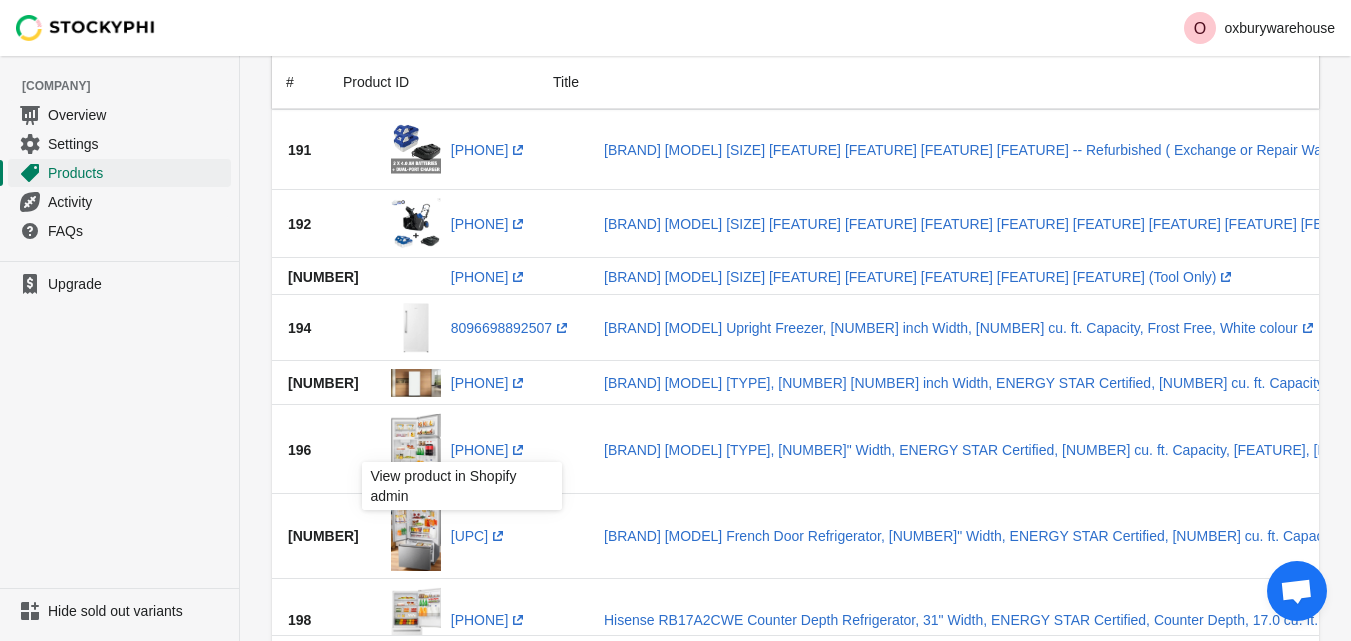 click on "Upgrade" at bounding box center [119, 424] 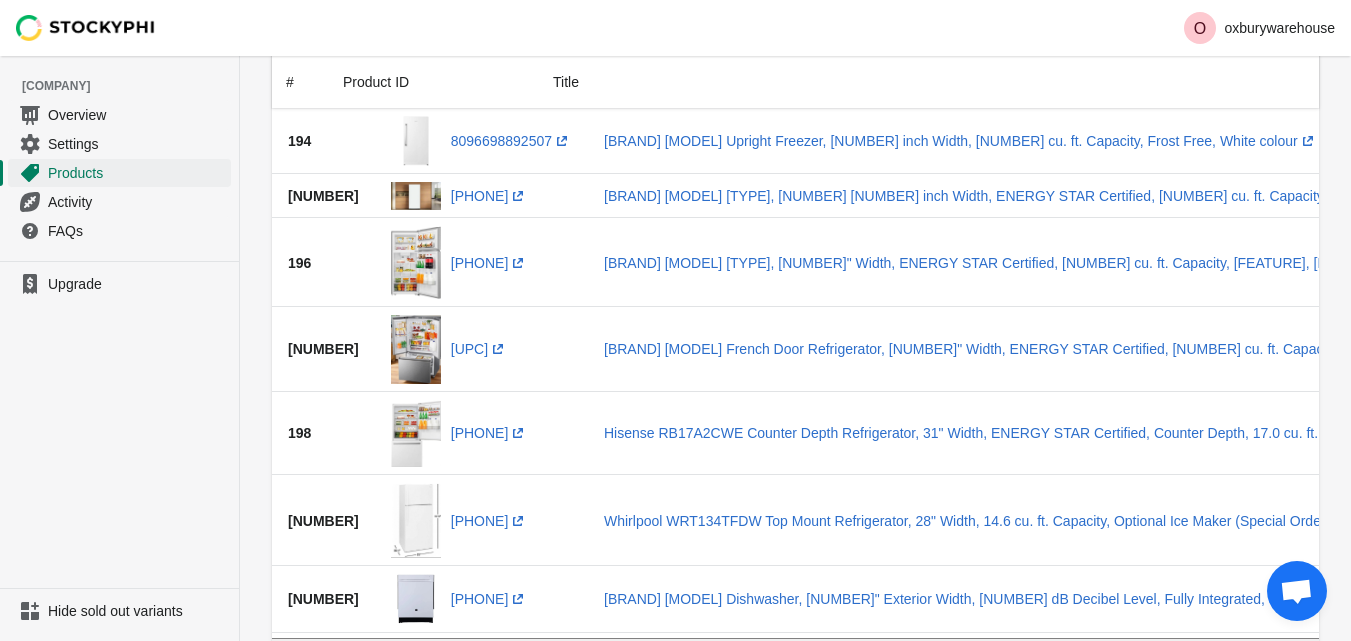 scroll, scrollTop: 3200, scrollLeft: 0, axis: vertical 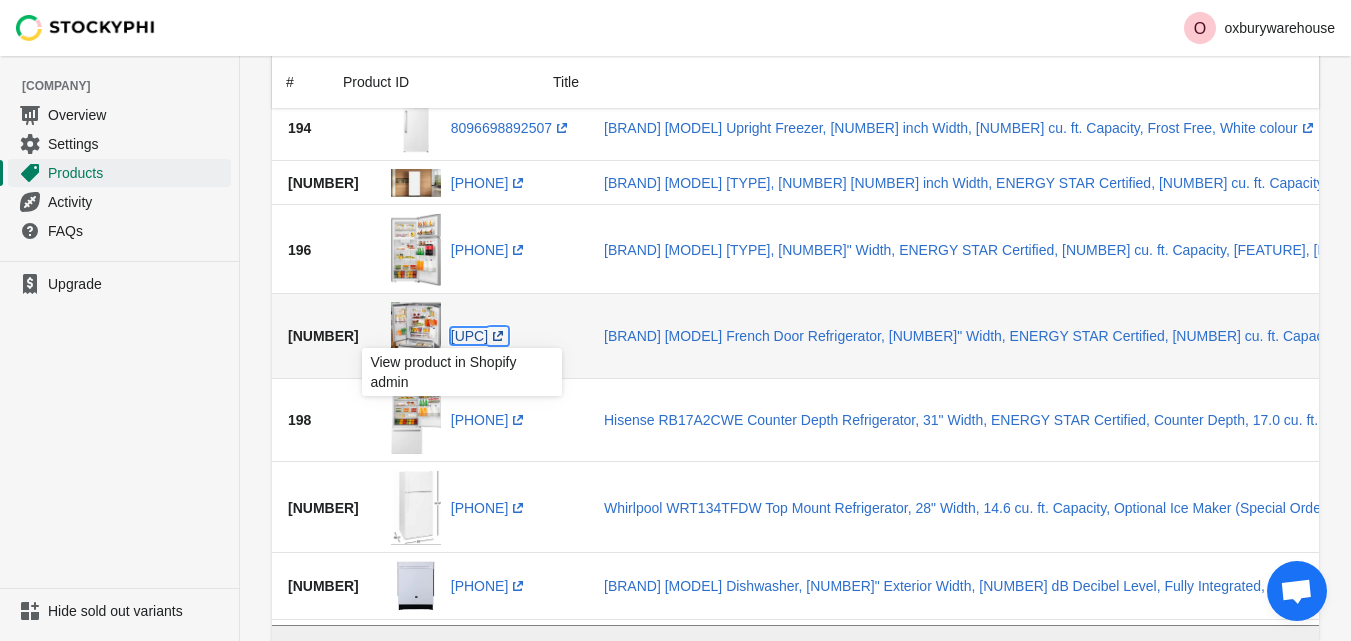 click on "[UPC] (opens a new window)" at bounding box center [479, 336] 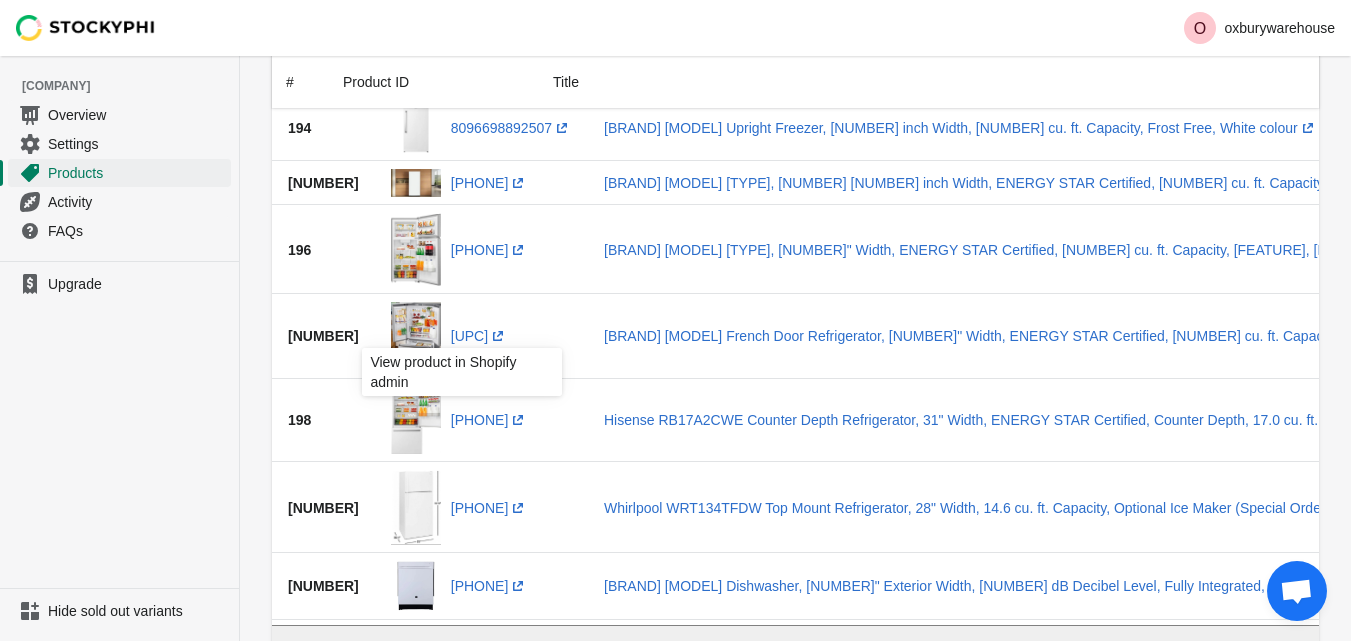 click on "Upgrade" at bounding box center (119, 424) 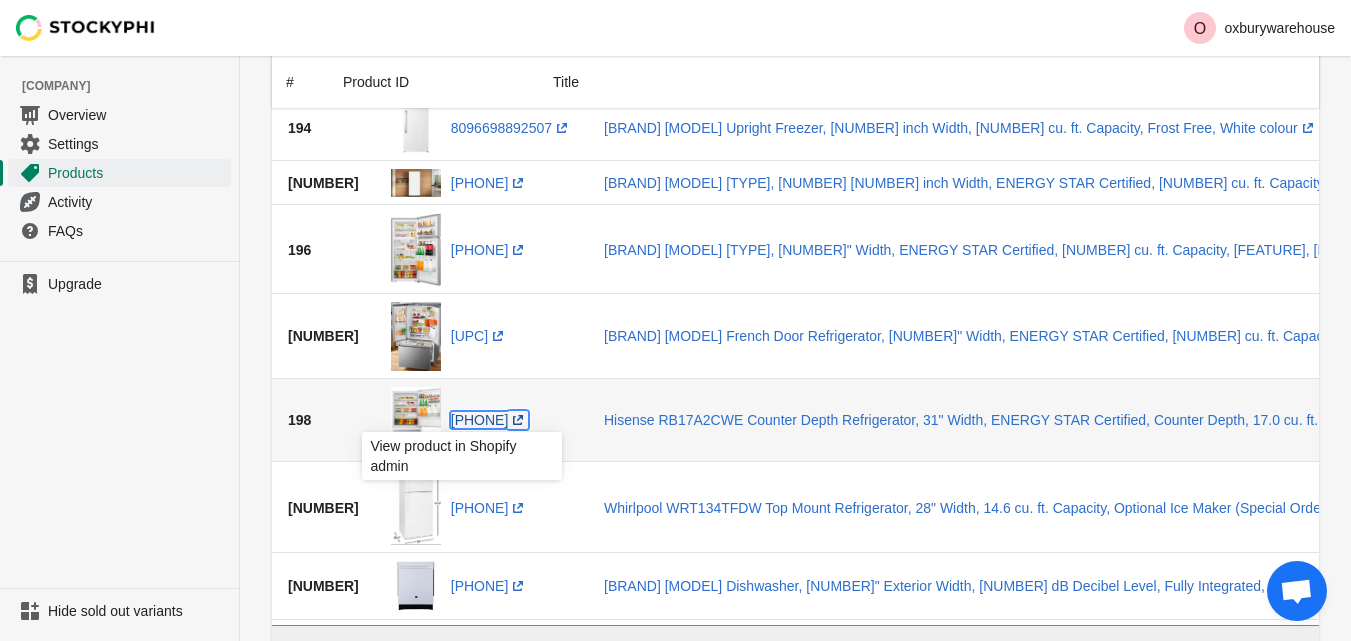 click on "[UPC] (opens a new window)" at bounding box center [490, 420] 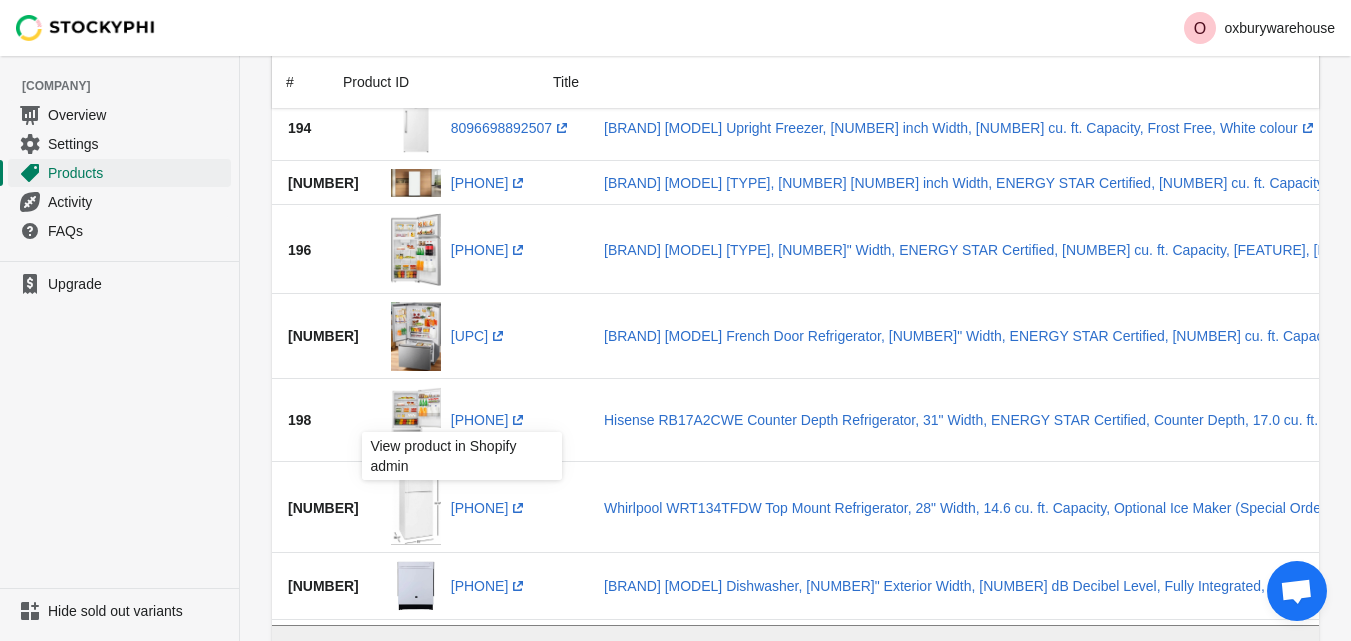 click on "Upgrade" at bounding box center [119, 424] 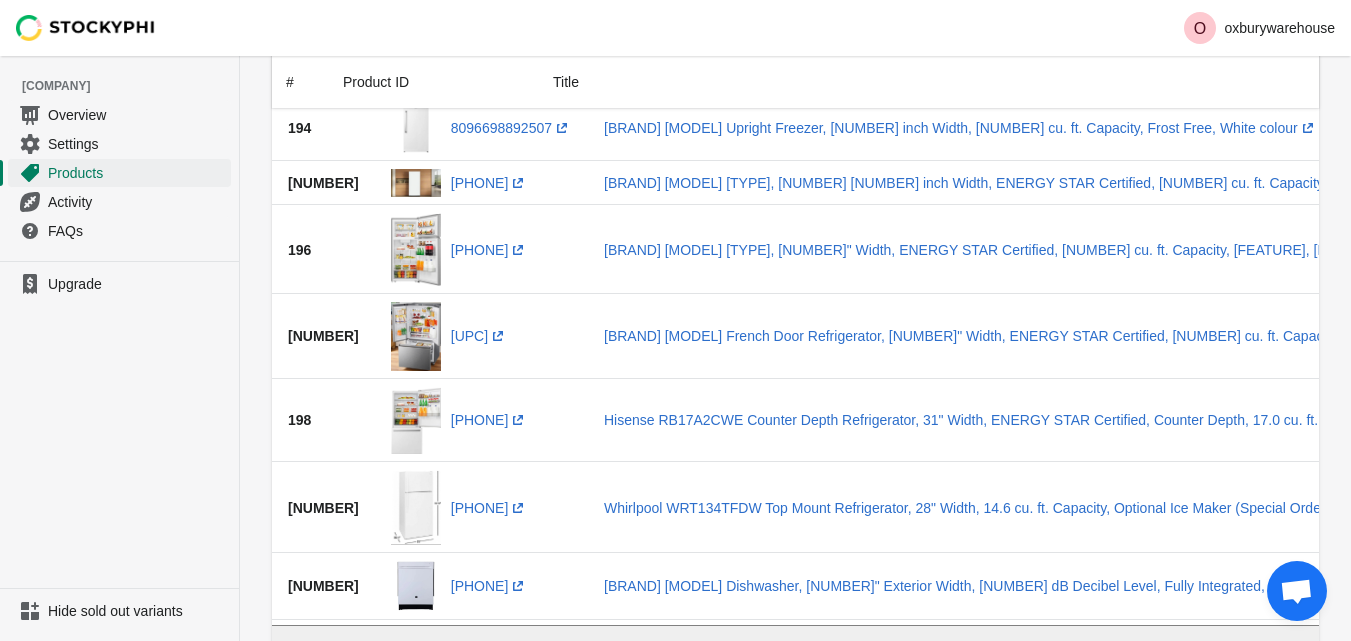 scroll, scrollTop: 3300, scrollLeft: 0, axis: vertical 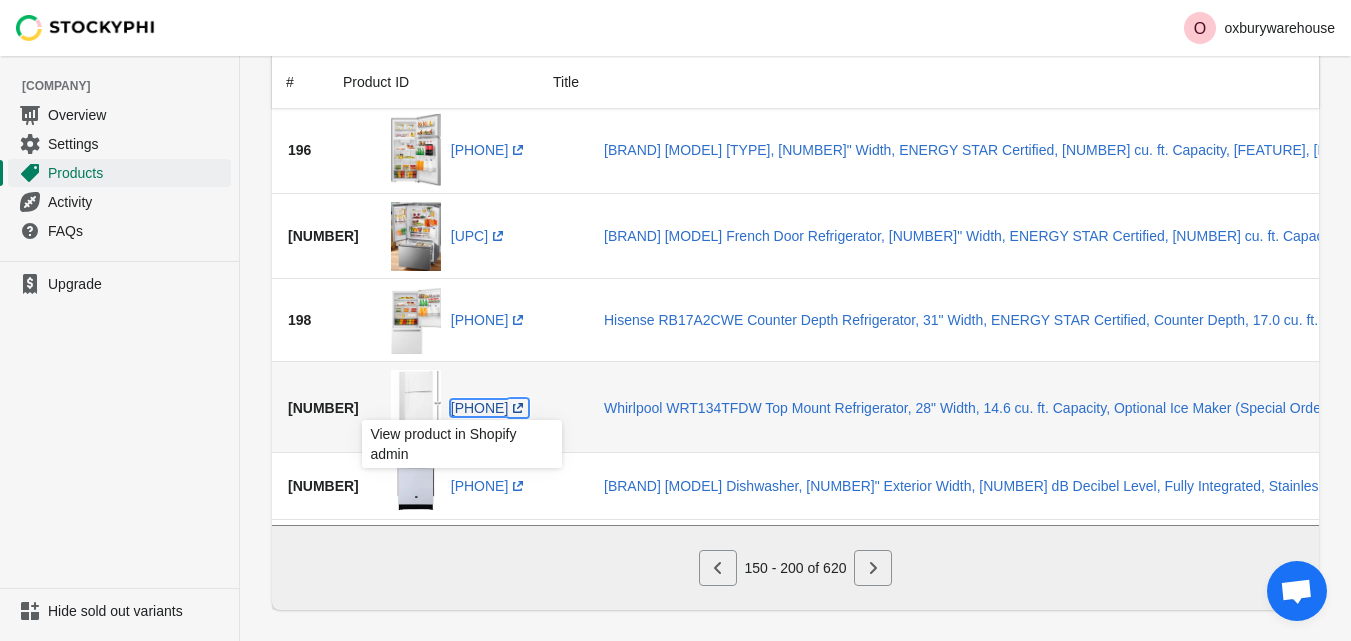 click on "[UPC] (opens a new window)" at bounding box center [490, 408] 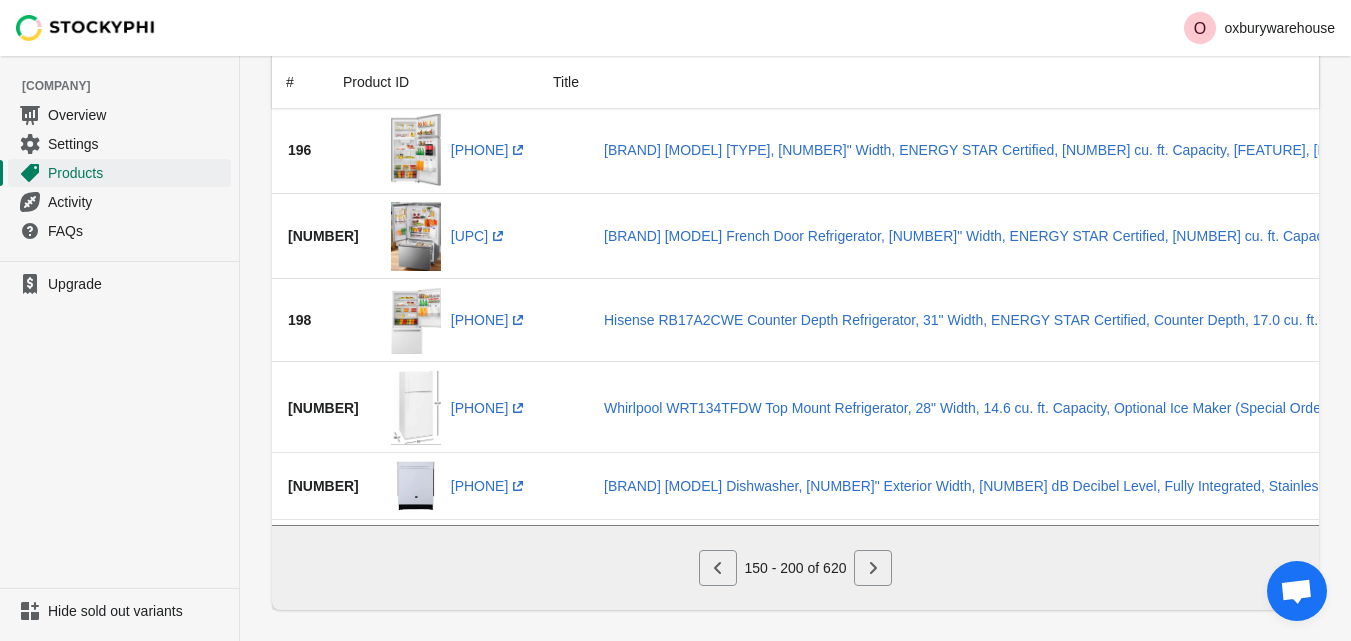 click on "Upgrade" at bounding box center [119, 424] 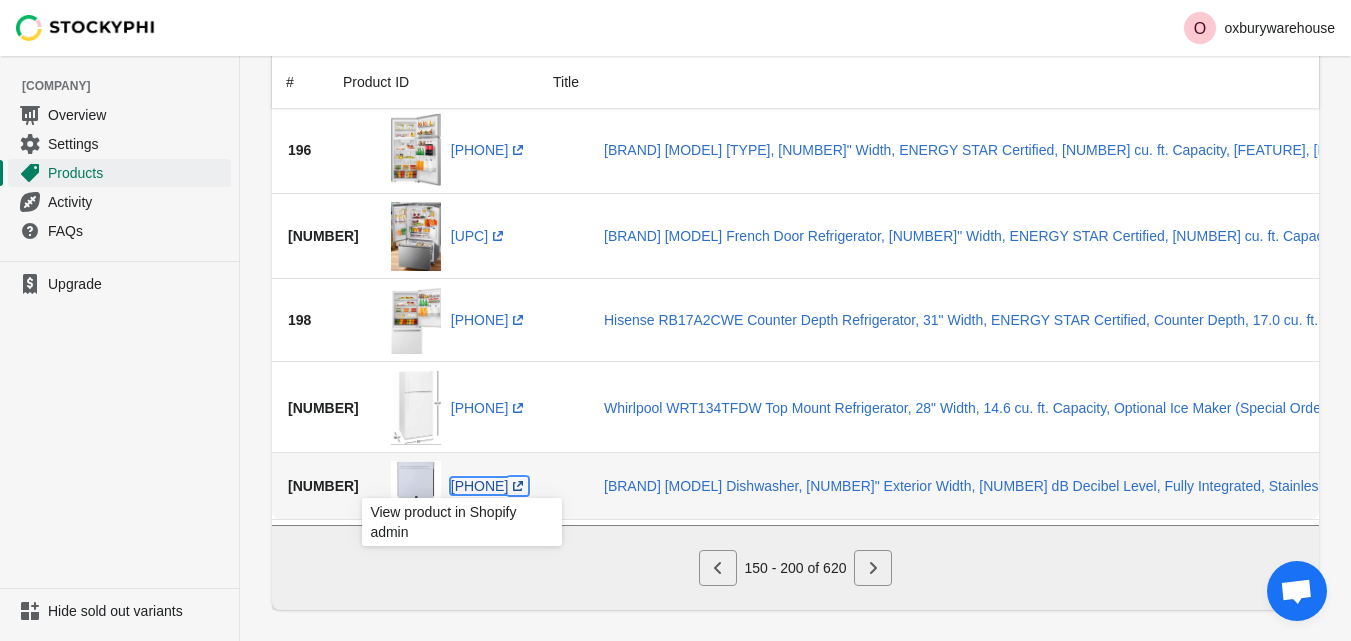 click on "[PHONE] (opens a new window)" at bounding box center (490, 486) 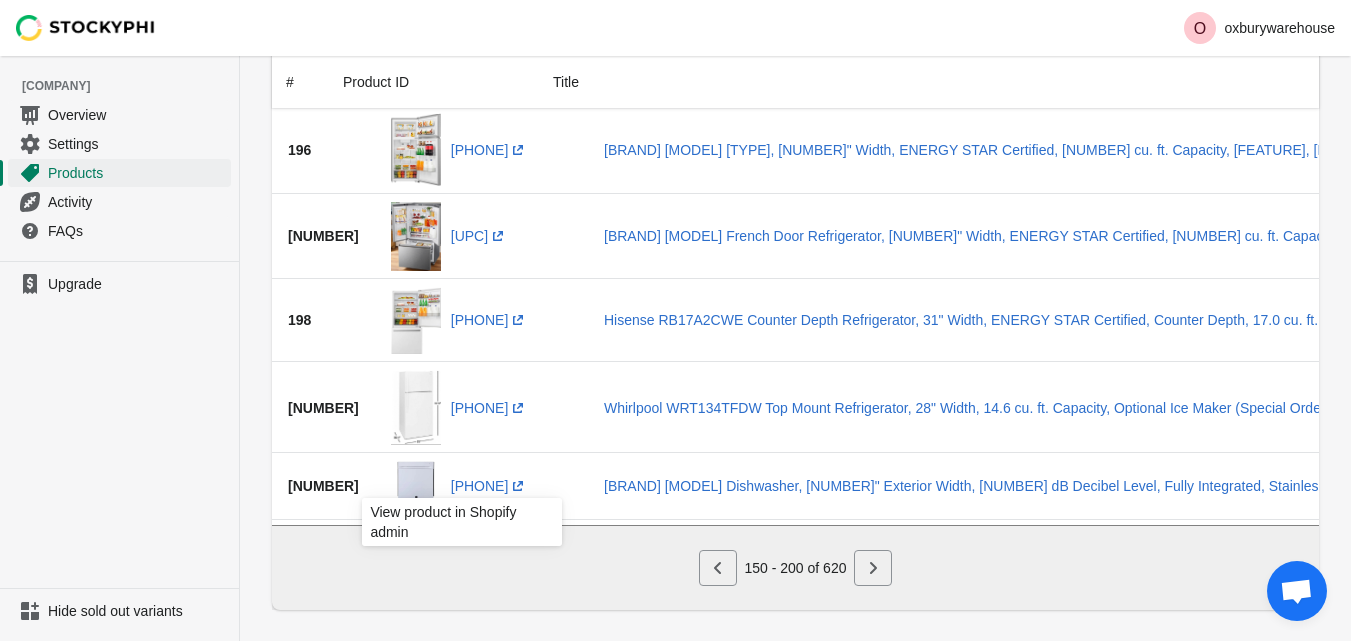 click on "Upgrade" at bounding box center (119, 424) 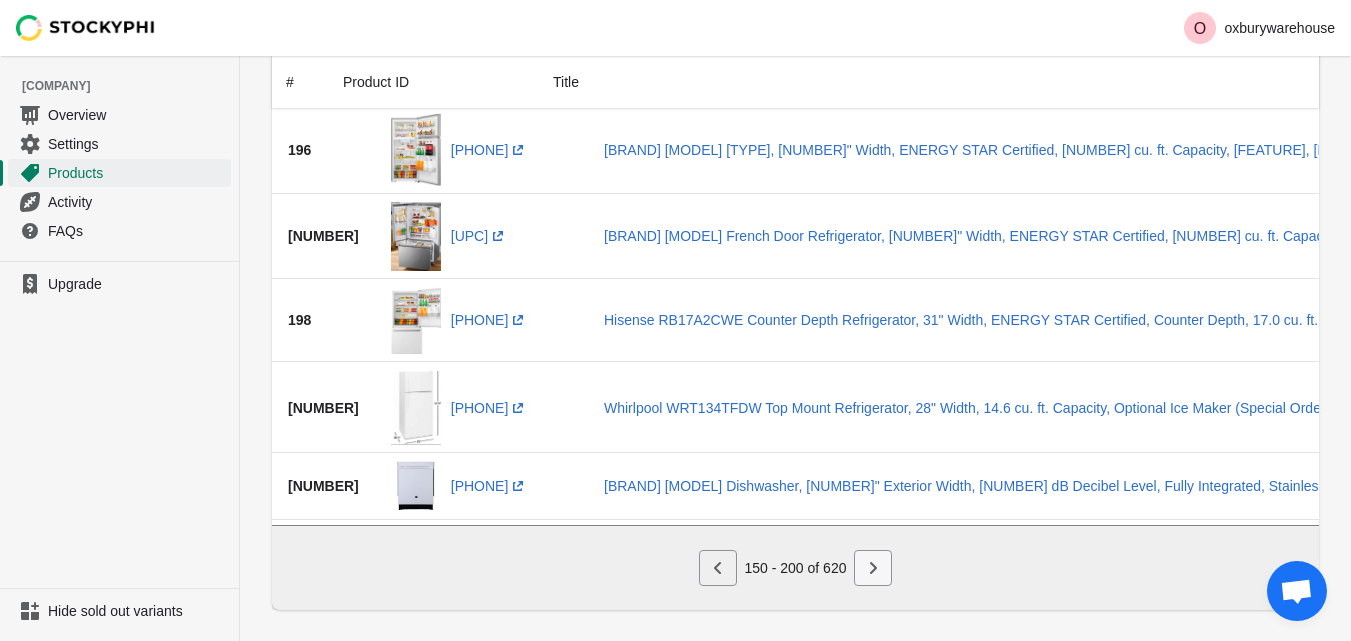 click at bounding box center [873, 568] 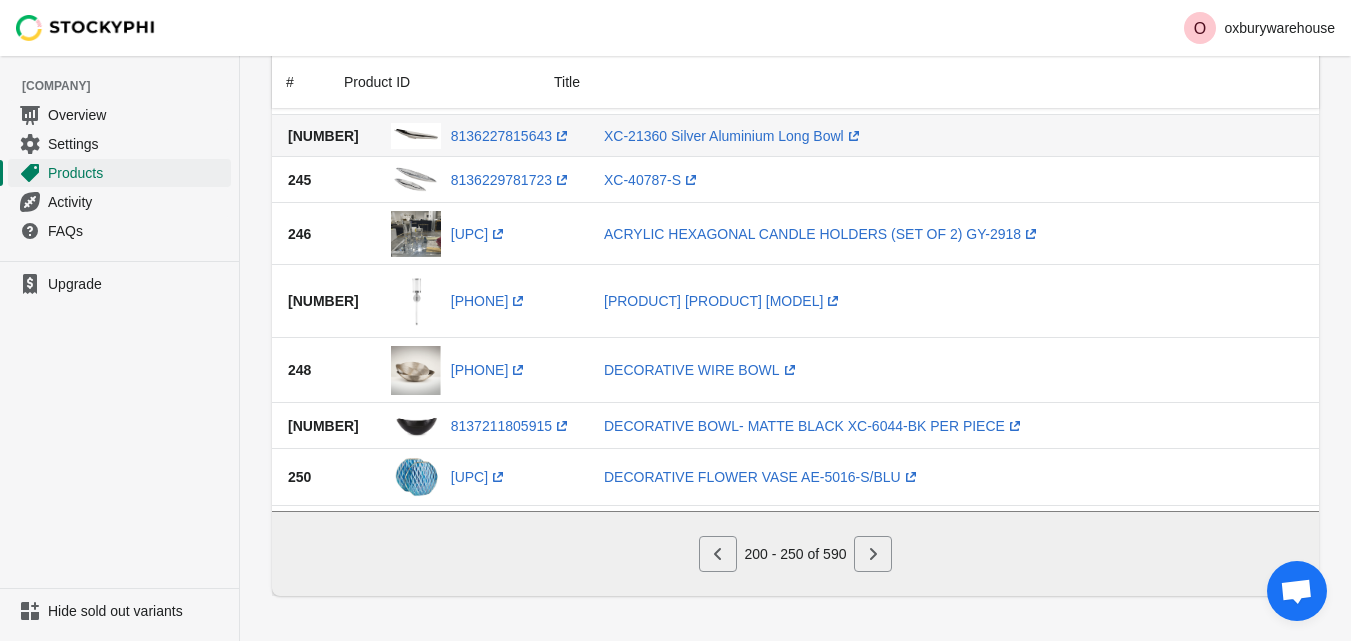 scroll, scrollTop: 2712, scrollLeft: 0, axis: vertical 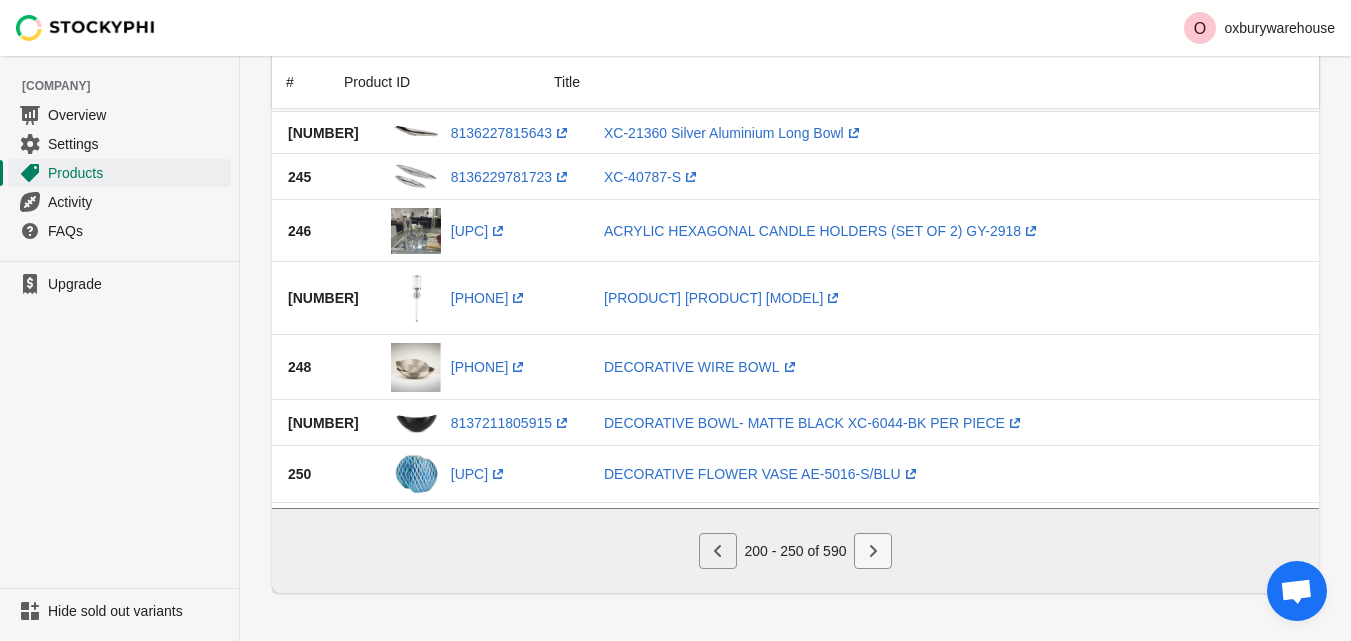 click at bounding box center [873, 551] 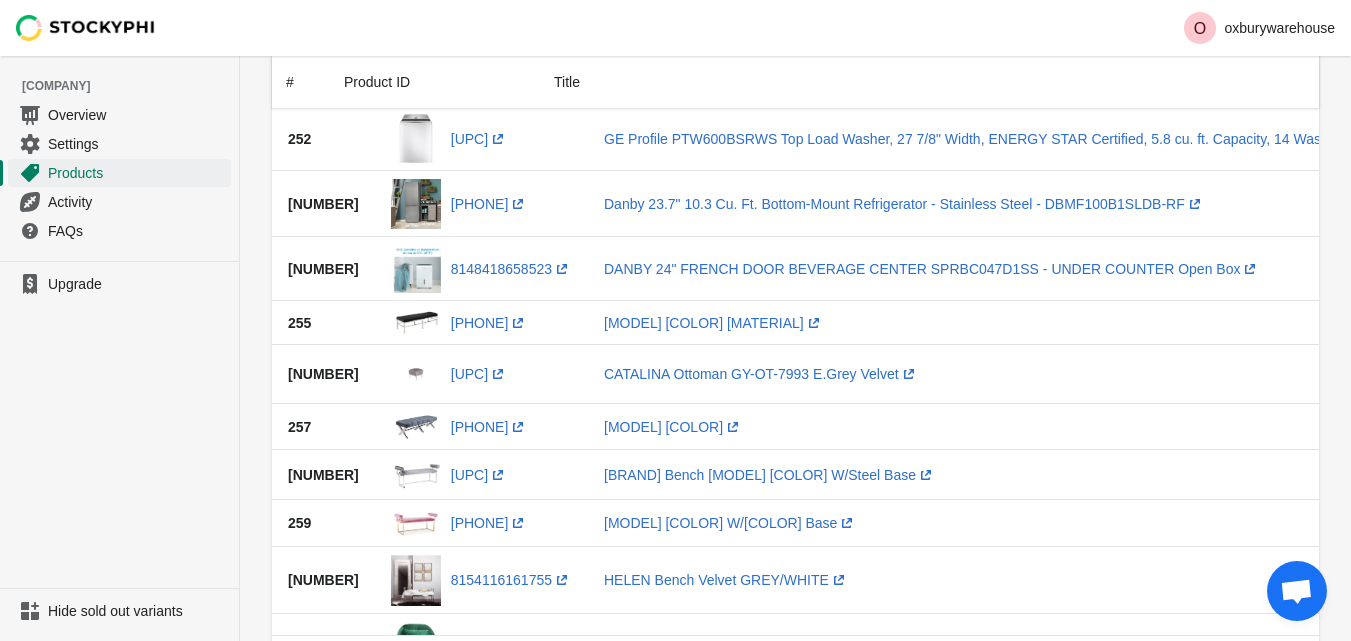scroll, scrollTop: 0, scrollLeft: 0, axis: both 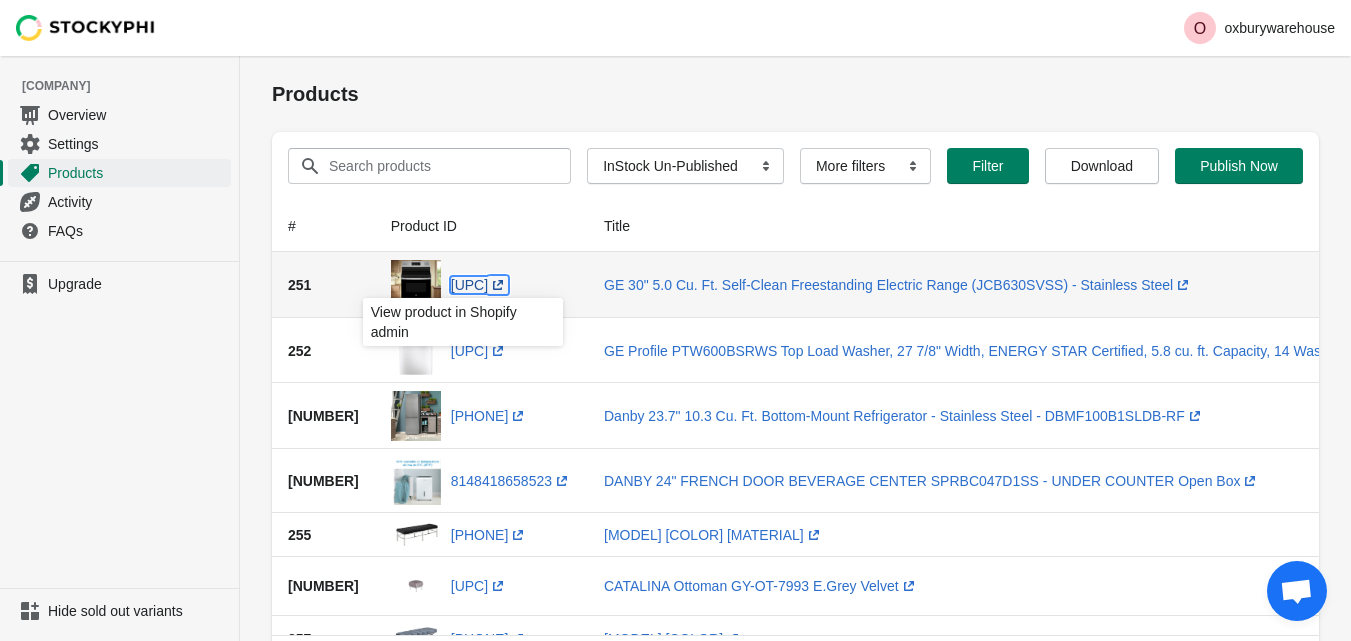 click on "8146527879387 (opens a new window)" at bounding box center (479, 285) 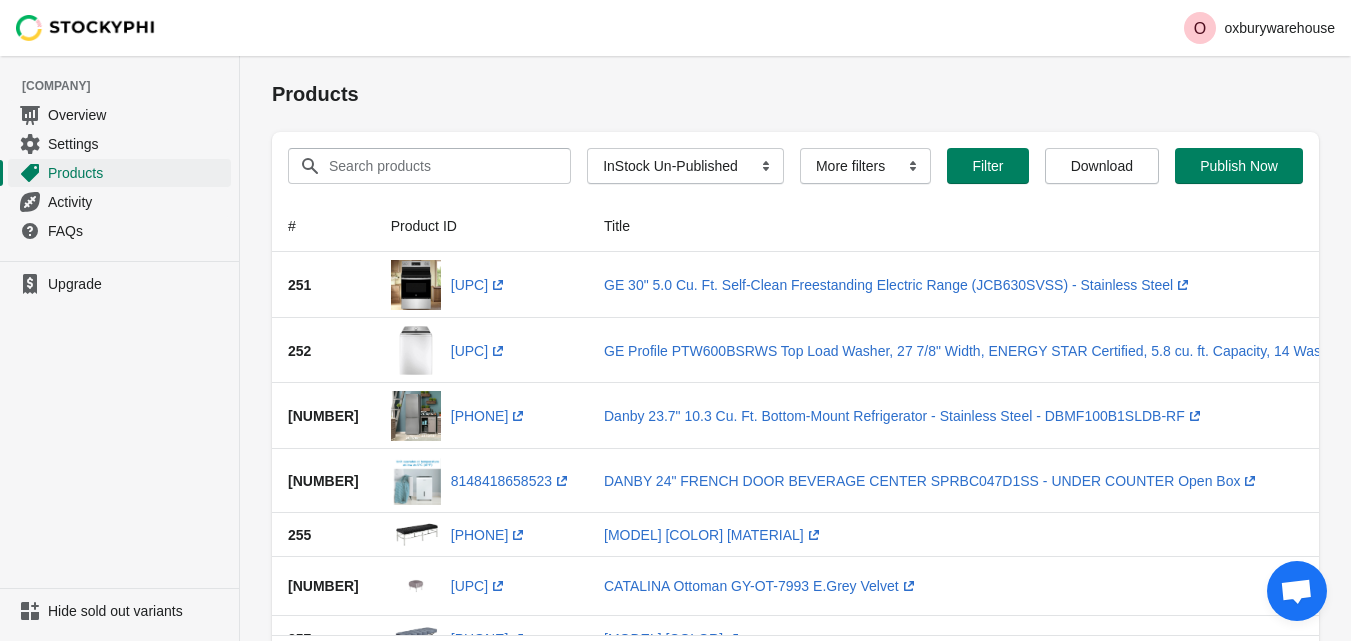 click on "Upgrade" at bounding box center [119, 424] 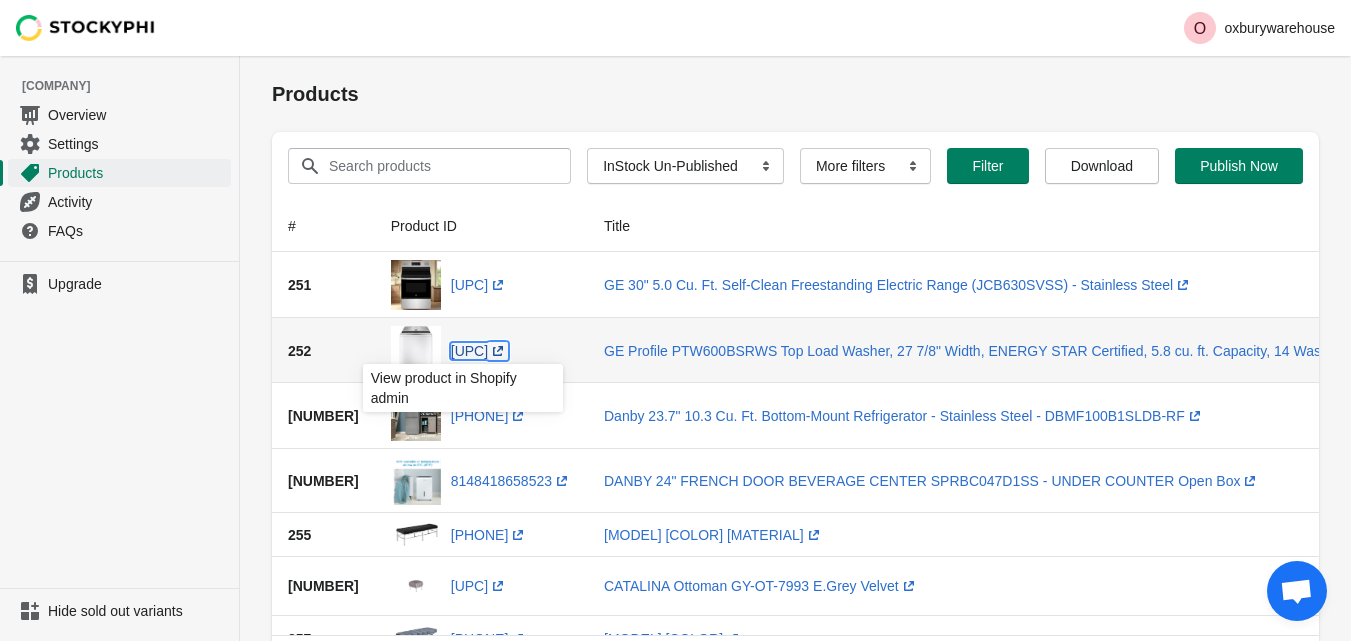 click on "[PHONE] (opens a new window)" at bounding box center [479, 351] 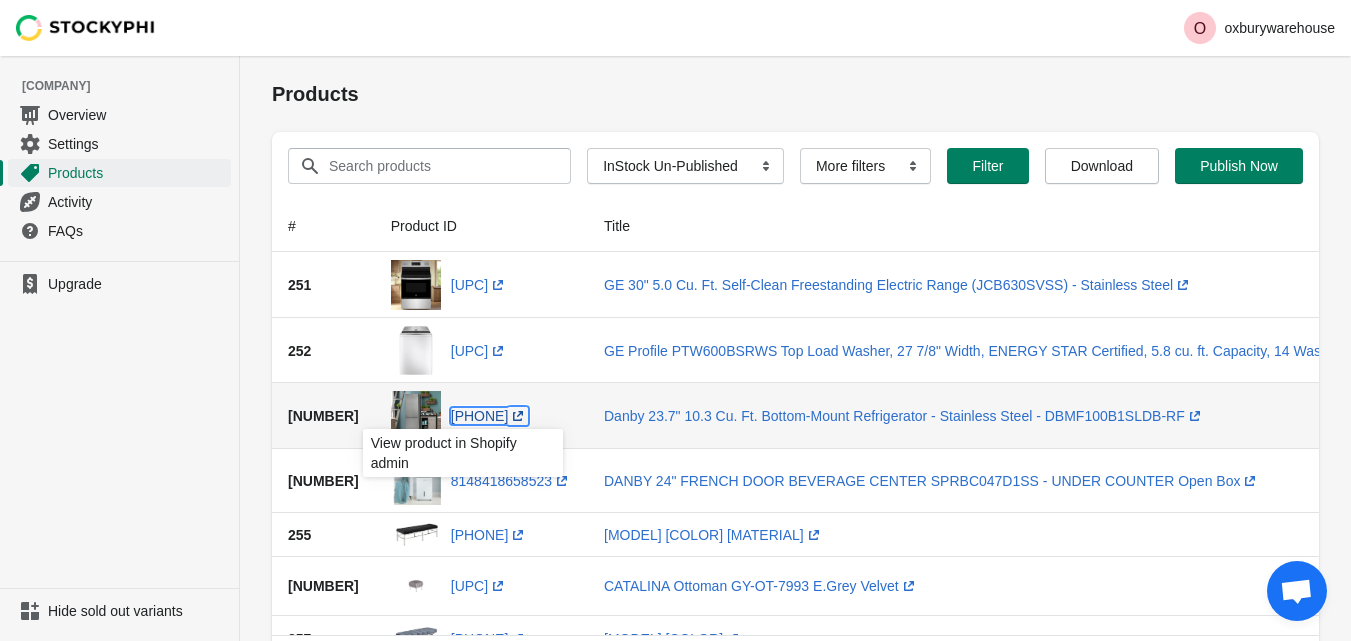 click on "8148348960987 (opens a new window)" at bounding box center (490, 416) 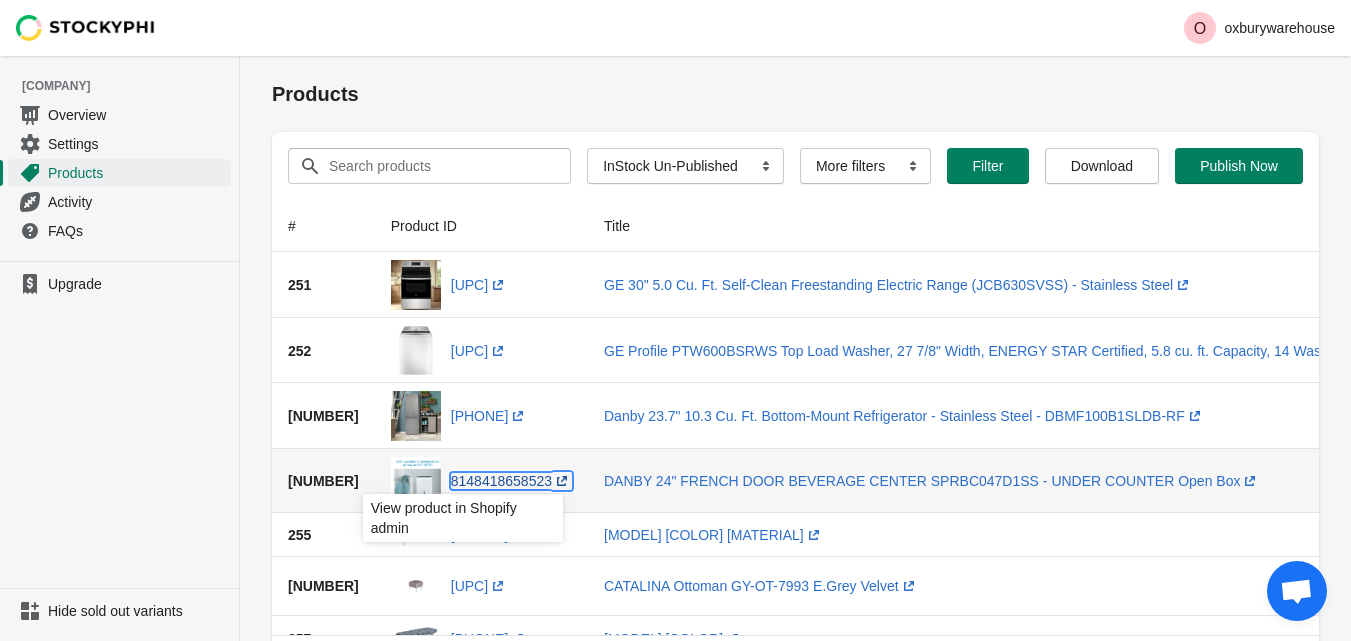 click on "[PHONE] (opens a new window)" at bounding box center [511, 481] 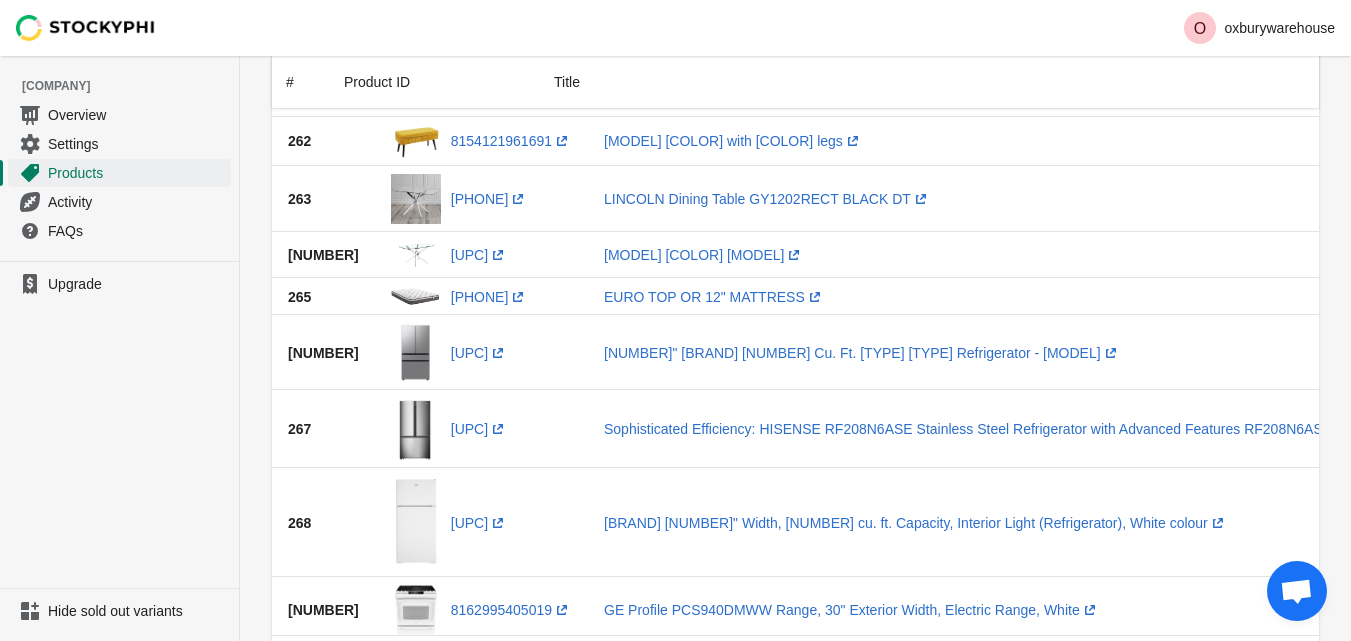 scroll, scrollTop: 800, scrollLeft: 0, axis: vertical 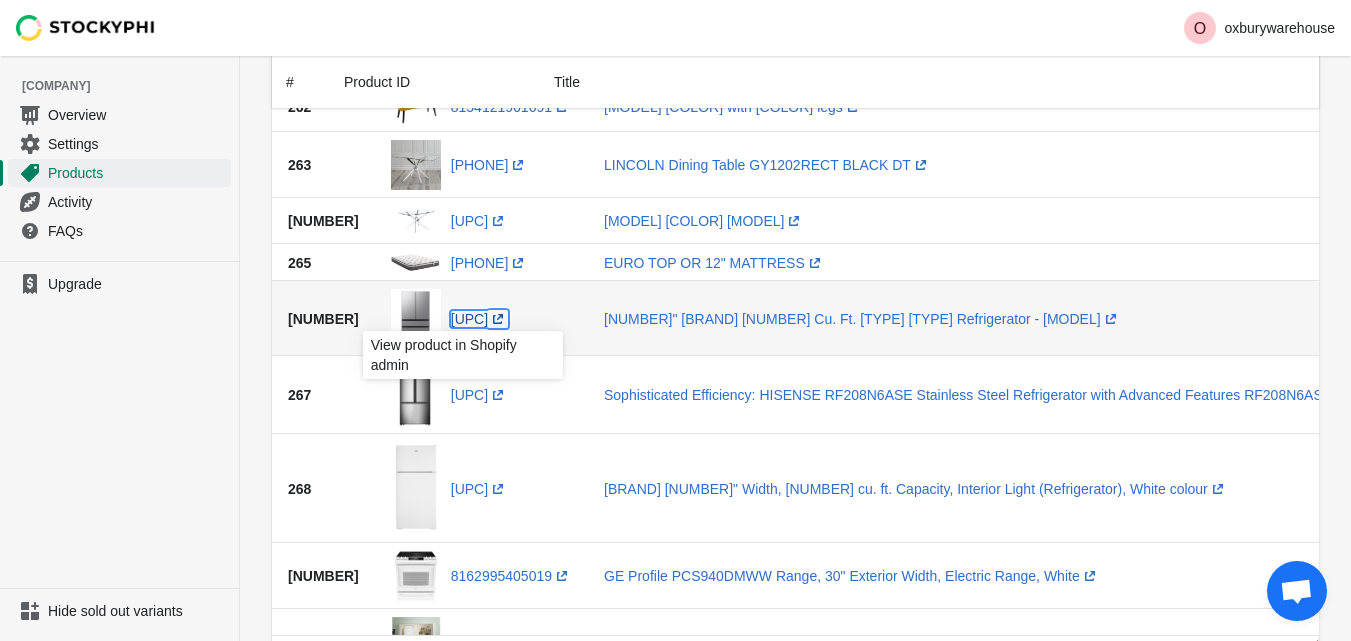 click on "8162651832539 (opens a new window)" at bounding box center (479, 319) 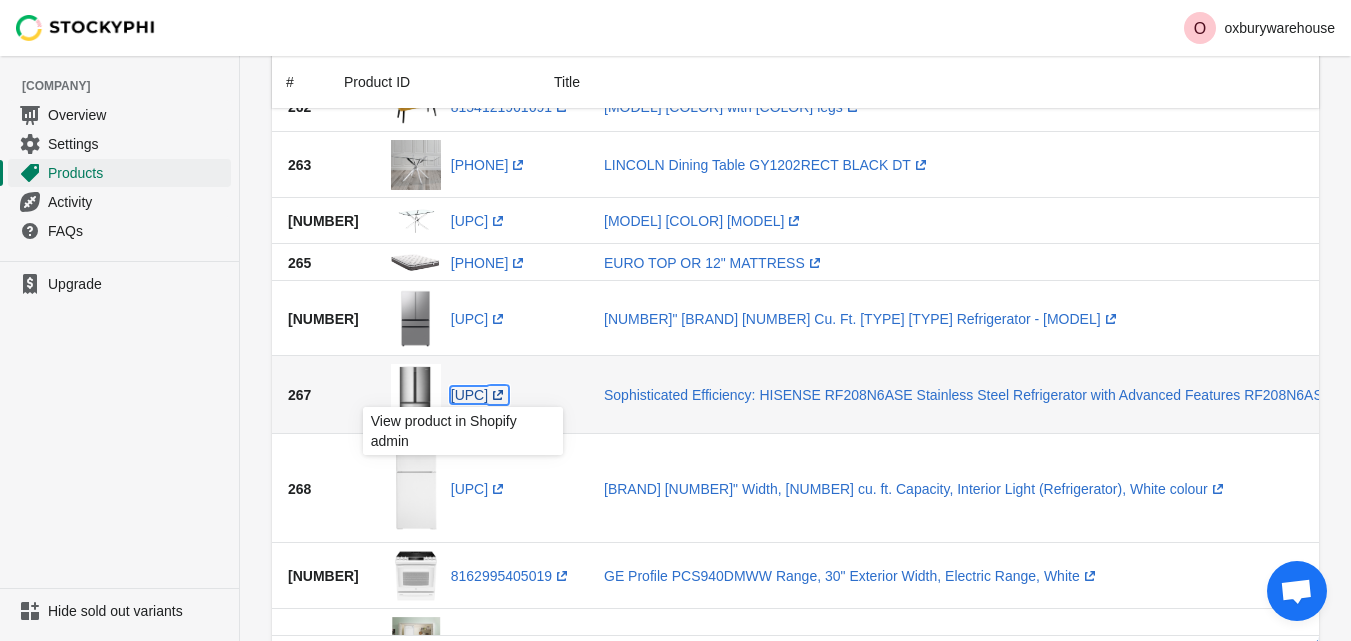 click on "8162665758939 (opens a new window)" at bounding box center [479, 395] 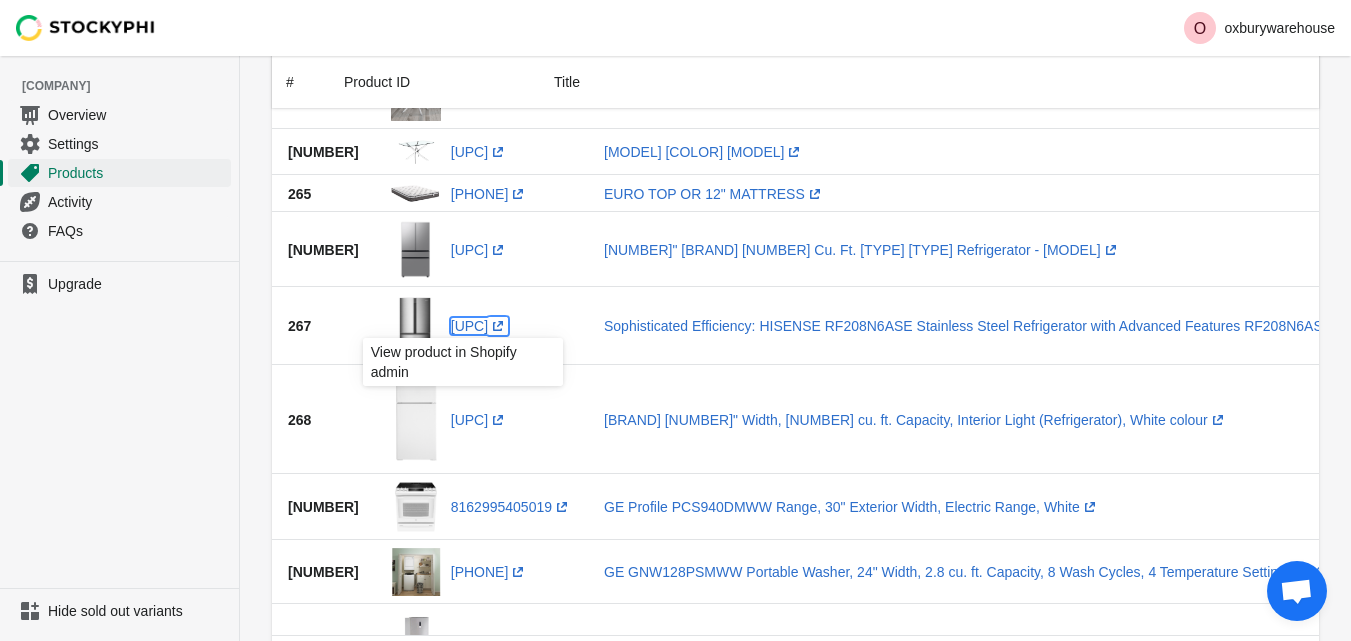 scroll, scrollTop: 900, scrollLeft: 0, axis: vertical 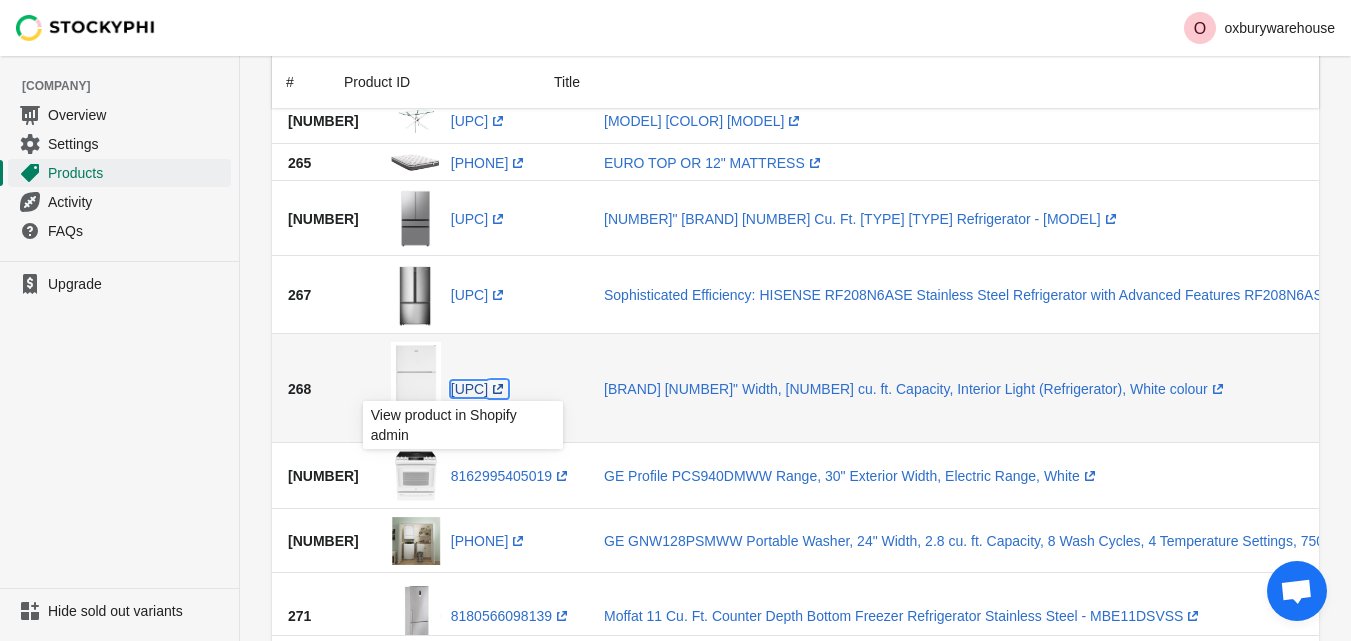 click on "[UPC] (opens a new window)" at bounding box center [479, 389] 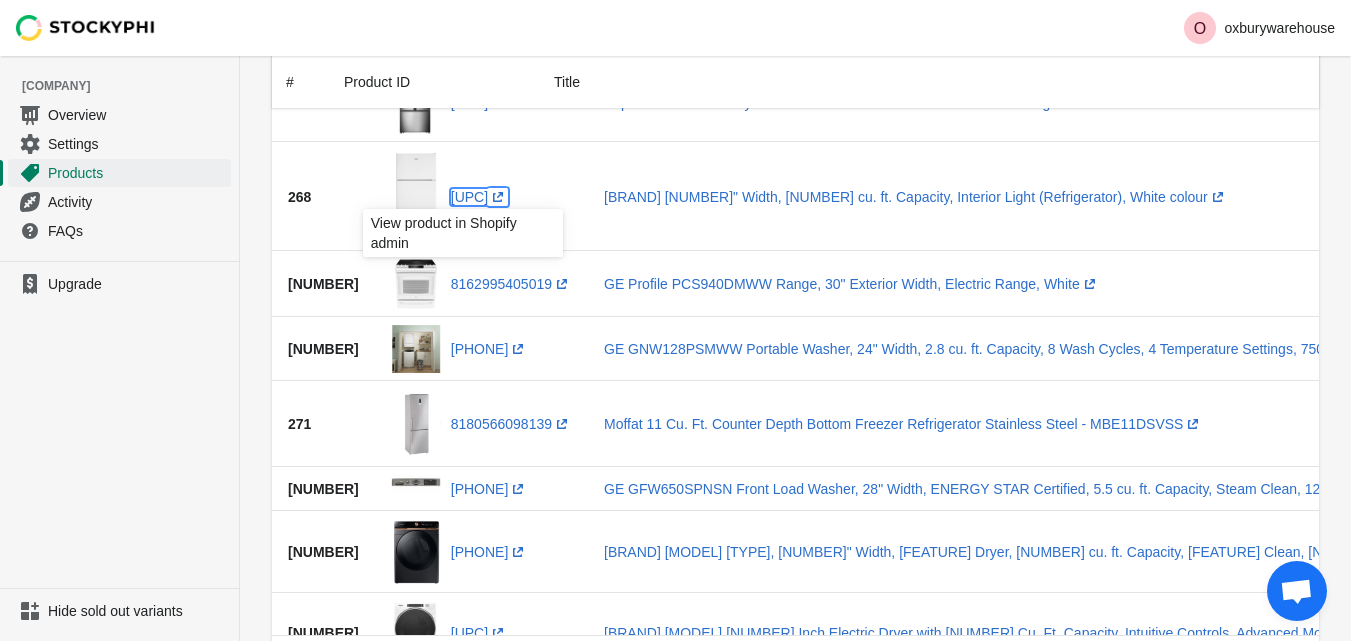 scroll, scrollTop: 1100, scrollLeft: 0, axis: vertical 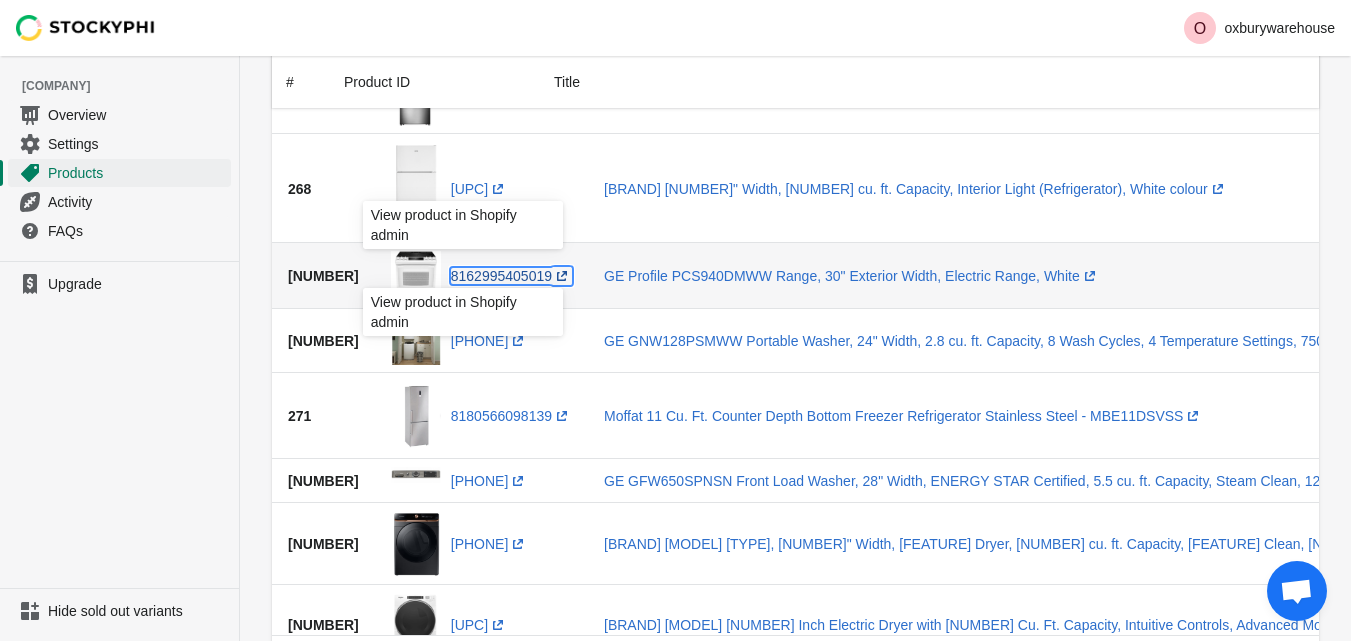 click on "[UPC] (opens a new window)" at bounding box center (511, 276) 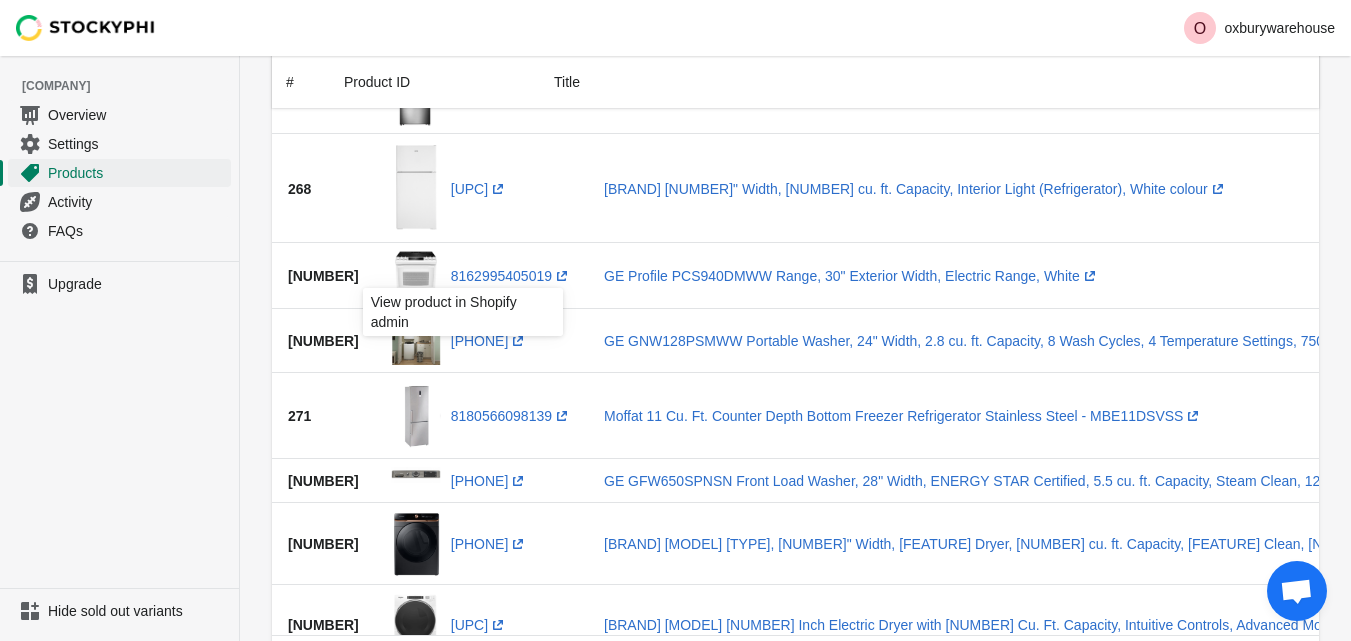 click on "Upgrade" at bounding box center (119, 424) 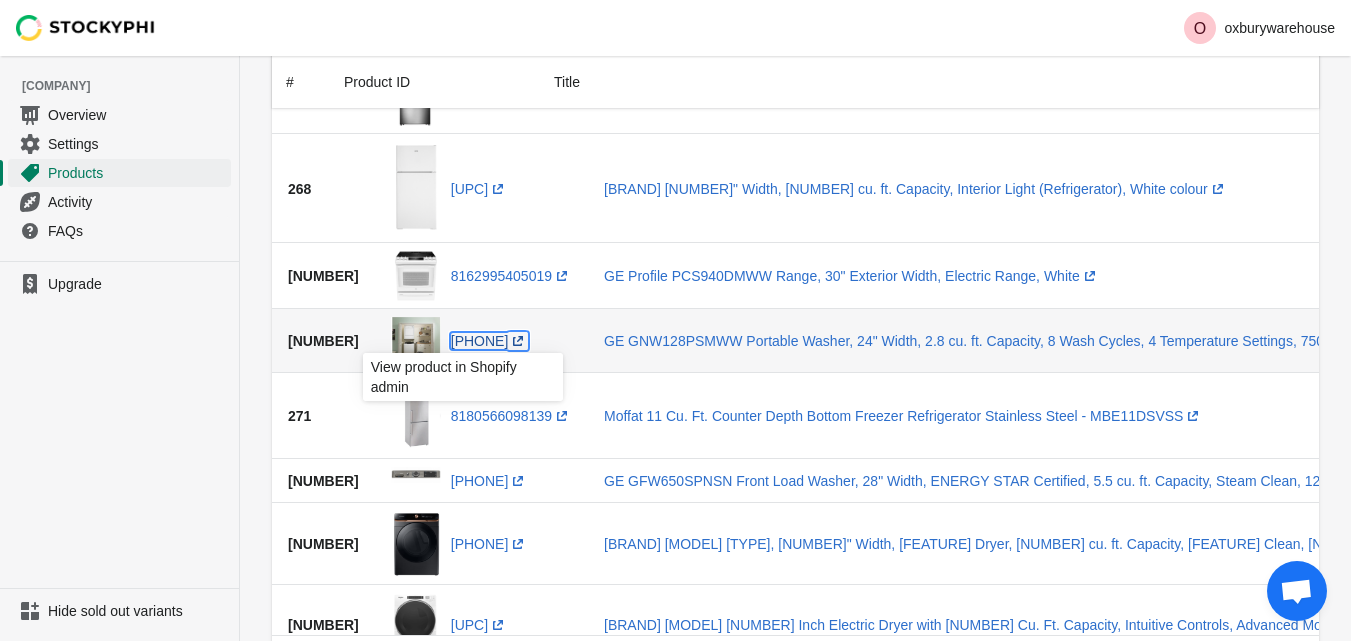 click on "8176049193179 (opens a new window)" at bounding box center (490, 341) 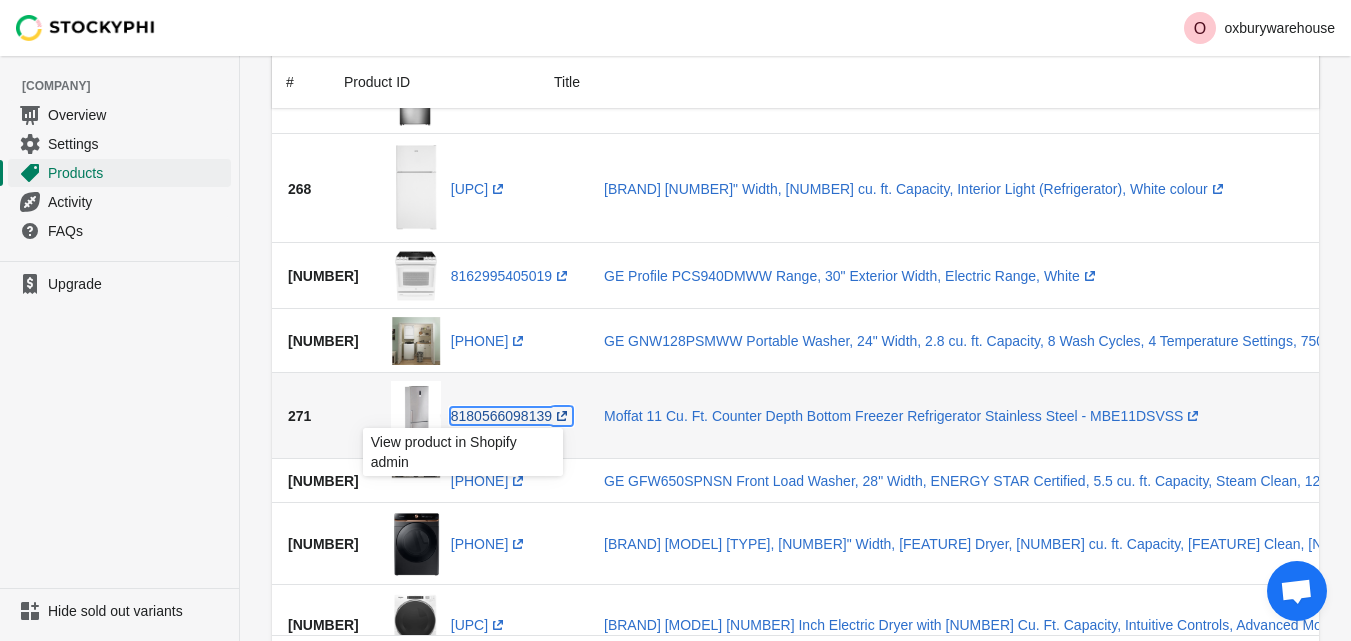 click on "8180566098139 (opens a new window)" at bounding box center [511, 416] 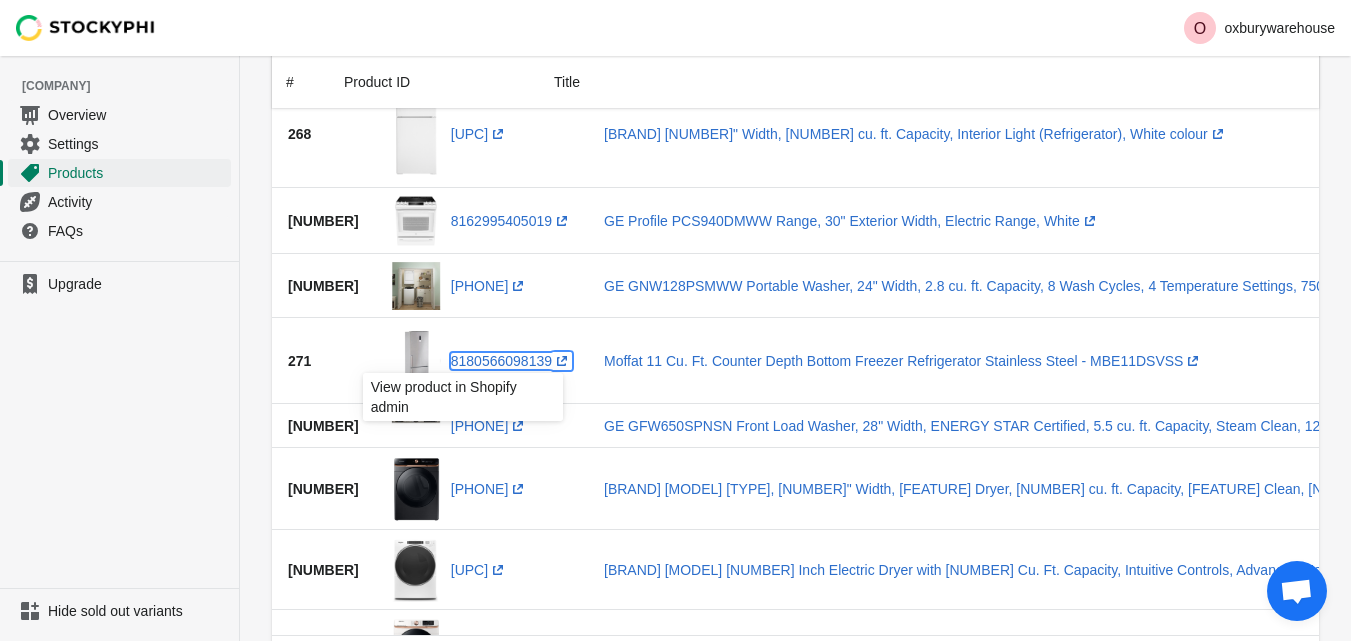 scroll, scrollTop: 1200, scrollLeft: 0, axis: vertical 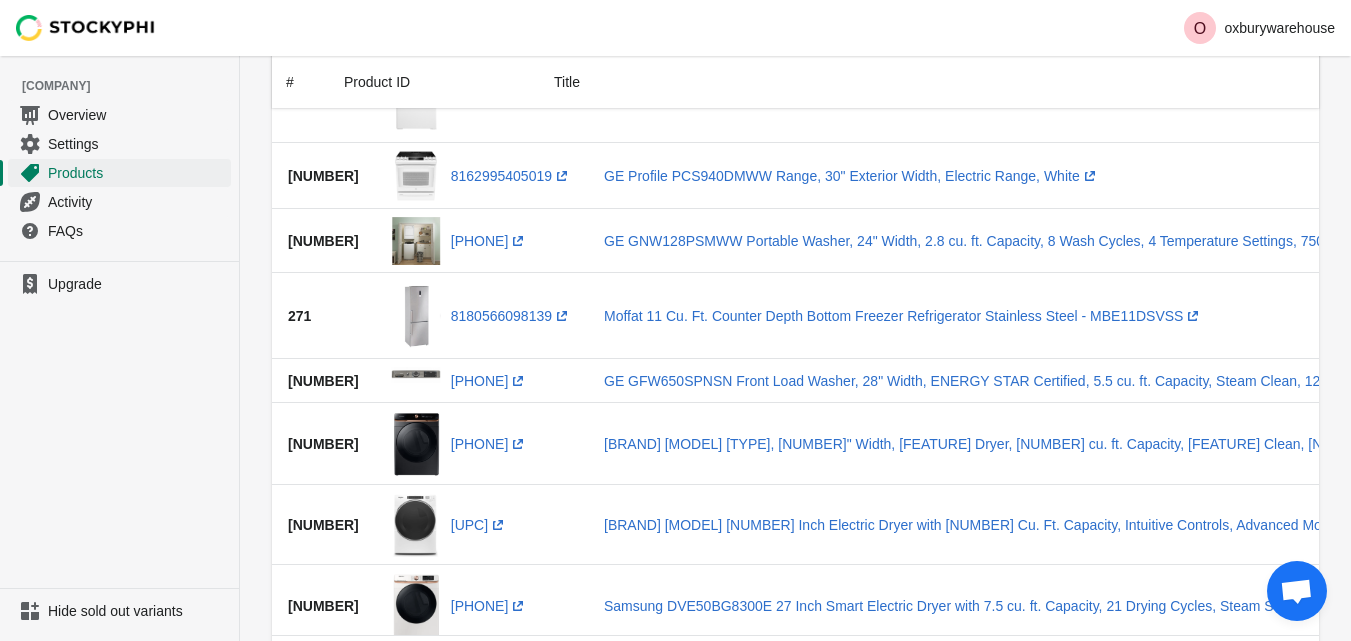 click on "Upgrade" at bounding box center [119, 424] 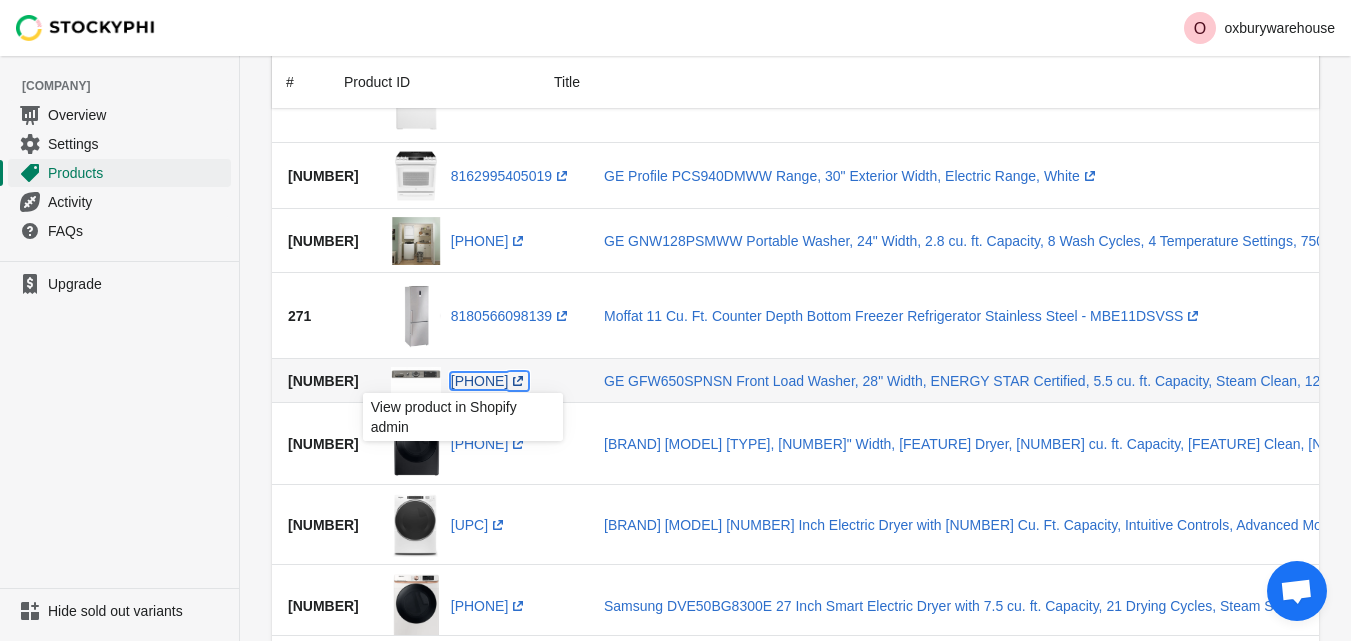 click on "[PHONE] (opens a new window)" at bounding box center (490, 381) 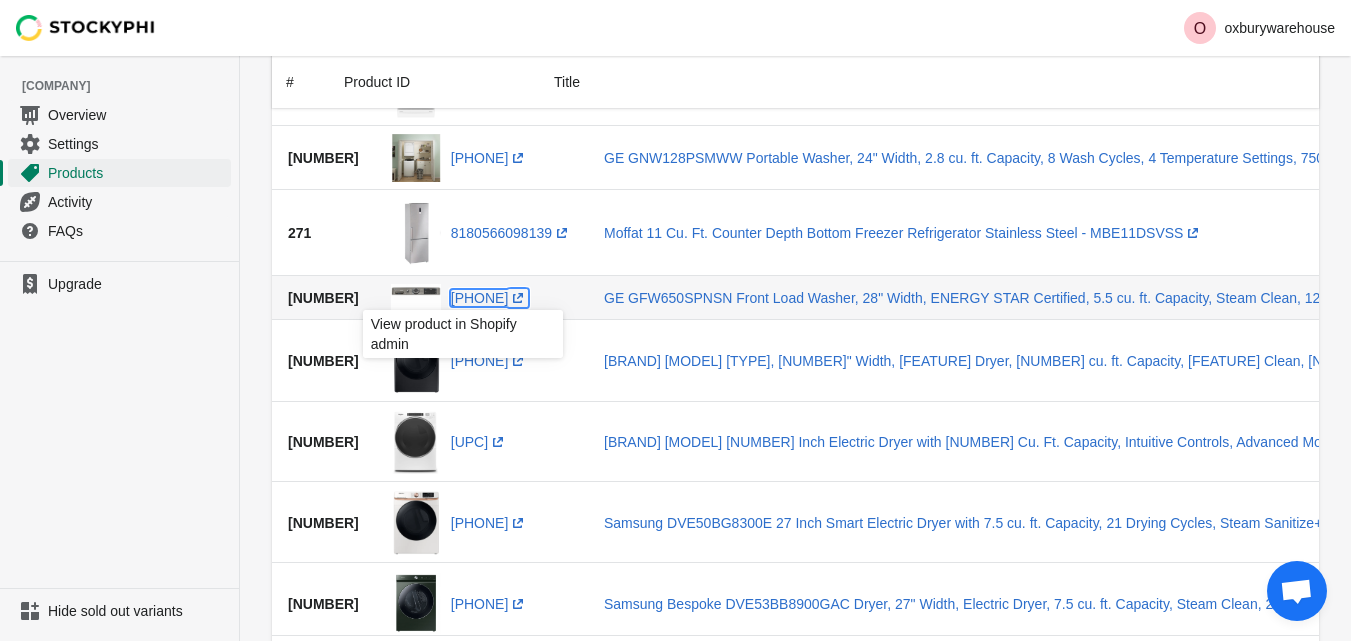 scroll, scrollTop: 1400, scrollLeft: 0, axis: vertical 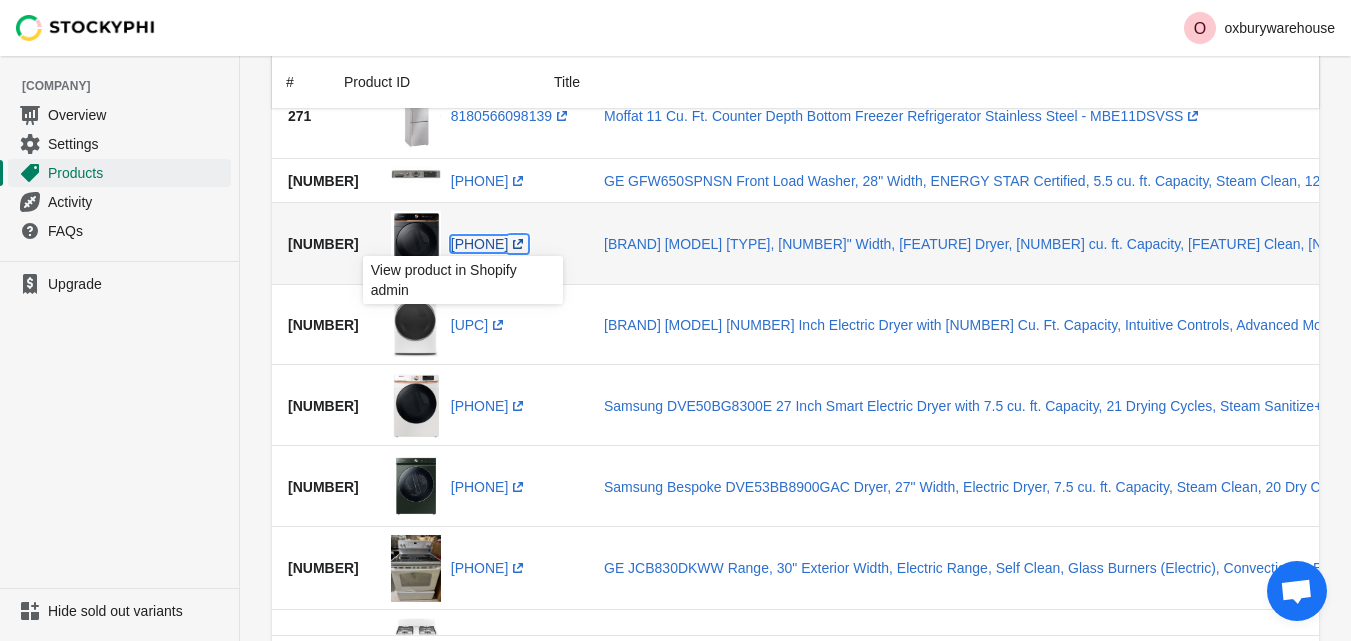 click on "8181244395739 (opens a new window)" at bounding box center (490, 244) 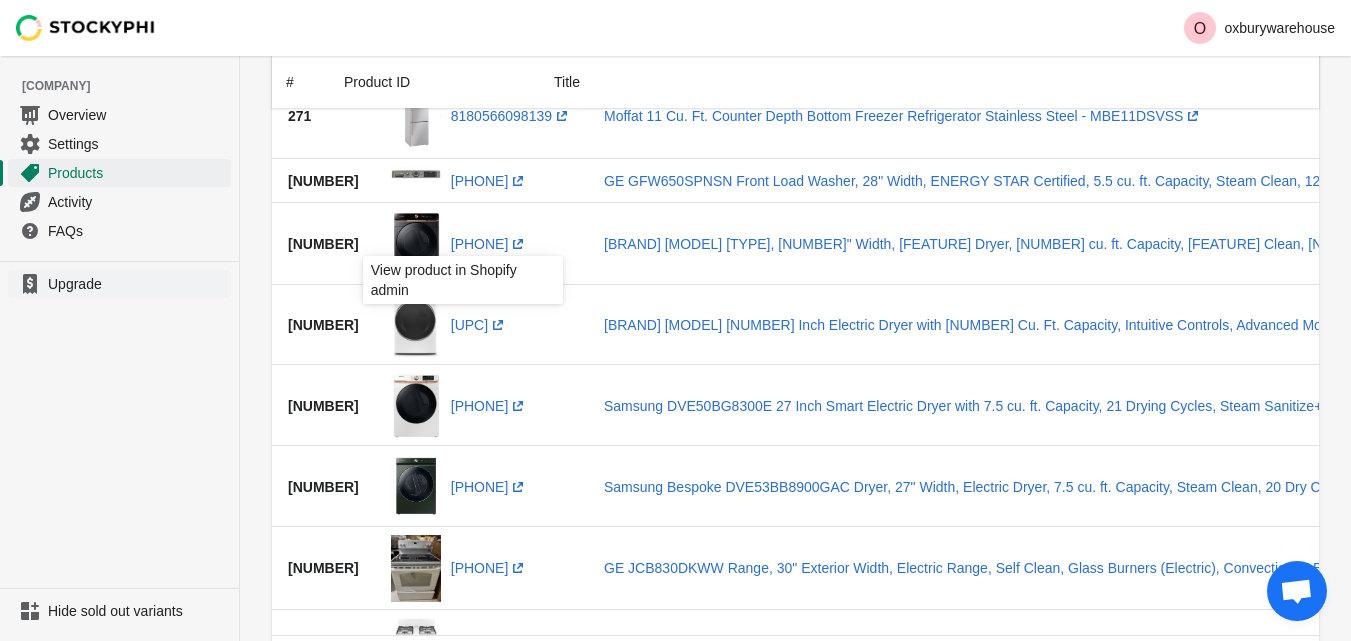 click on "Upgrade" at bounding box center [119, 284] 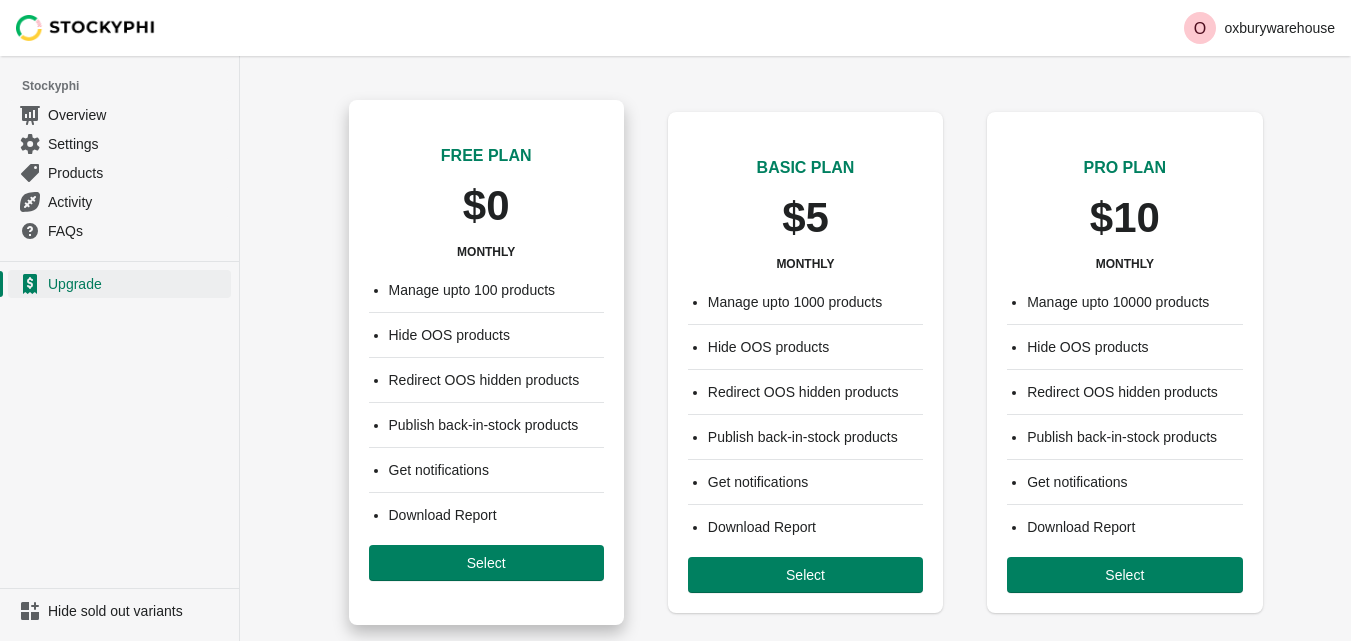 scroll, scrollTop: 0, scrollLeft: 0, axis: both 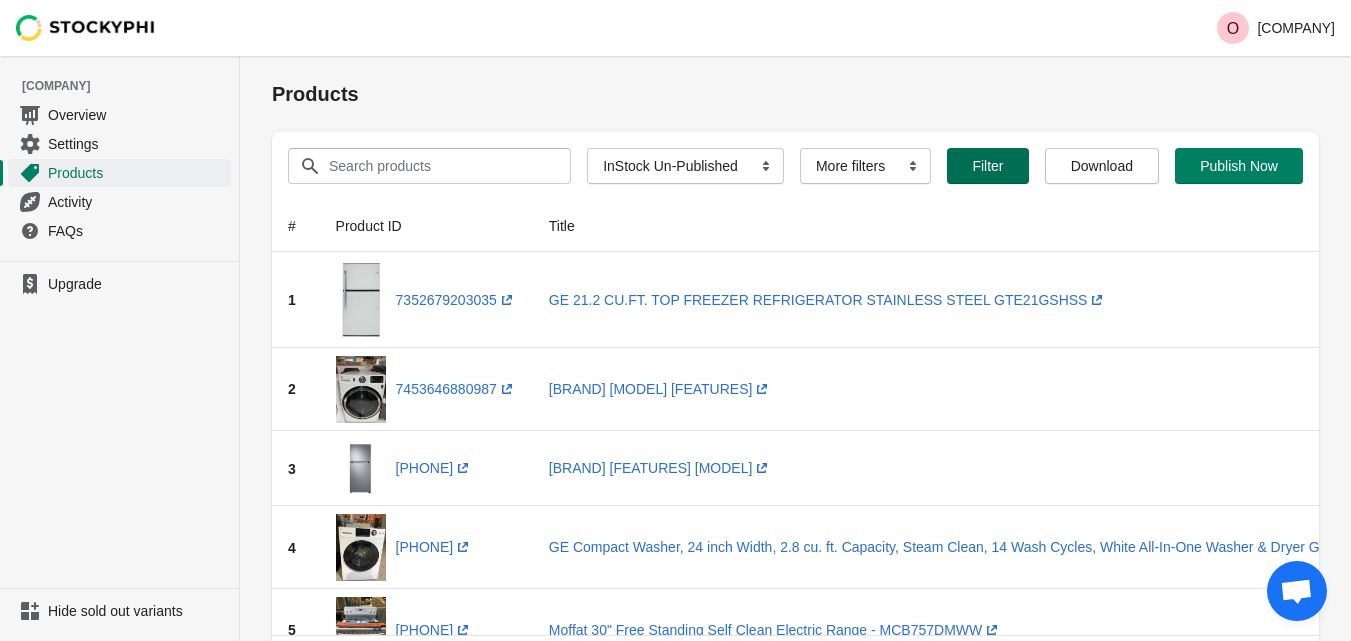 click on "Filter" at bounding box center (987, 166) 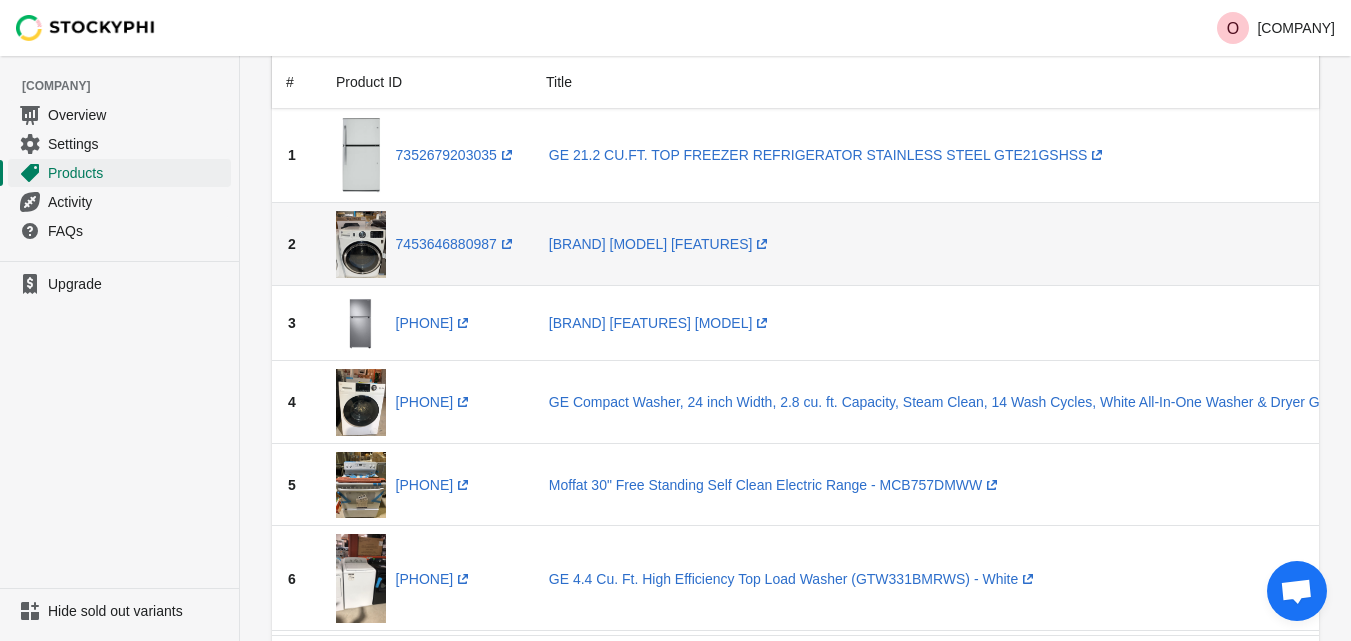 scroll, scrollTop: 100, scrollLeft: 0, axis: vertical 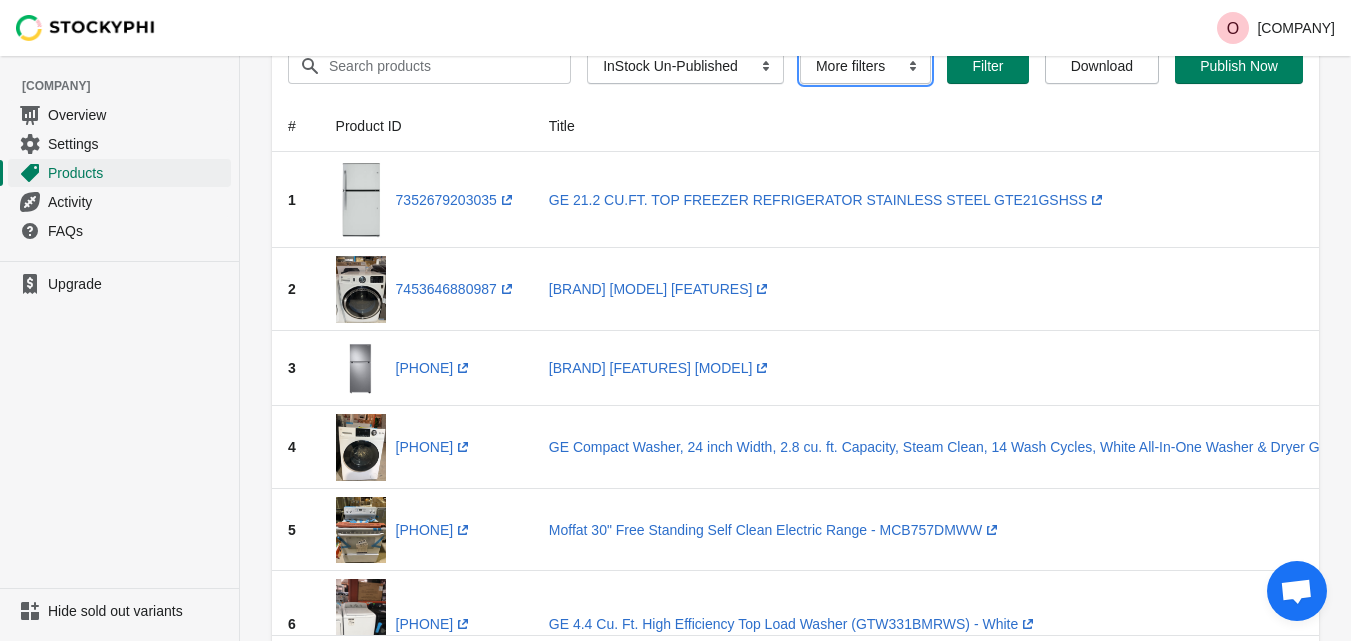 click on "More filters Delayed product hide" at bounding box center (865, 66) 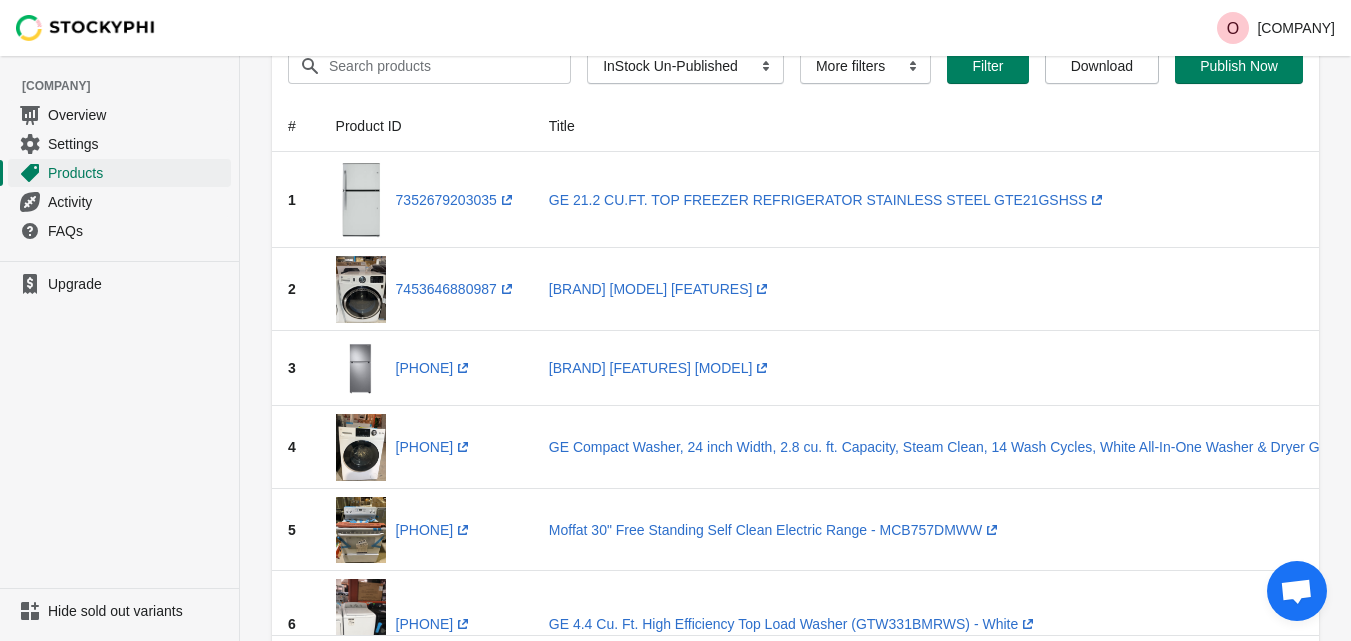 click on "Title" at bounding box center (1012, 126) 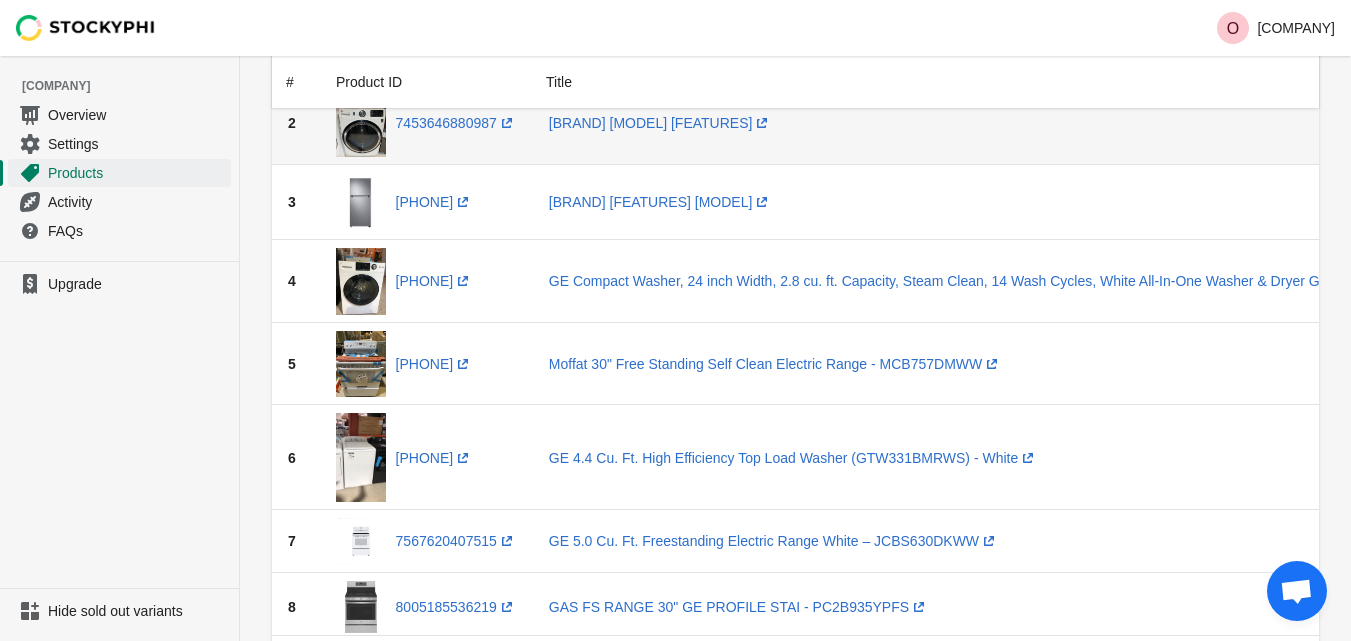 scroll, scrollTop: 400, scrollLeft: 0, axis: vertical 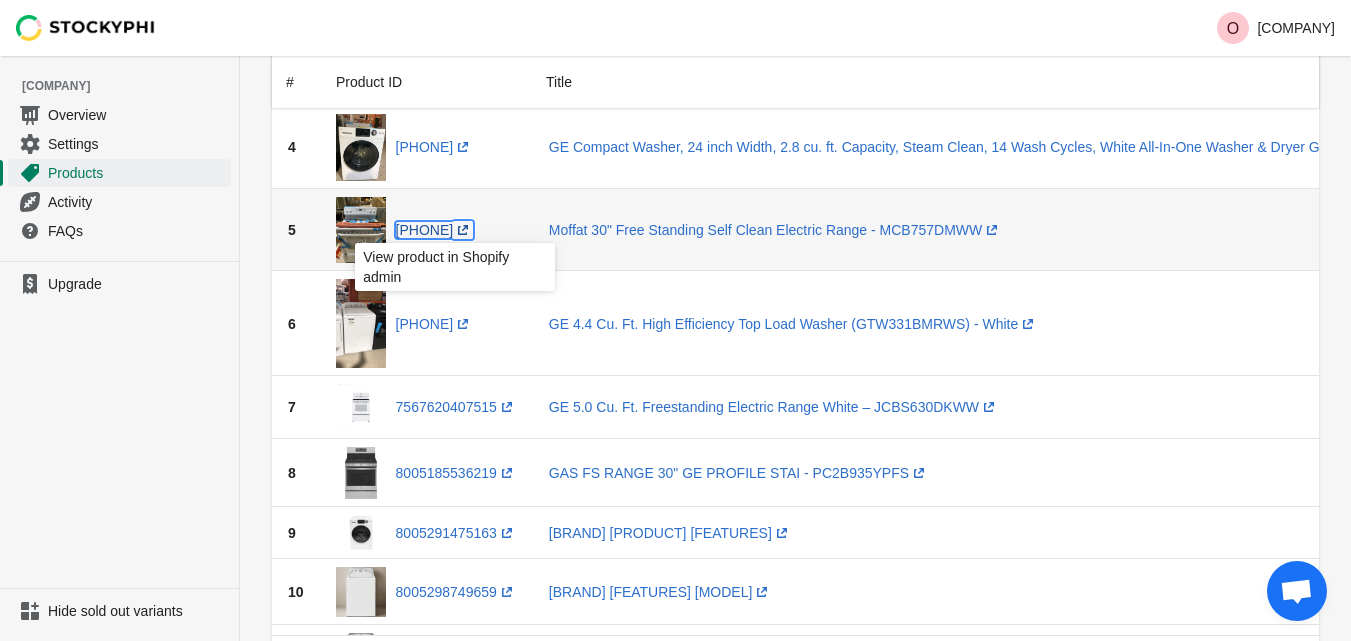 click on "[PHONE] (opens a new window)" at bounding box center (435, 230) 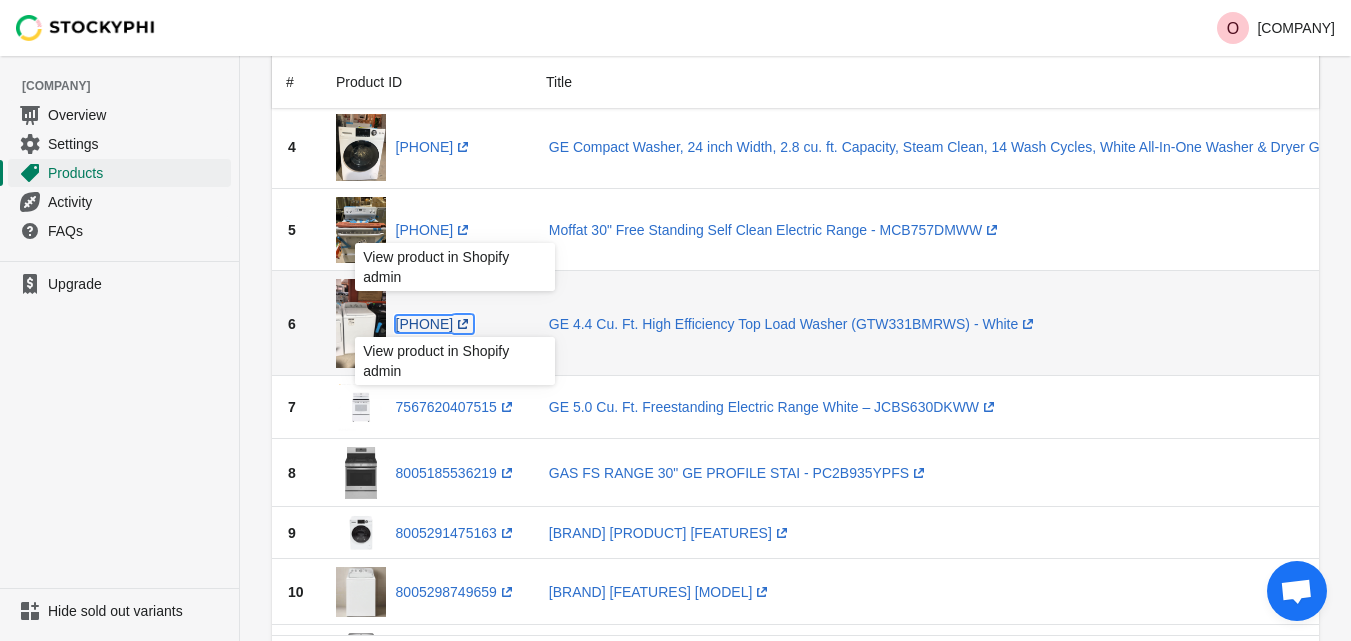 click on "7561444065499 (opens a new window)" at bounding box center [435, 324] 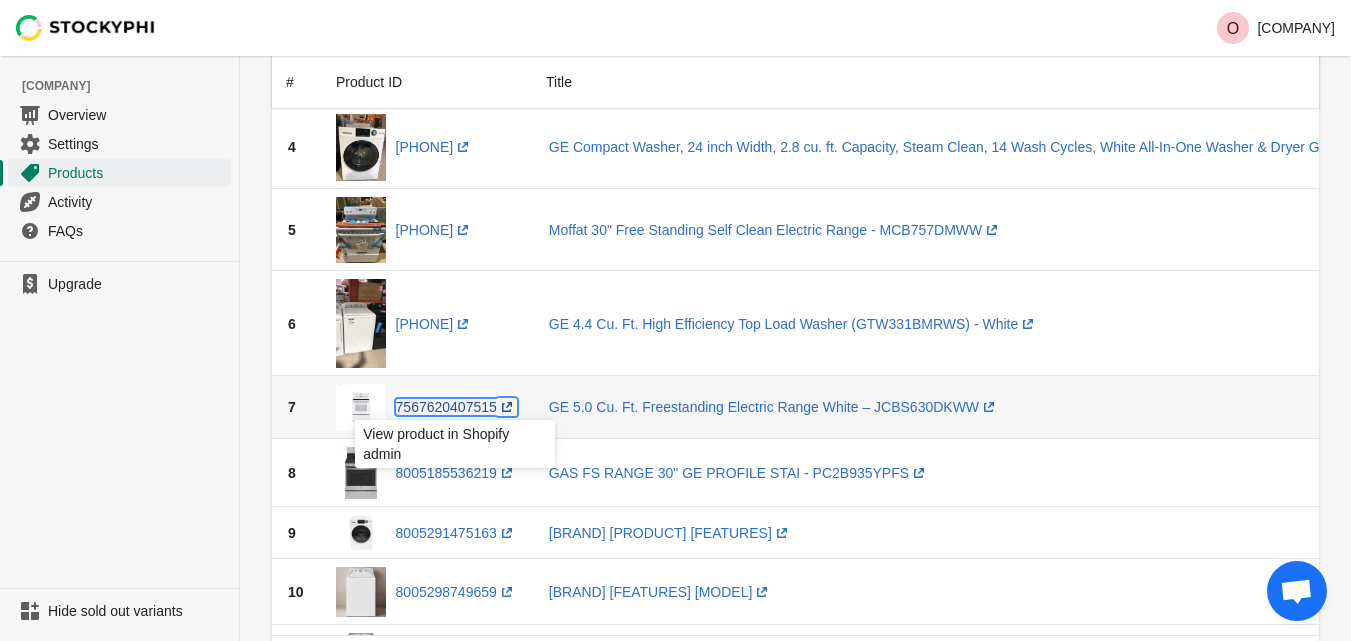 click on "[UPC] (opens a new window)" at bounding box center [456, 407] 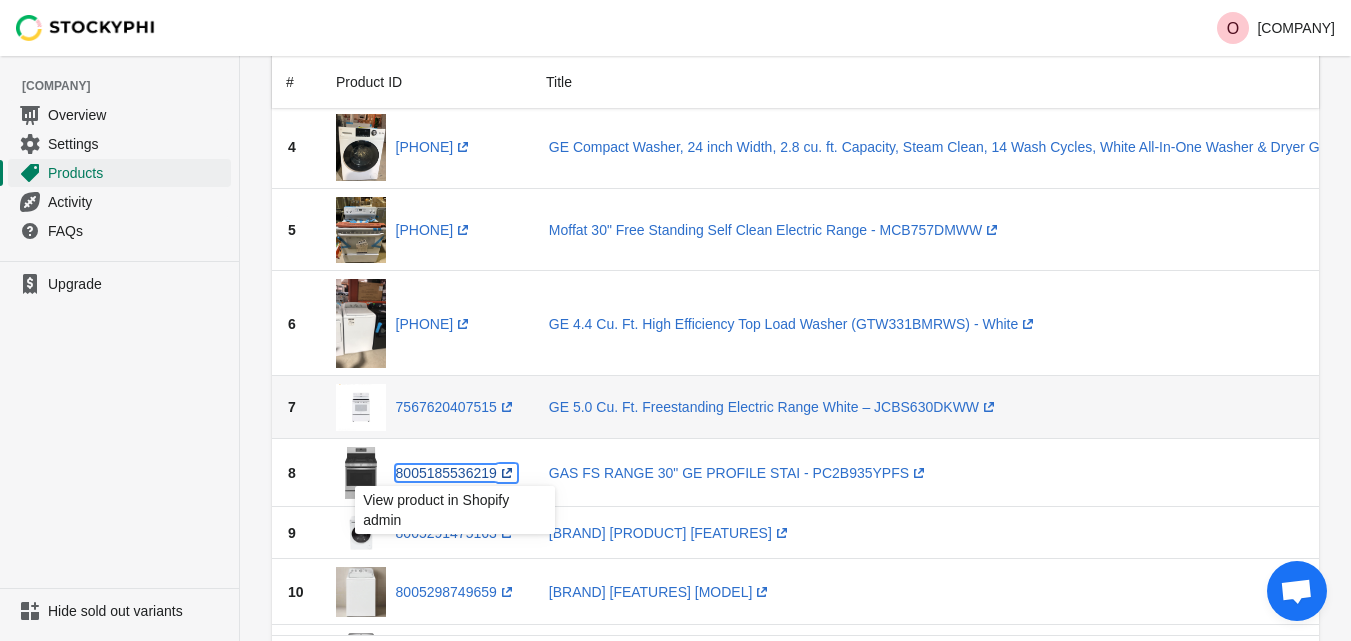 click on "[PHONE] (opens a new window)" at bounding box center (456, 473) 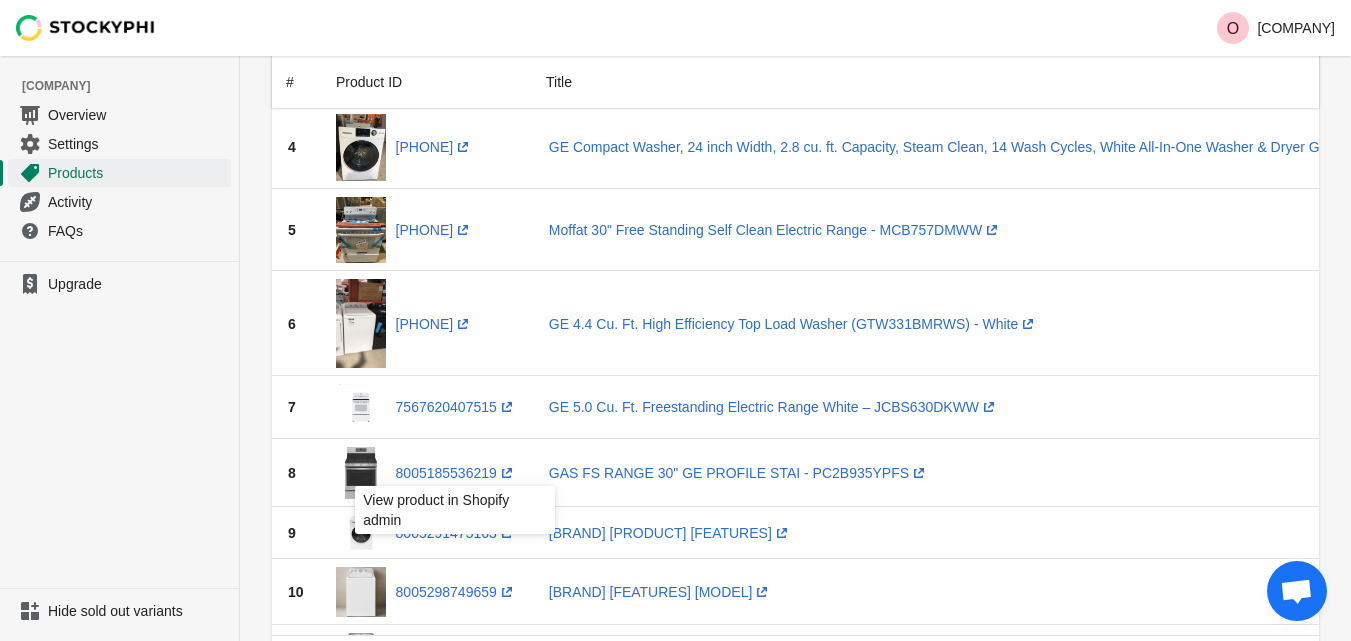 click on "Upgrade" at bounding box center (119, 424) 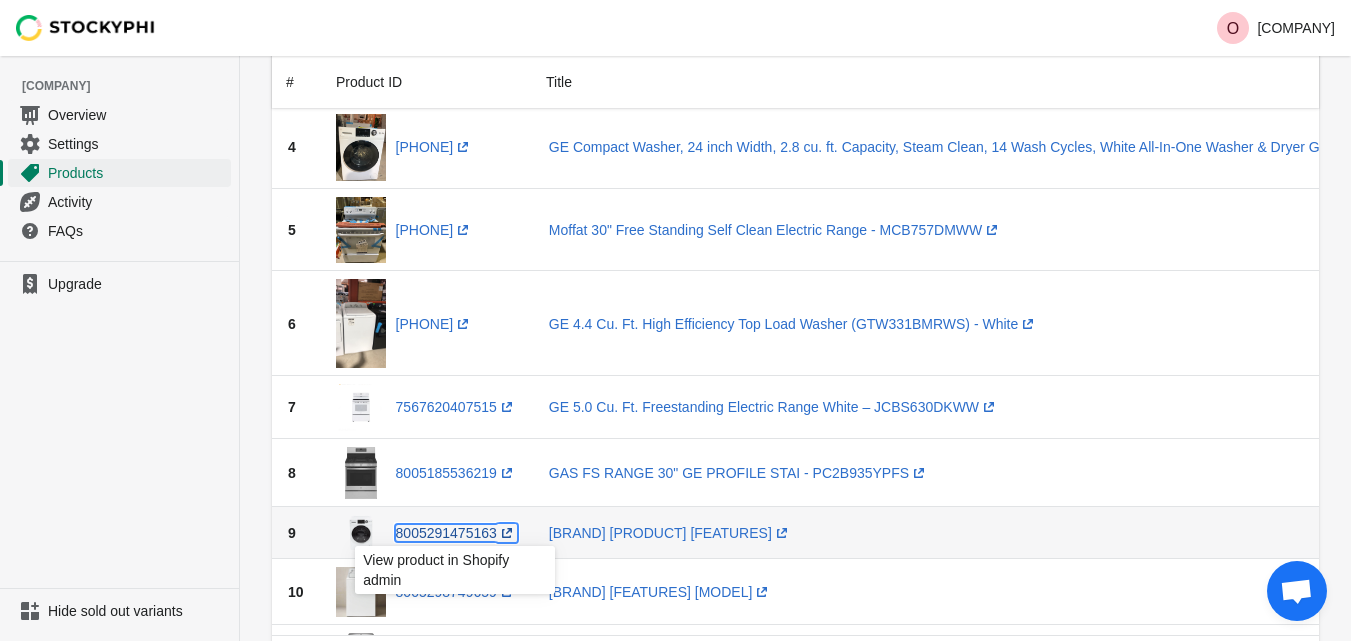 click on "[UPC] (opens a new window)" at bounding box center (456, 533) 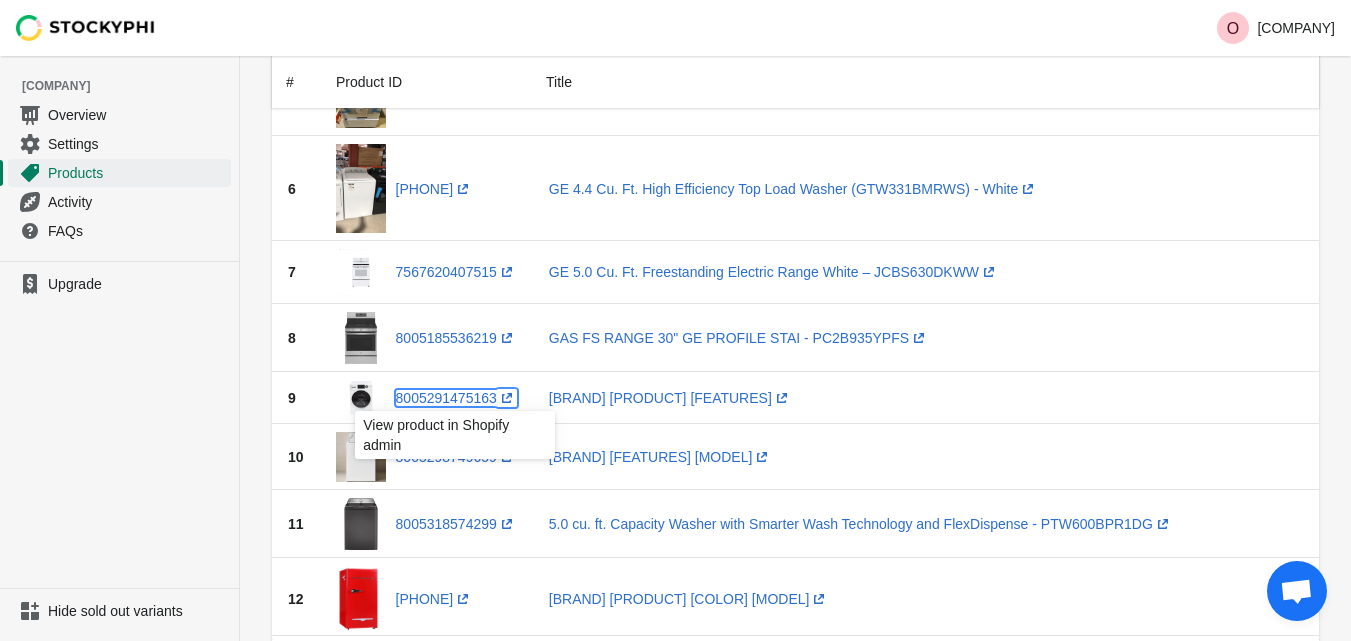 scroll, scrollTop: 700, scrollLeft: 0, axis: vertical 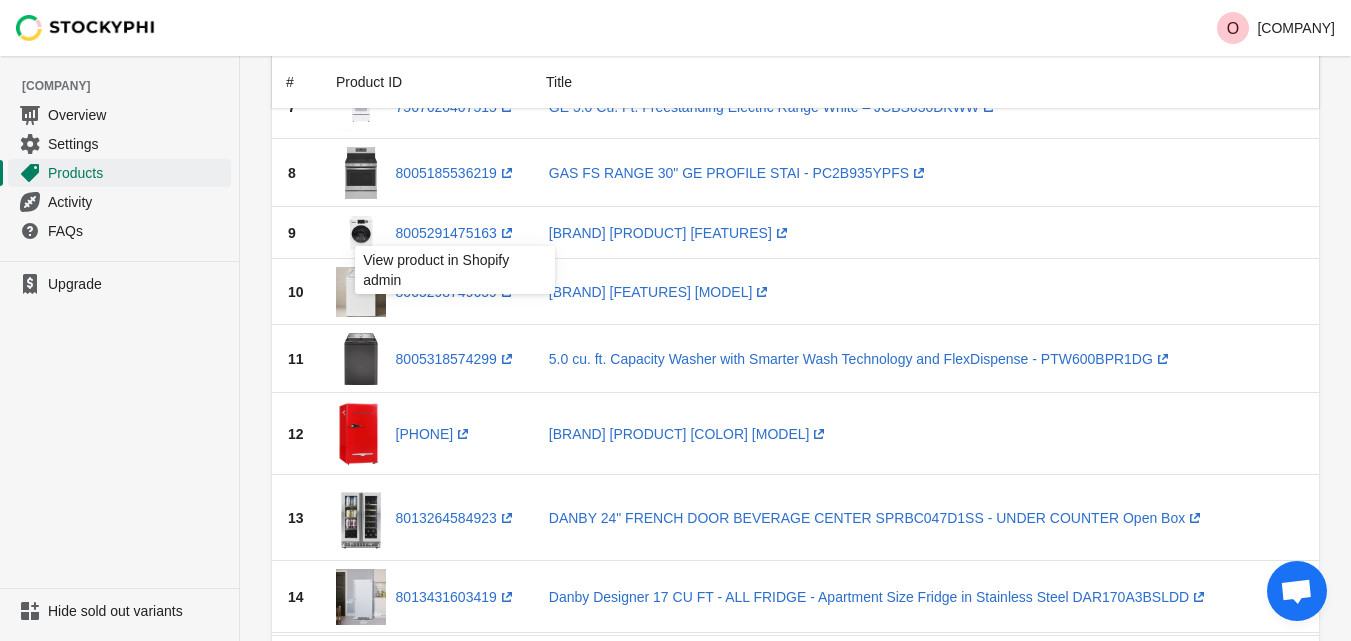 click on "Upgrade" at bounding box center [119, 424] 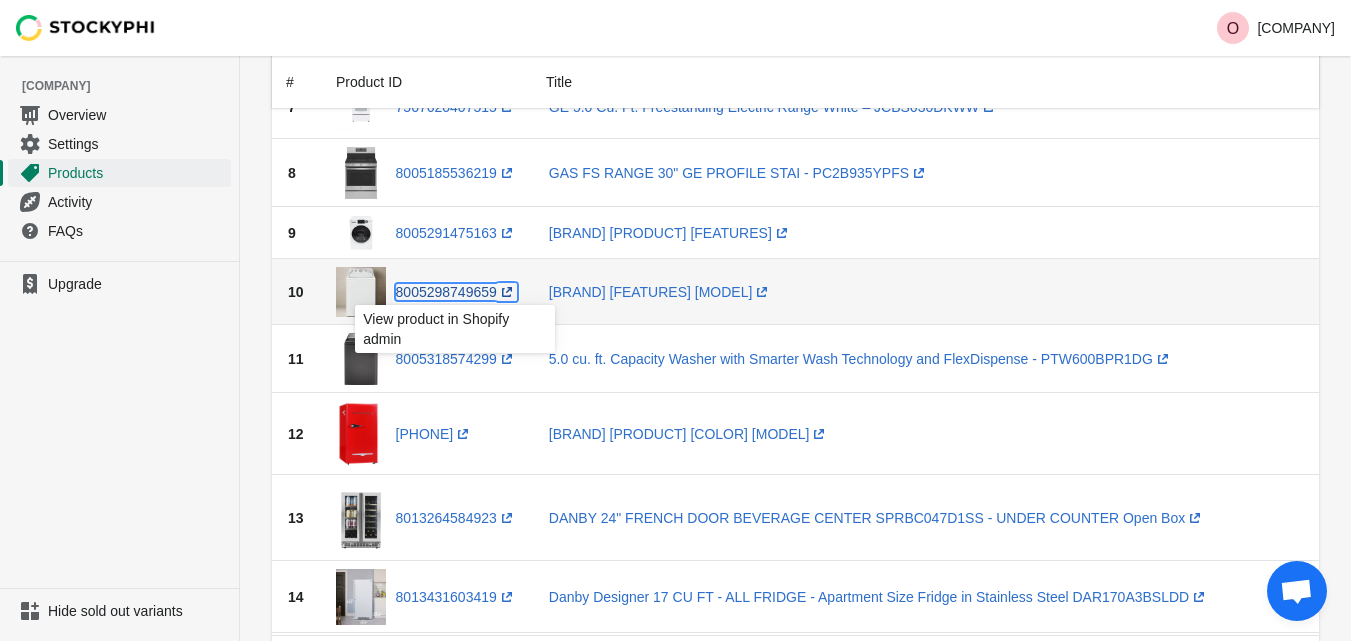 click on "8005298749659 (opens a new window)" at bounding box center (456, 292) 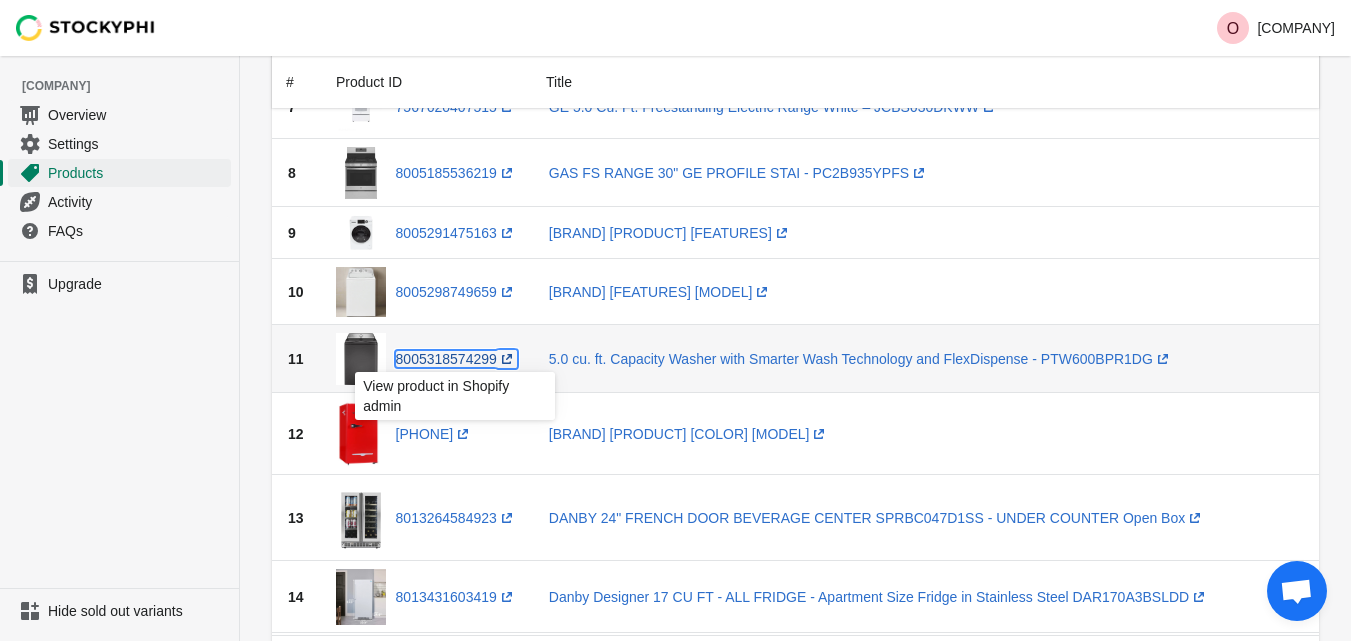 click on "[UPC] (opens a new window)" at bounding box center (456, 359) 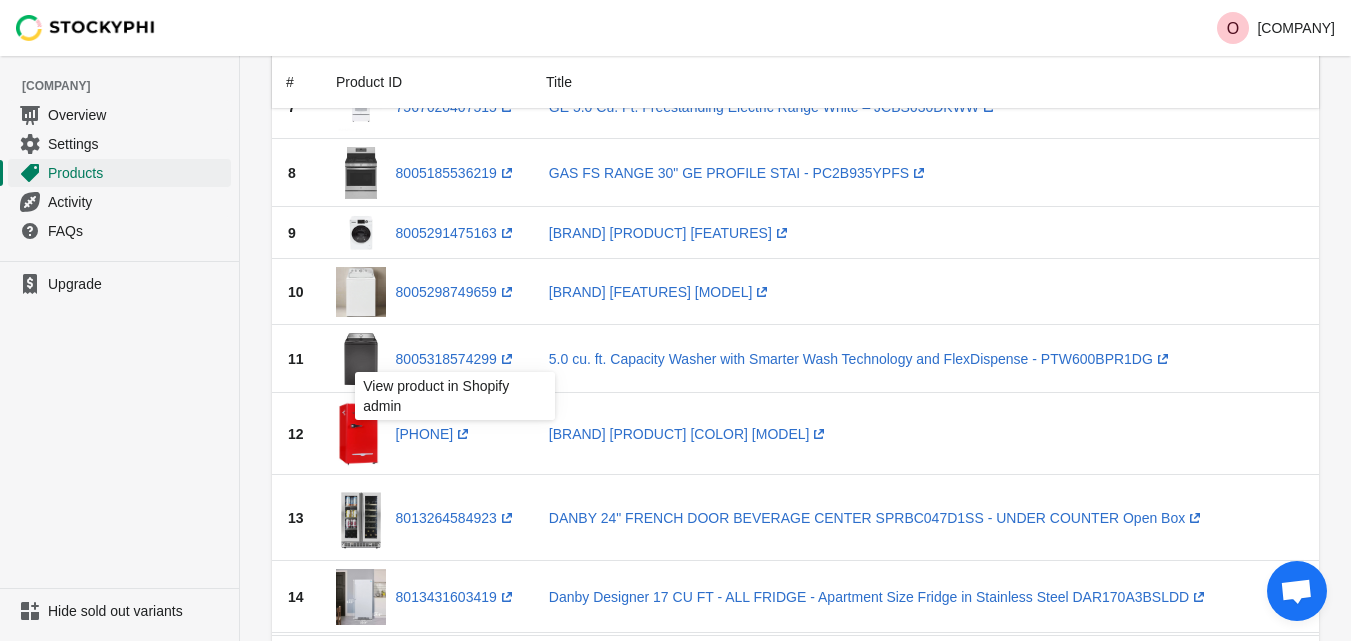 click on "Upgrade" at bounding box center [119, 424] 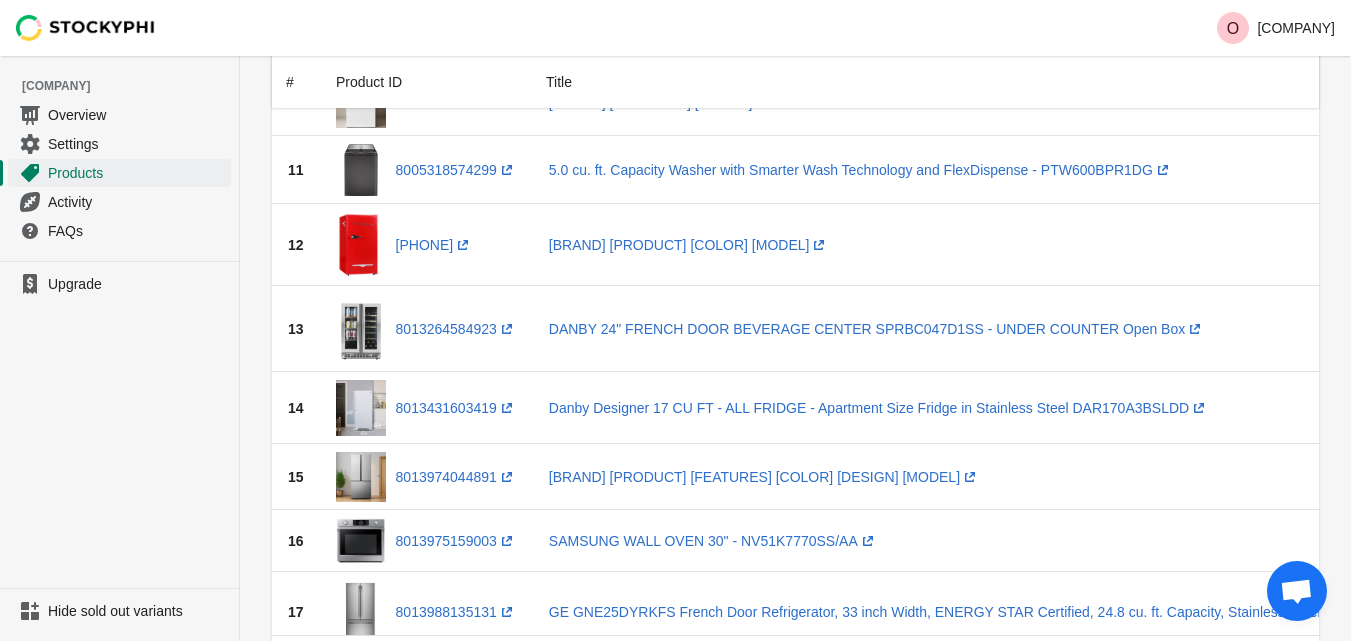 scroll, scrollTop: 900, scrollLeft: 0, axis: vertical 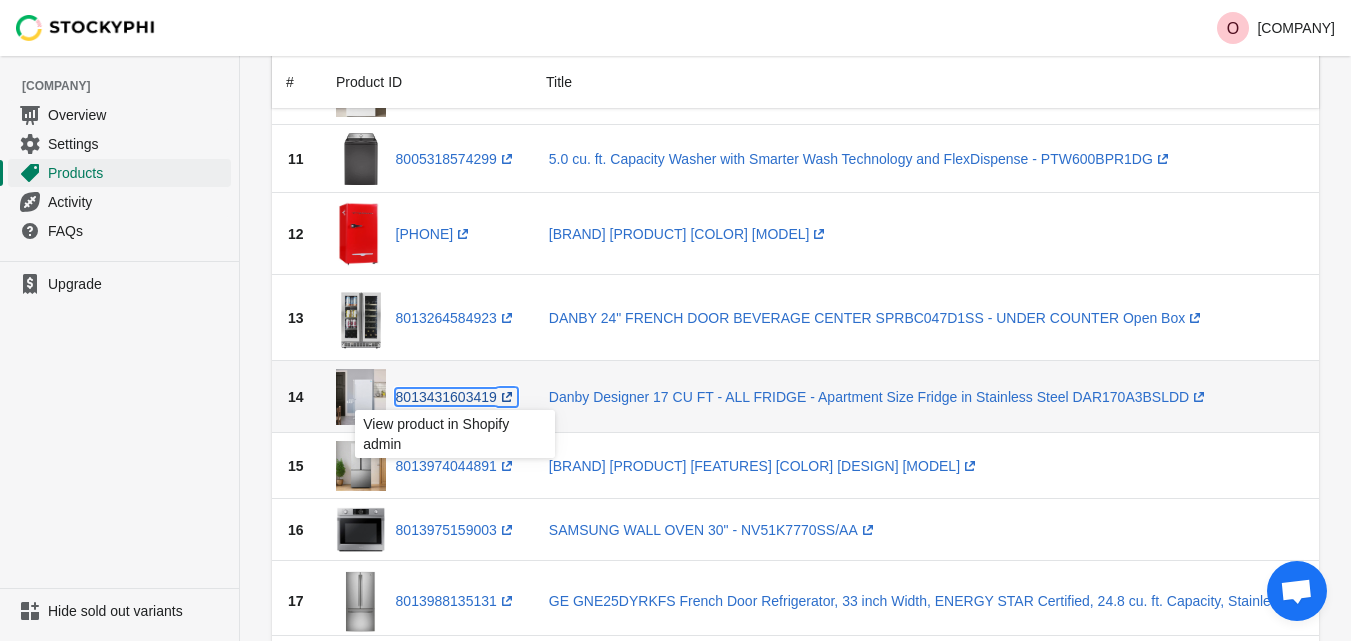 click on "8013431603419 (opens a new window)" at bounding box center (456, 397) 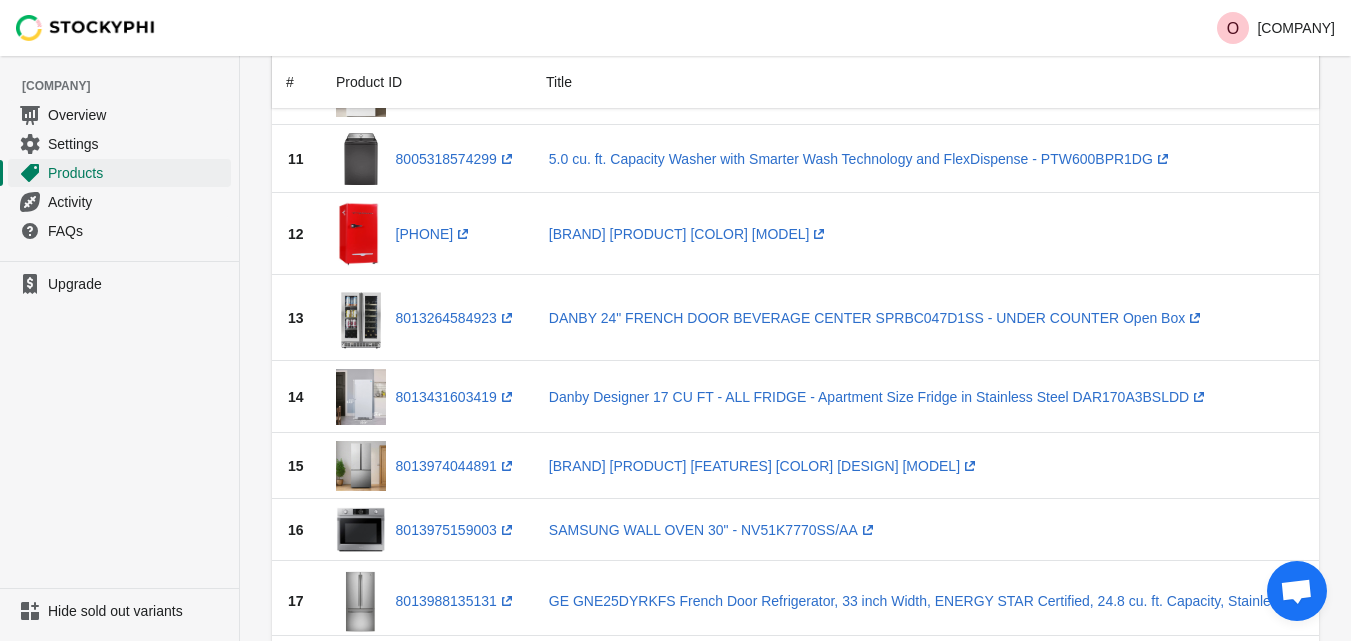 click on "Upgrade" at bounding box center (119, 424) 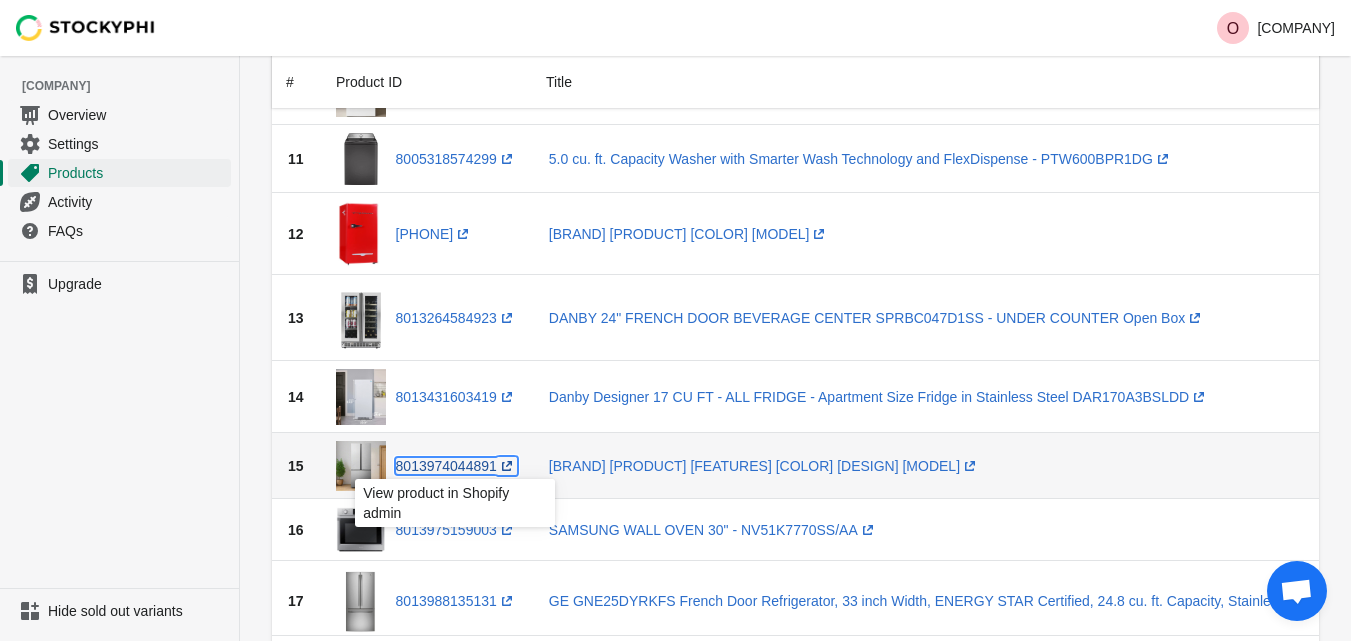 click on "8013974044891 (opens a new window)" at bounding box center [456, 466] 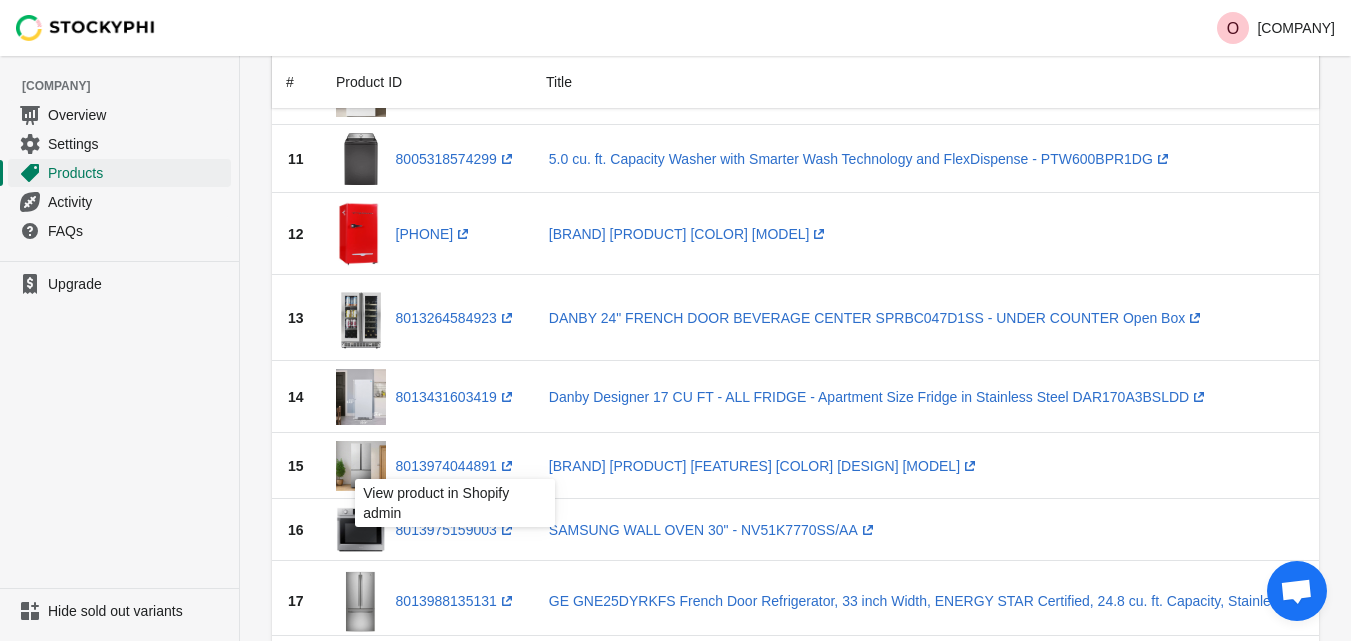 click on "Upgrade" at bounding box center (119, 424) 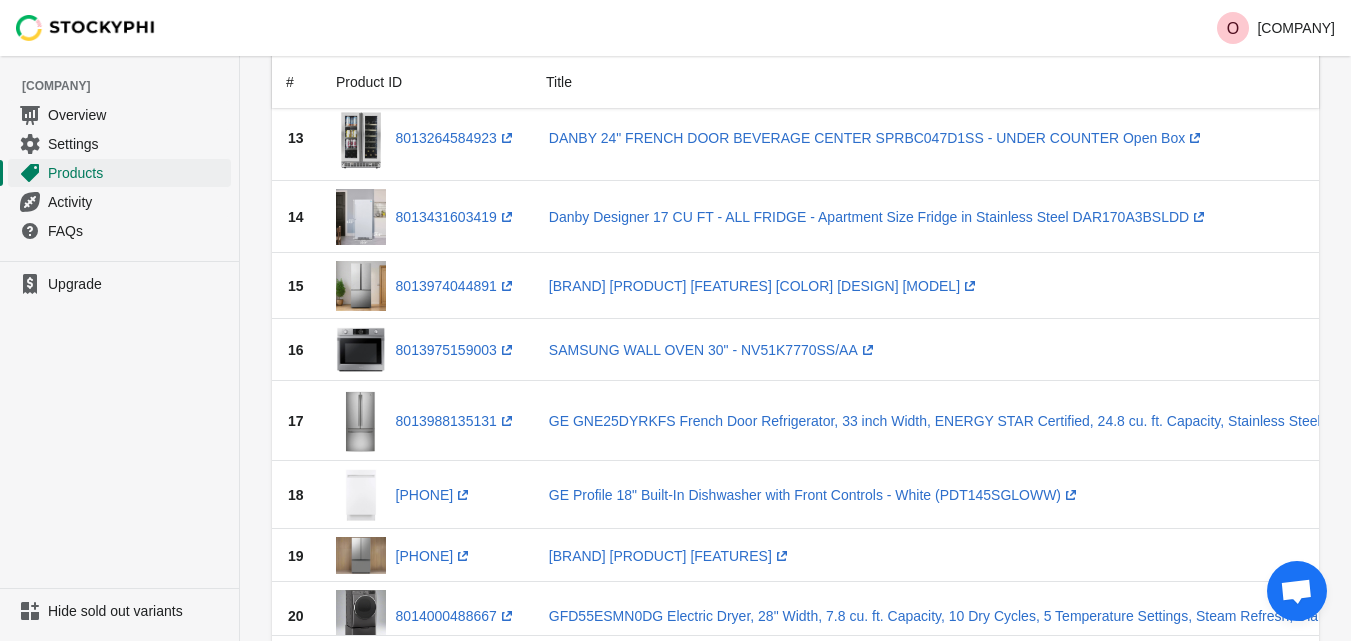 scroll, scrollTop: 1100, scrollLeft: 0, axis: vertical 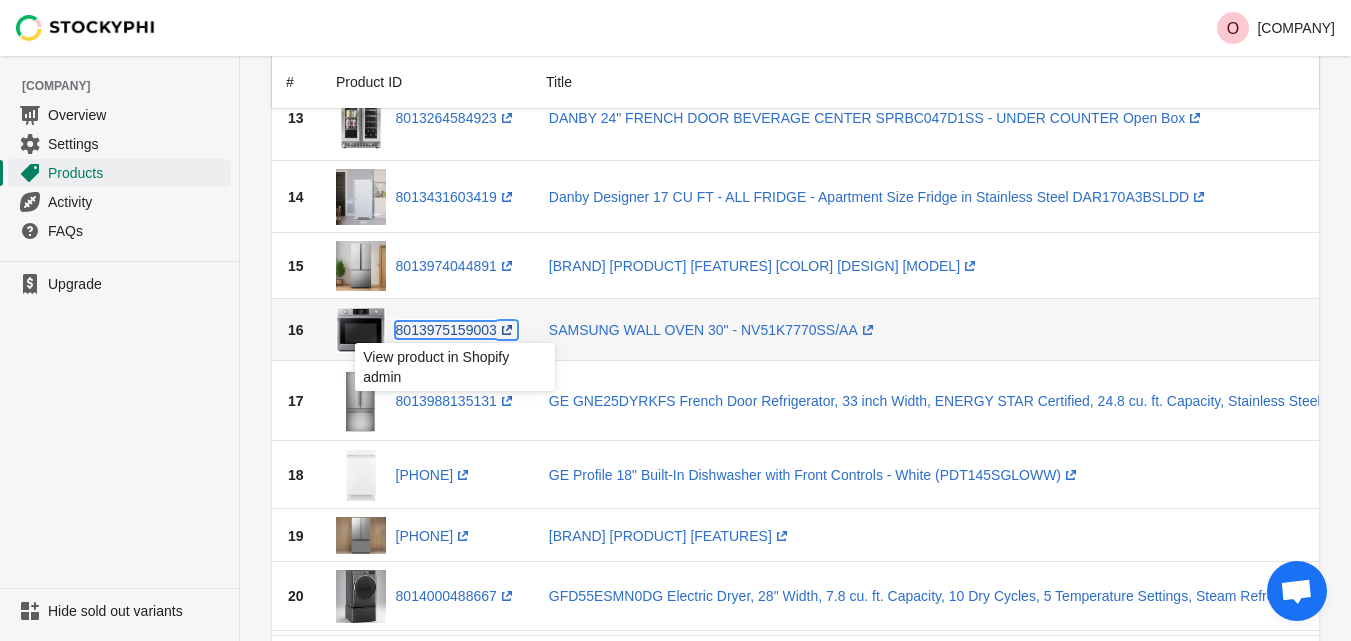 click on "8013975159003 (opens a new window)" at bounding box center (456, 330) 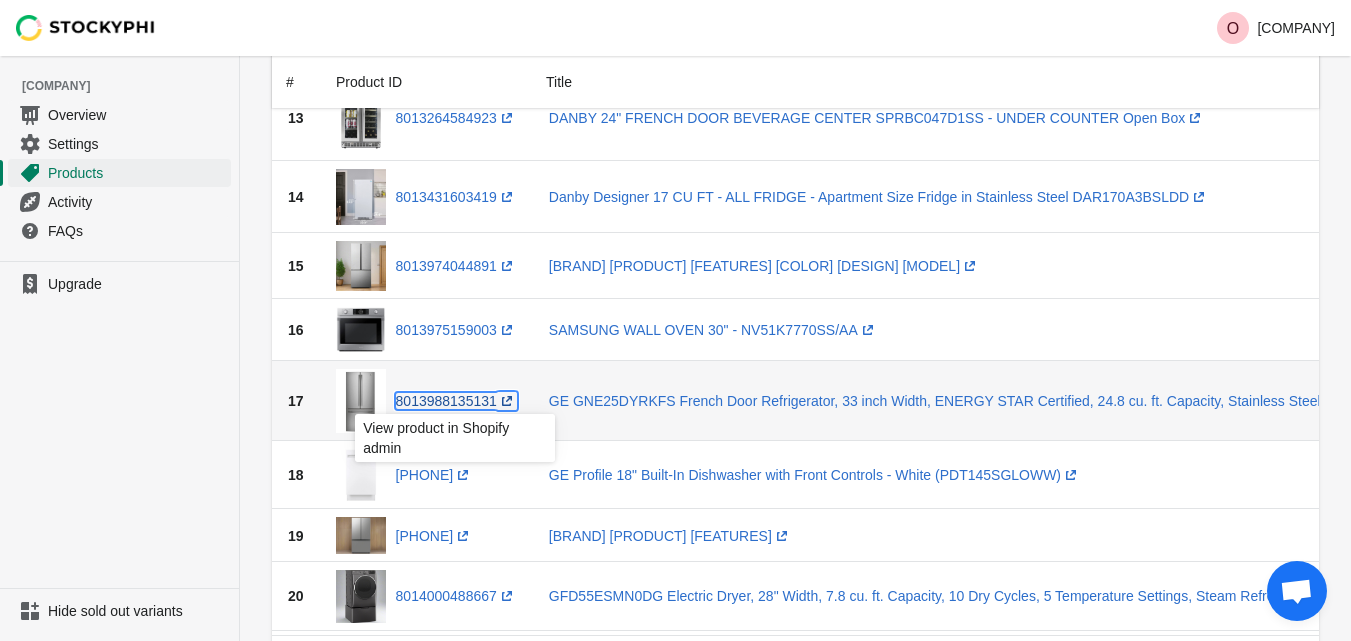 click on "8013988135131 (opens a new window)" at bounding box center (456, 401) 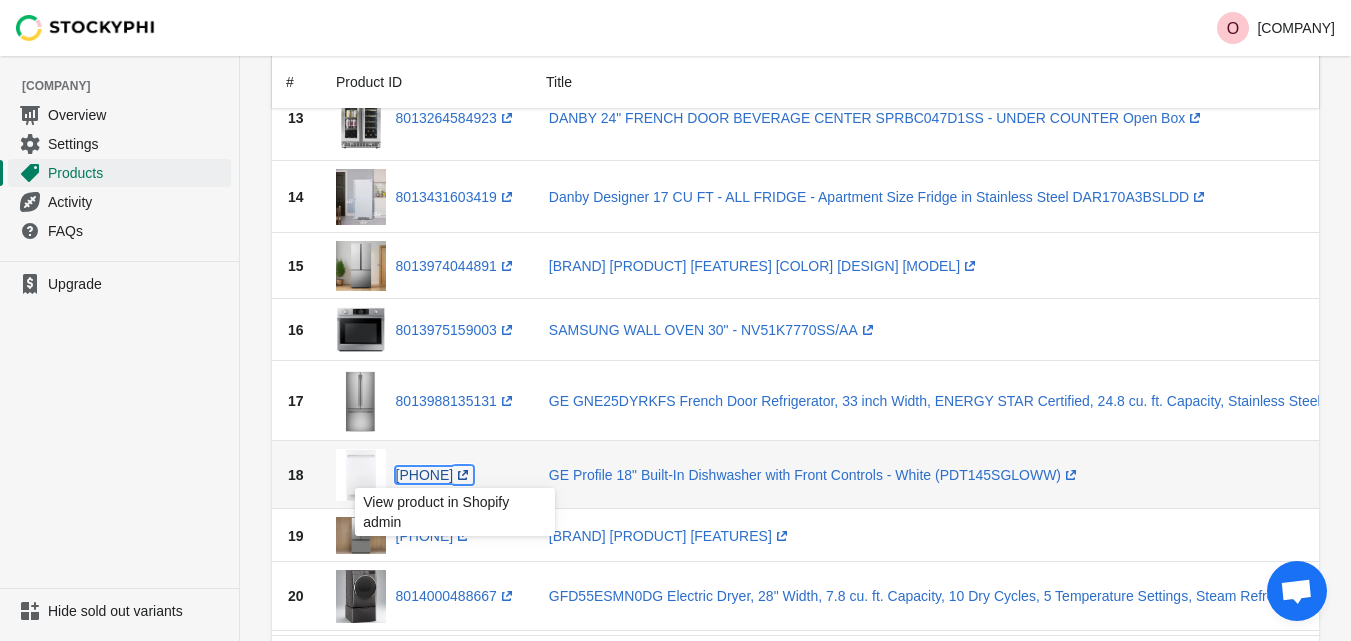 click on "8013993869531 (opens a new window)" at bounding box center (435, 475) 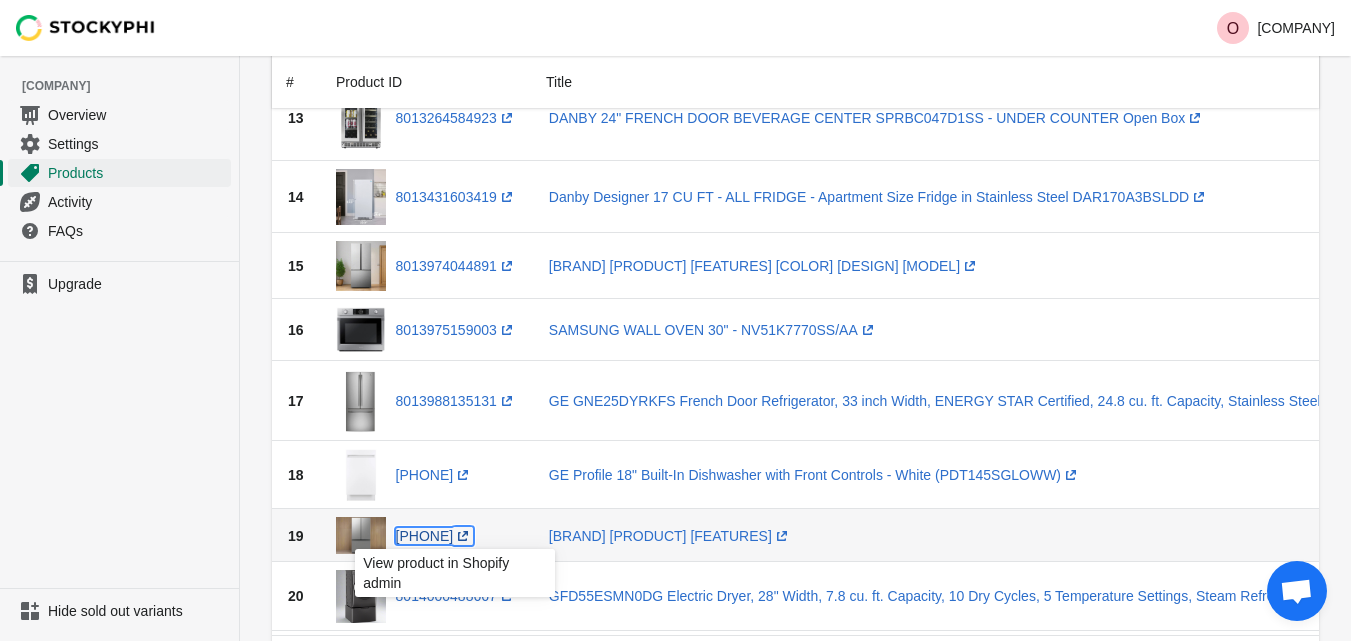 click on "8013998653659 (opens a new window)" at bounding box center [435, 536] 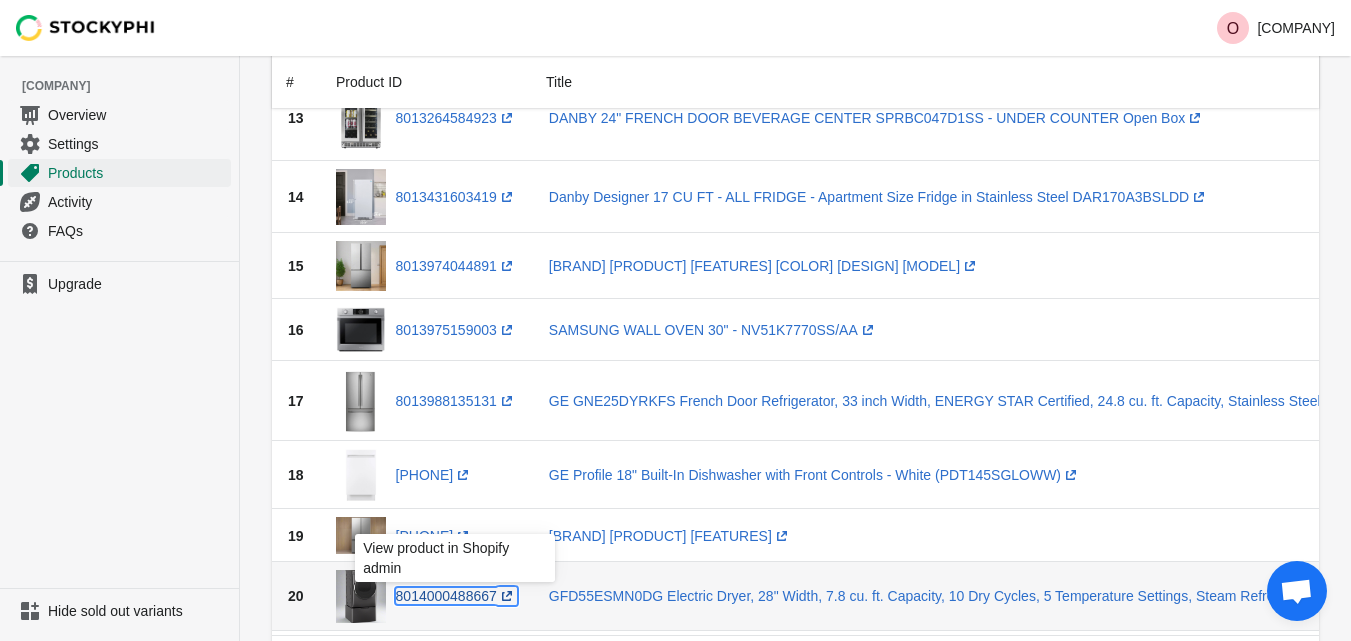 click on "8014000488667 (opens a new window)" at bounding box center [456, 596] 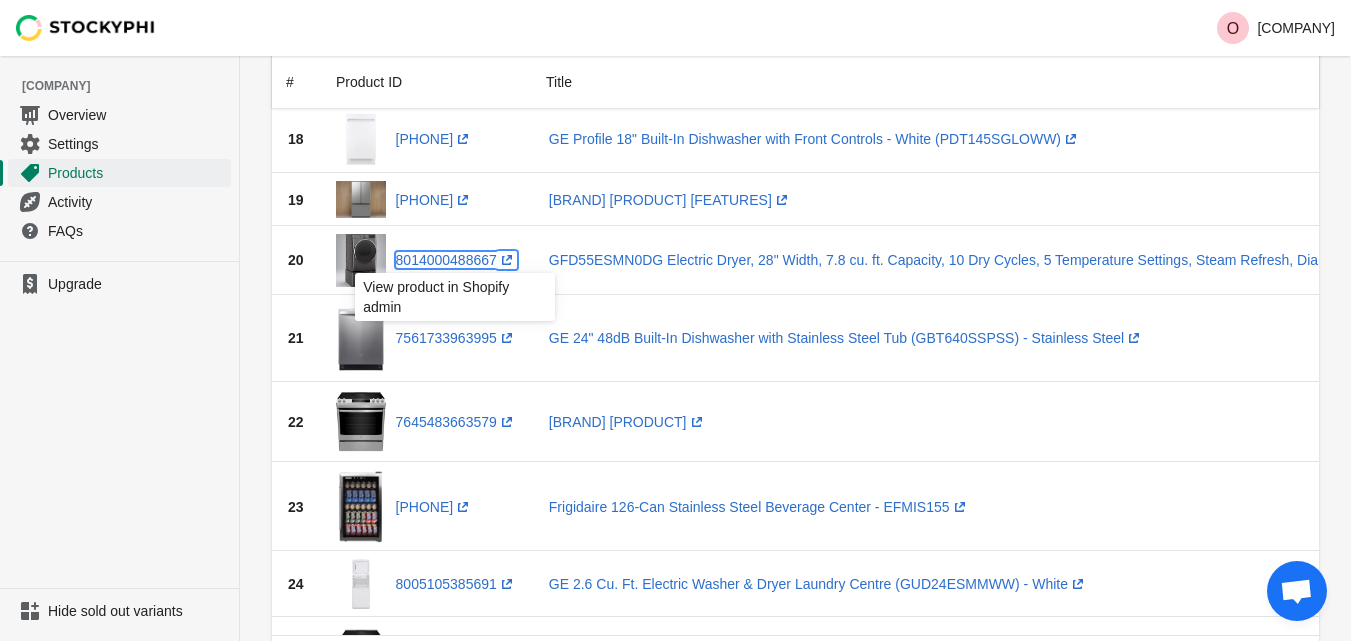 scroll, scrollTop: 1500, scrollLeft: 0, axis: vertical 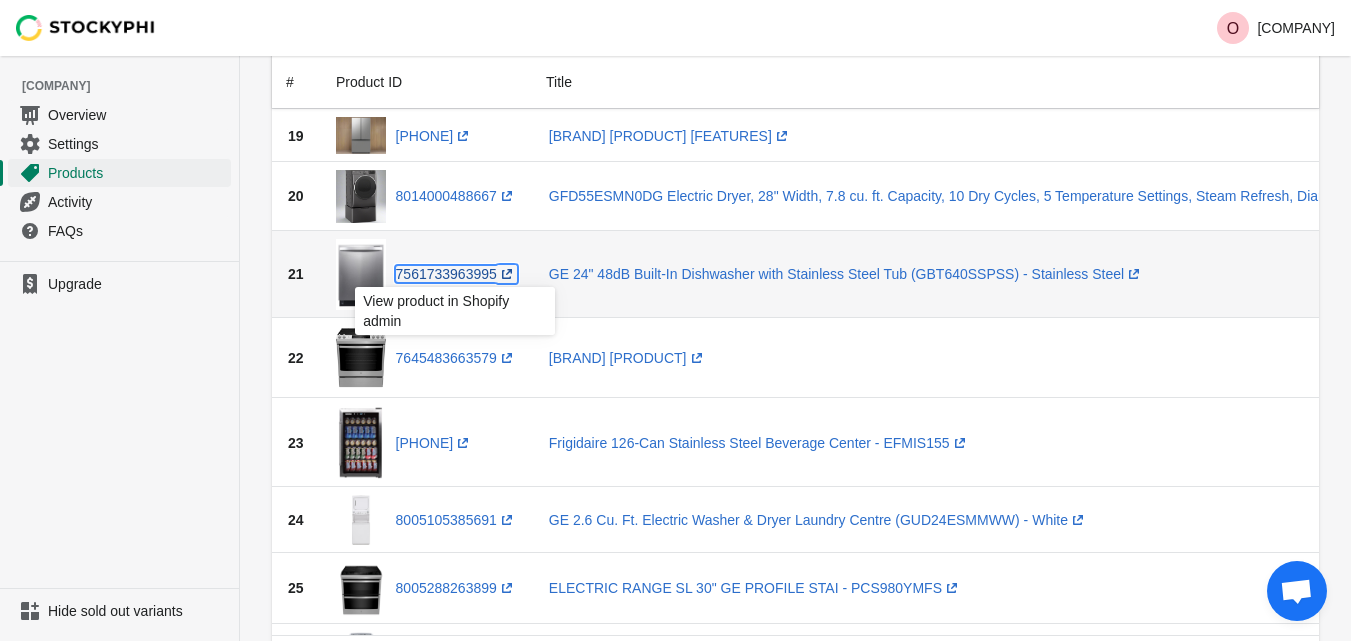 click on "7561733963995 (opens a new window)" at bounding box center (456, 274) 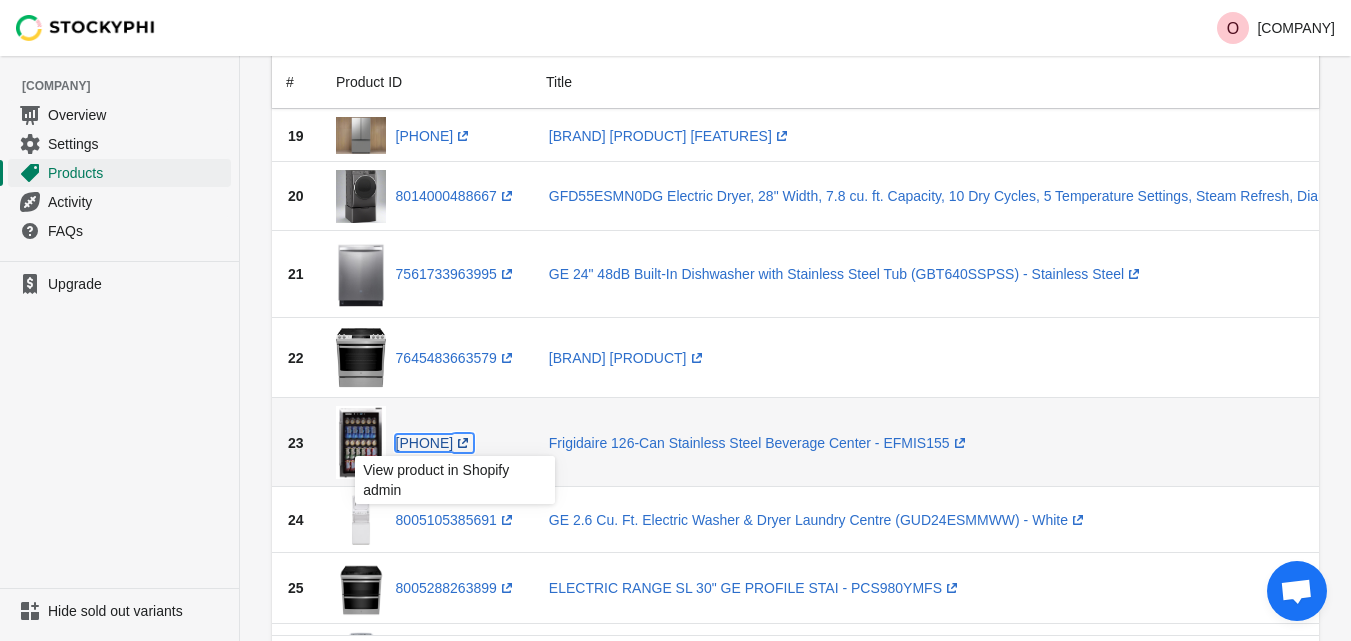 click on "8005089853659 (opens a new window)" at bounding box center [435, 443] 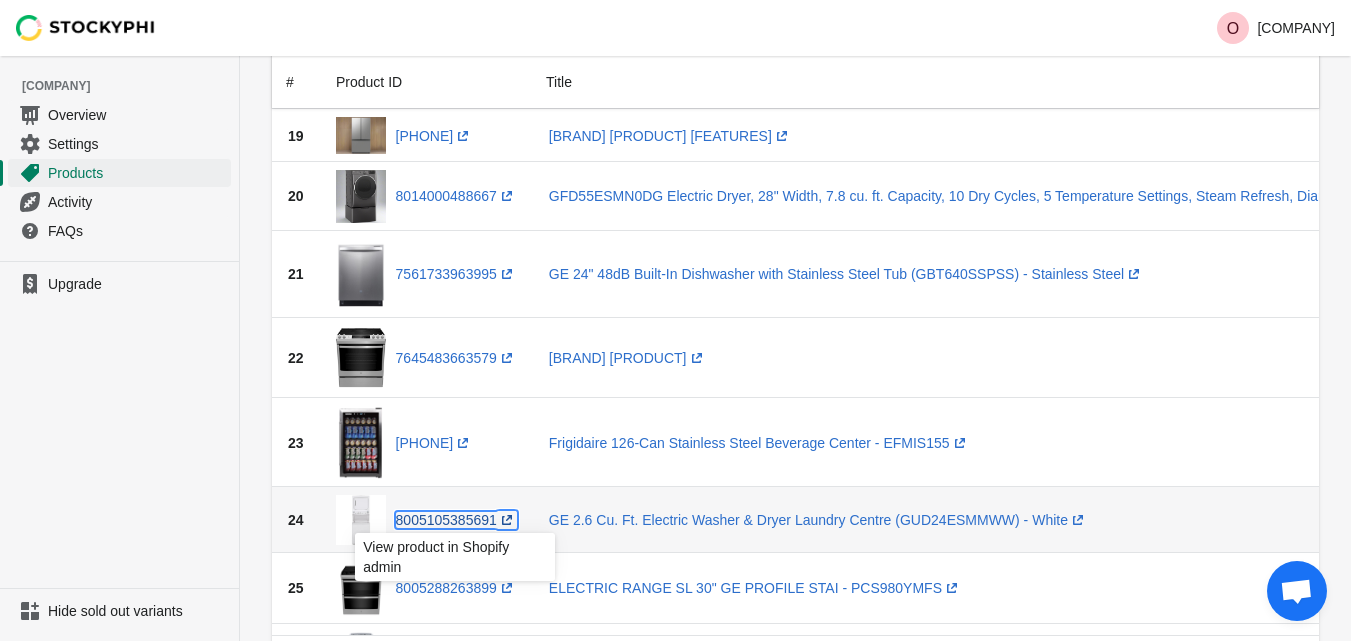 click on "8005105385691 (opens a new window)" at bounding box center (456, 520) 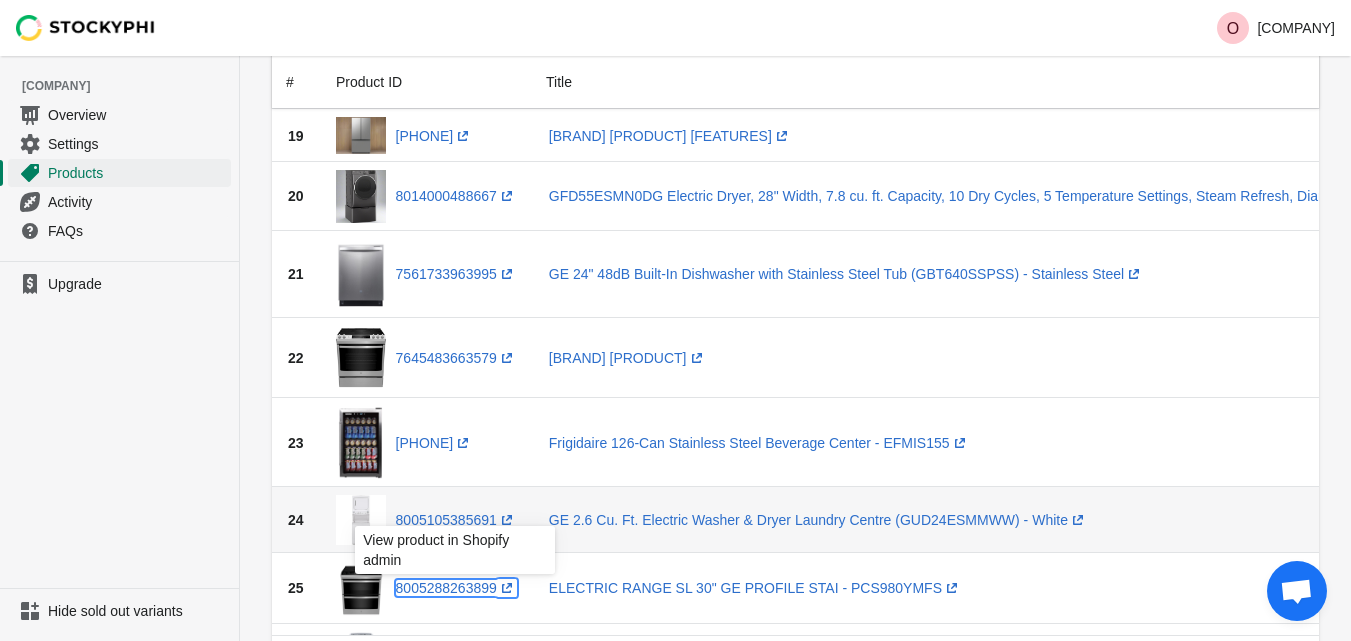 click on "8005288263899 (opens a new window)" at bounding box center [456, 588] 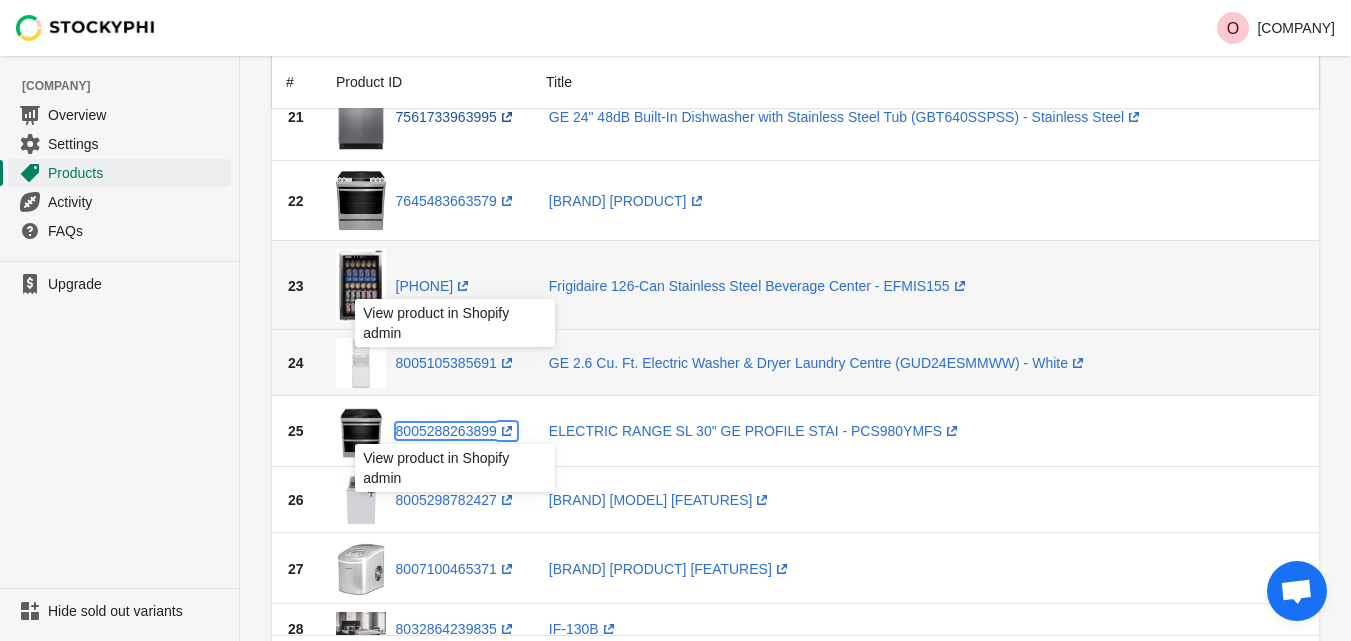 scroll, scrollTop: 1800, scrollLeft: 0, axis: vertical 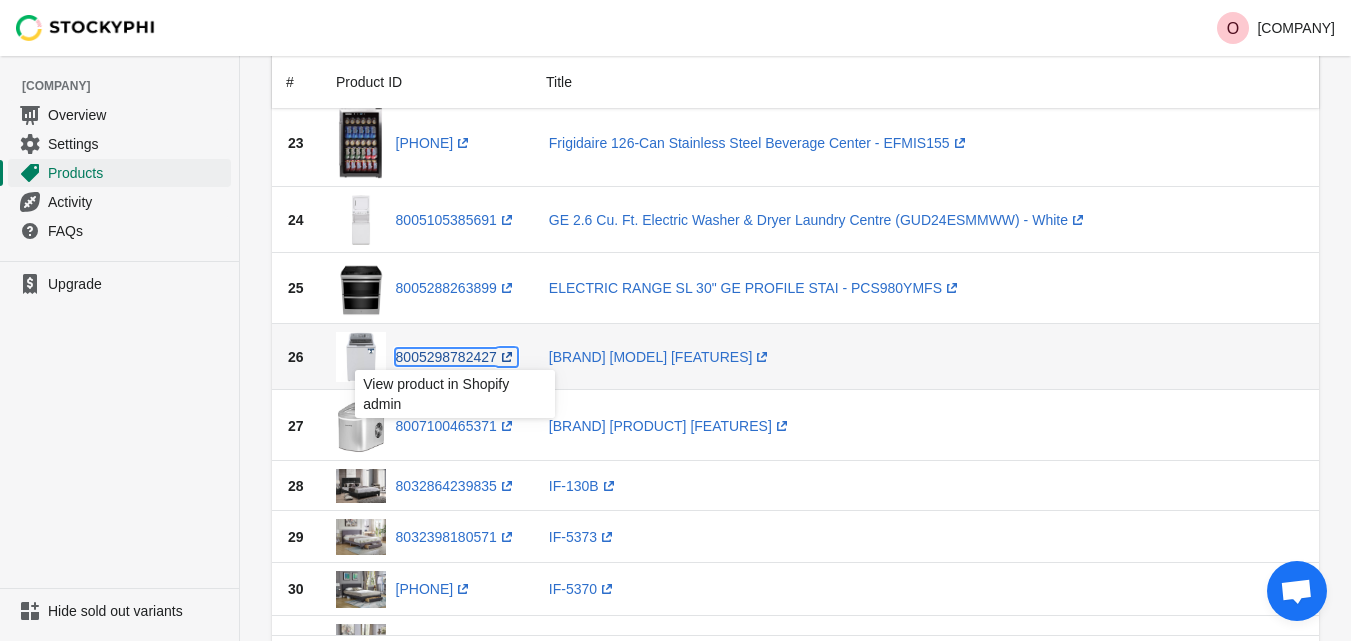 click on "8005298782427 (opens a new window)" at bounding box center (456, 357) 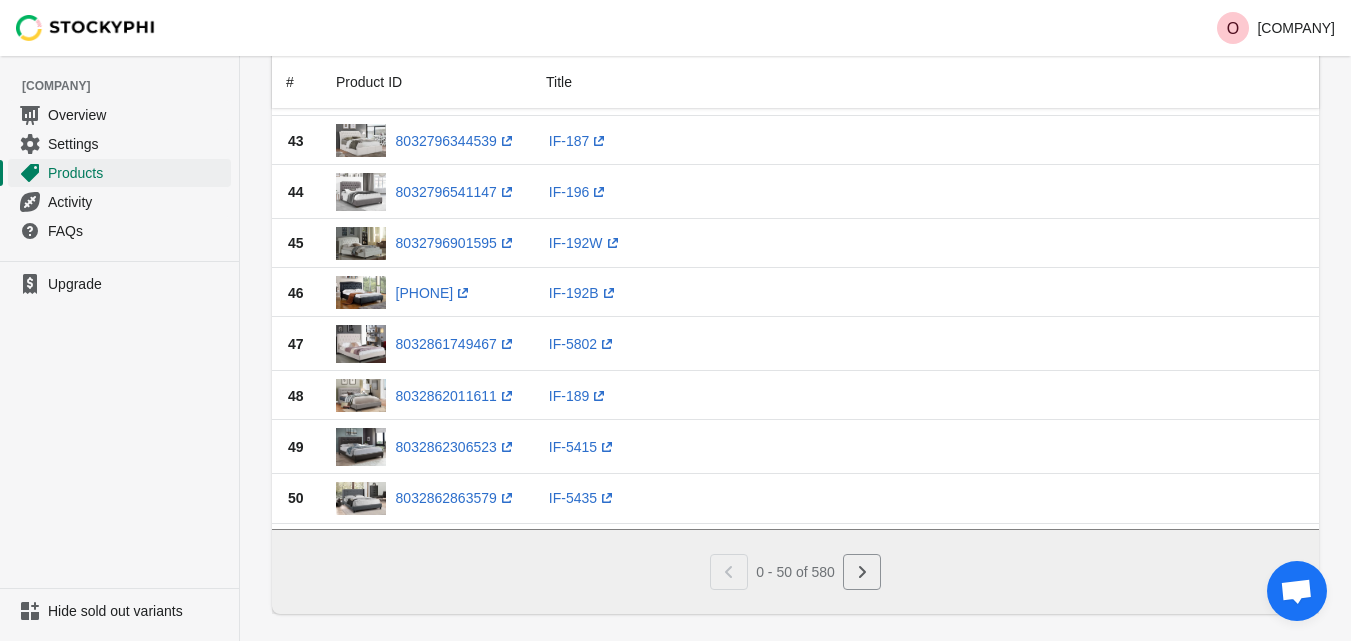 scroll, scrollTop: 2997, scrollLeft: 0, axis: vertical 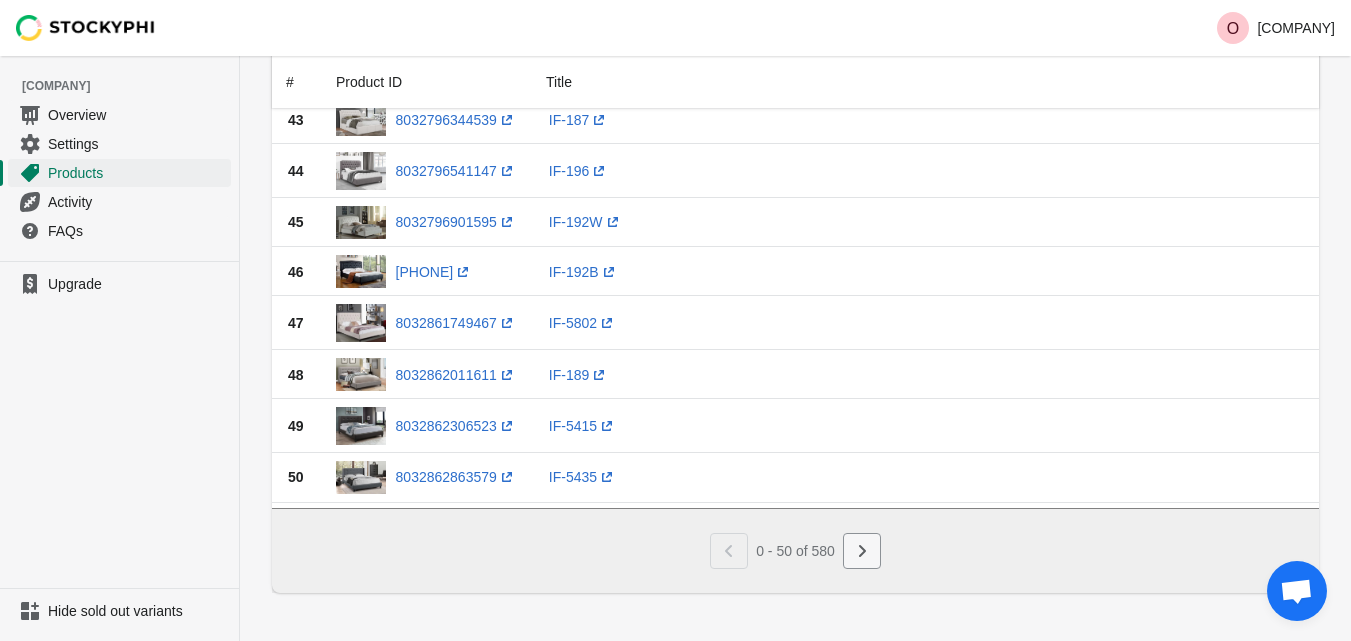 click at bounding box center [862, 551] 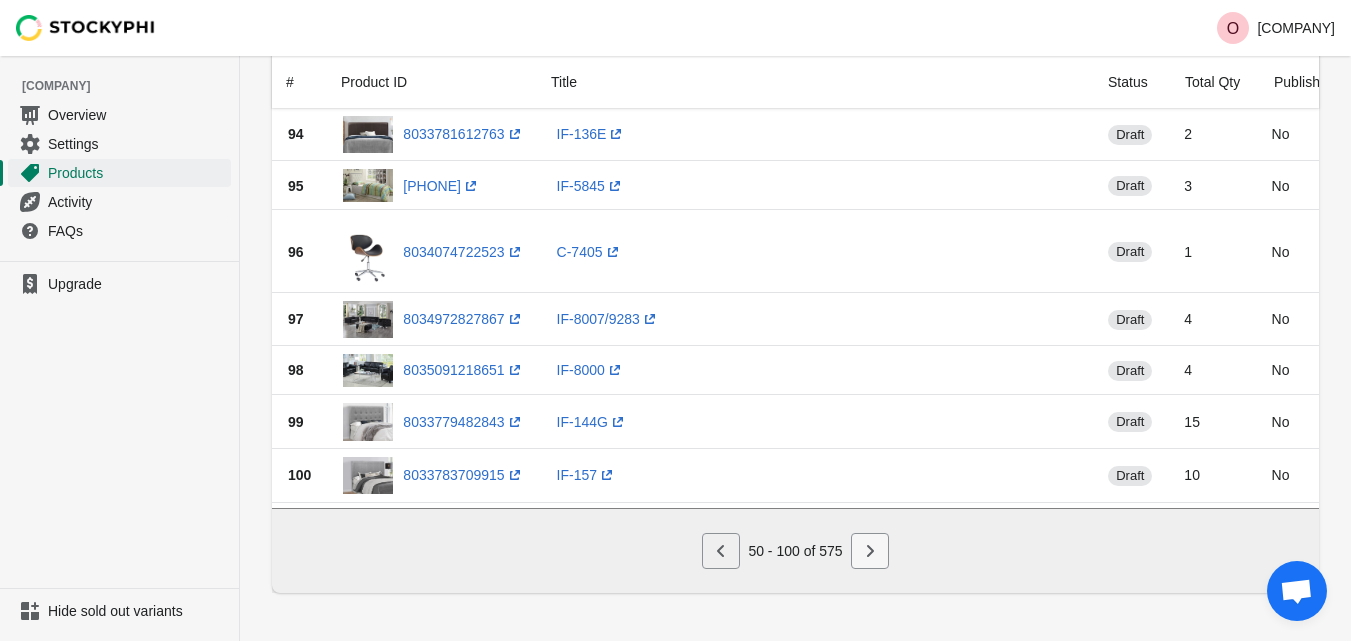 scroll, scrollTop: 2366, scrollLeft: 0, axis: vertical 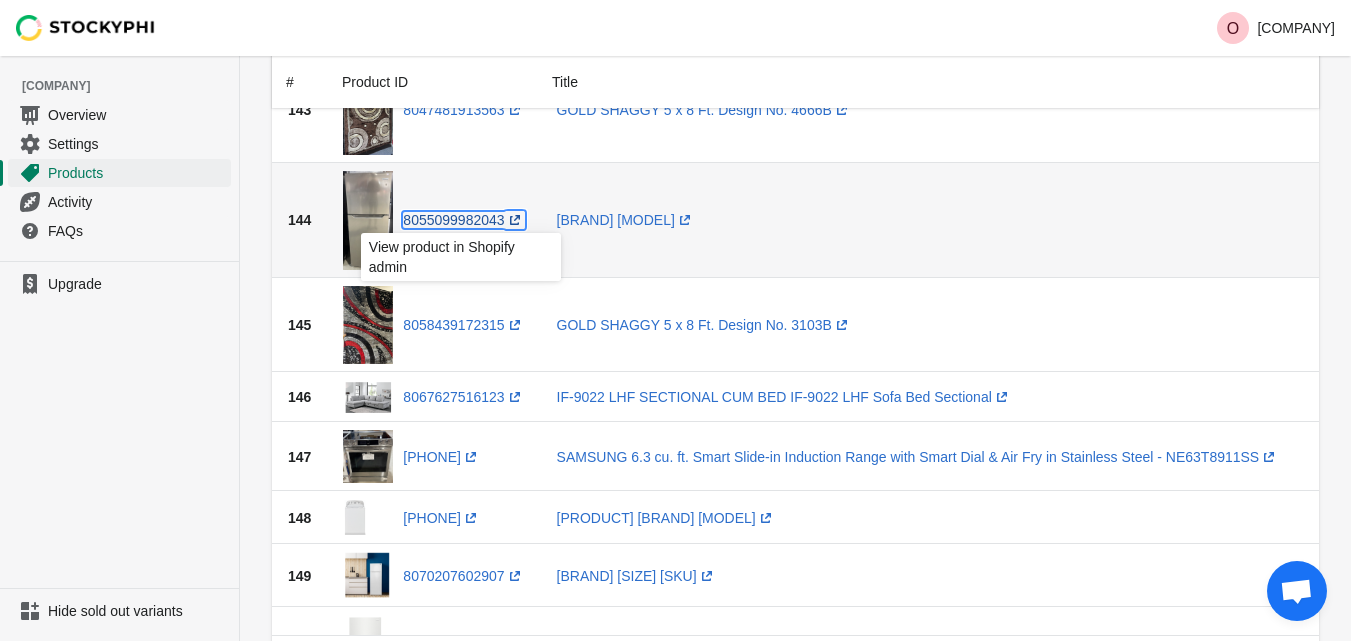 click on "8055099982043 (opens a new window)" at bounding box center (463, 220) 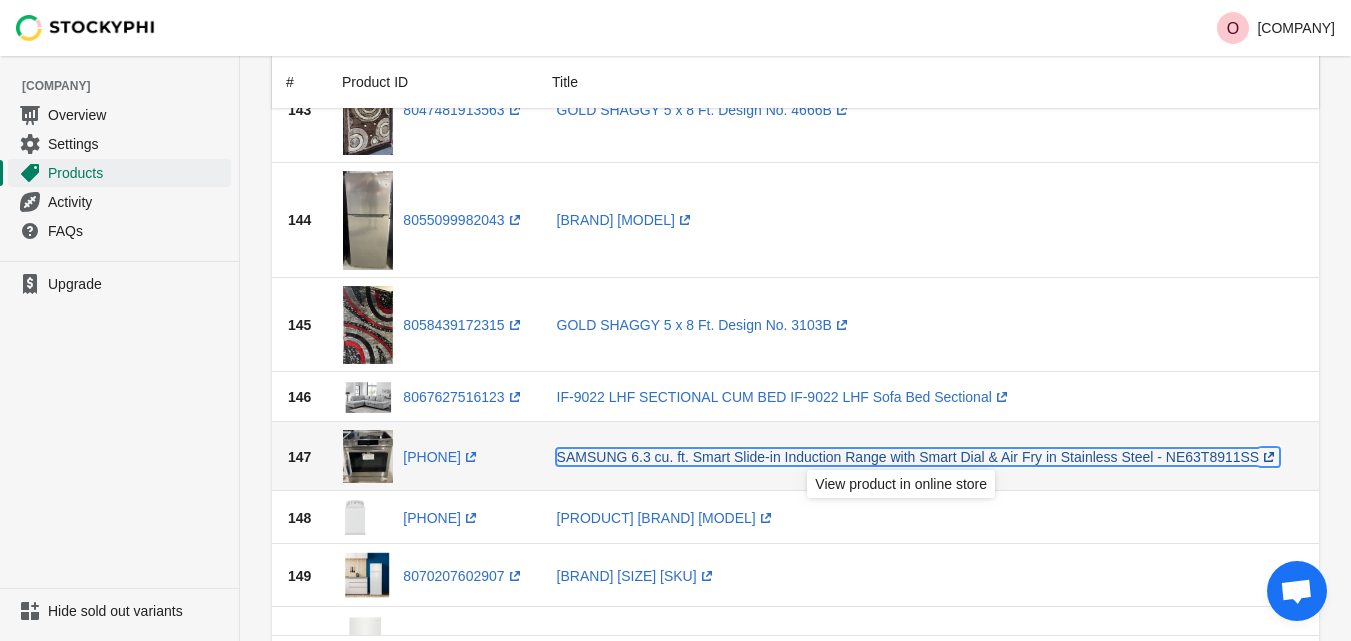 click on "SAMSUNG 6.3 cu. ft. Smart Slide-in Induction Range with Smart Dial & Air Fry in Stainless Steel - NE63T8911SS (opens a new window)" at bounding box center [918, 457] 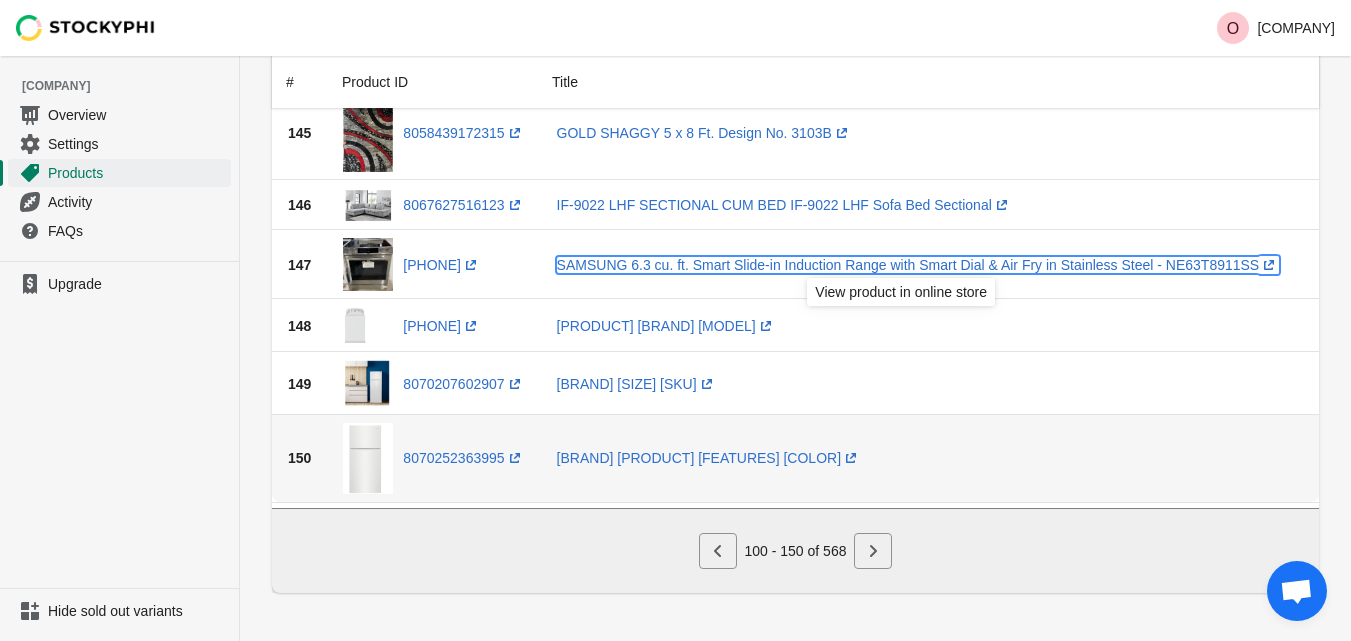 scroll, scrollTop: 3218, scrollLeft: 0, axis: vertical 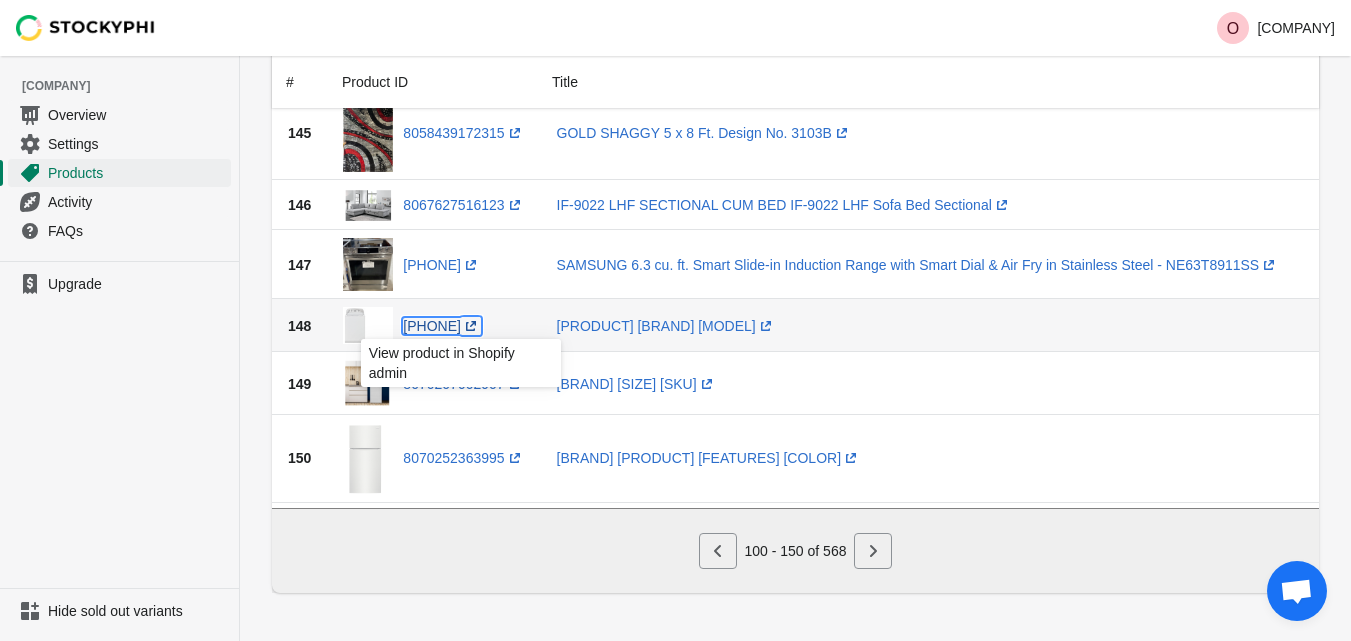 click on "[PHONE] (opens a new window)" at bounding box center (442, 326) 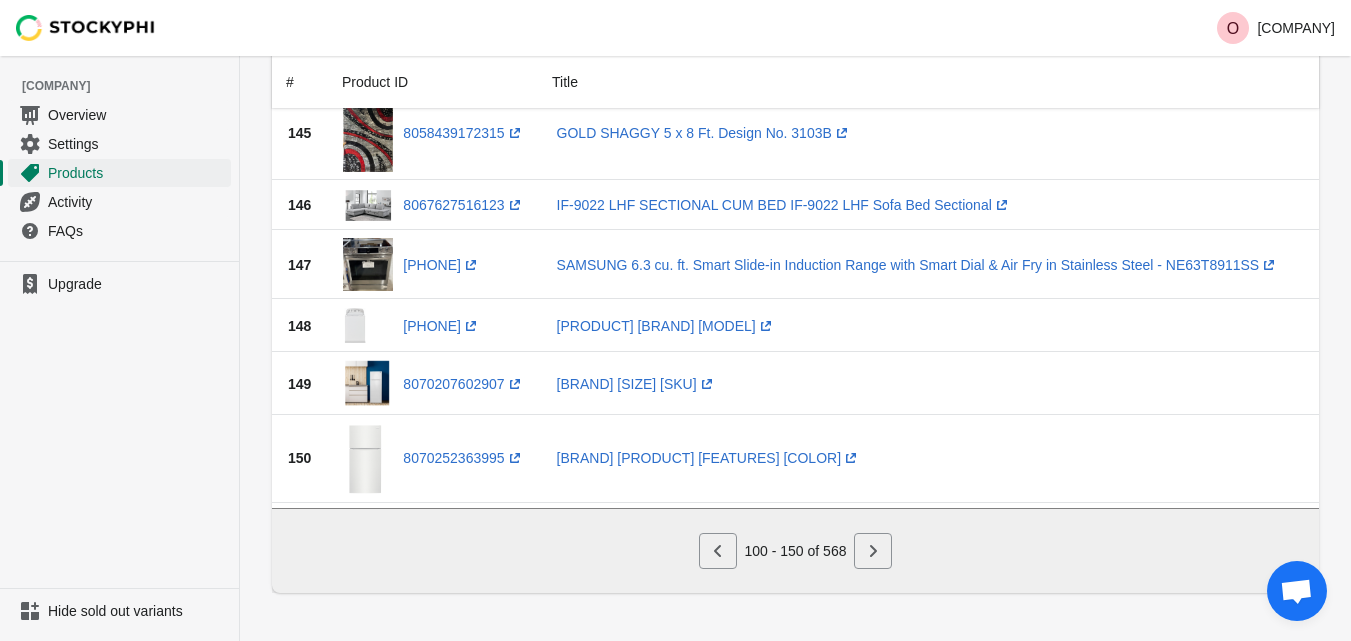 click on "100 - 150 of 568" at bounding box center (787, 543) 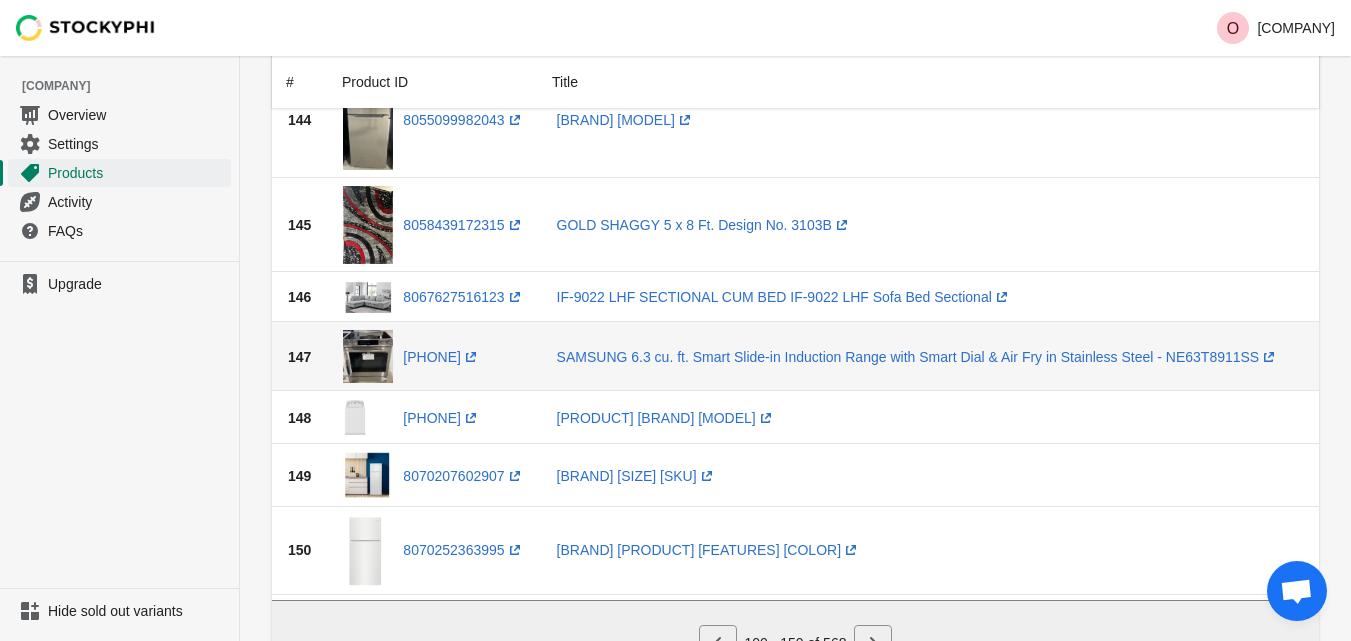 scroll, scrollTop: 3218, scrollLeft: 0, axis: vertical 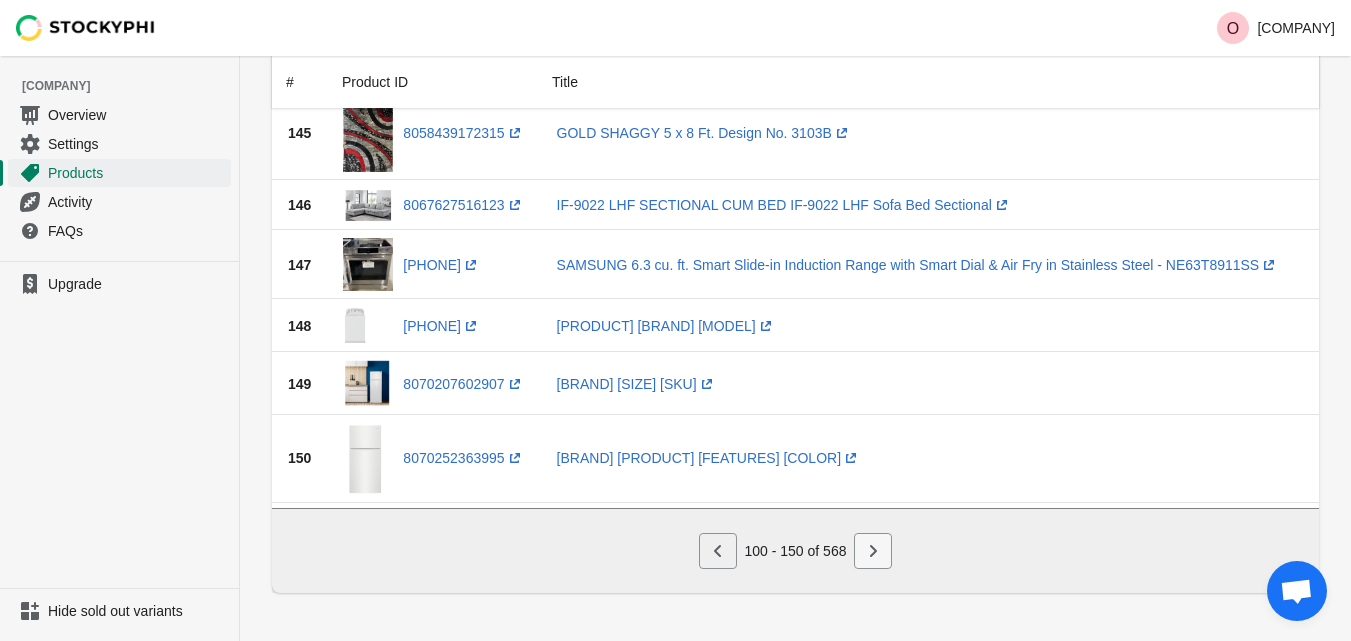 click at bounding box center [873, 551] 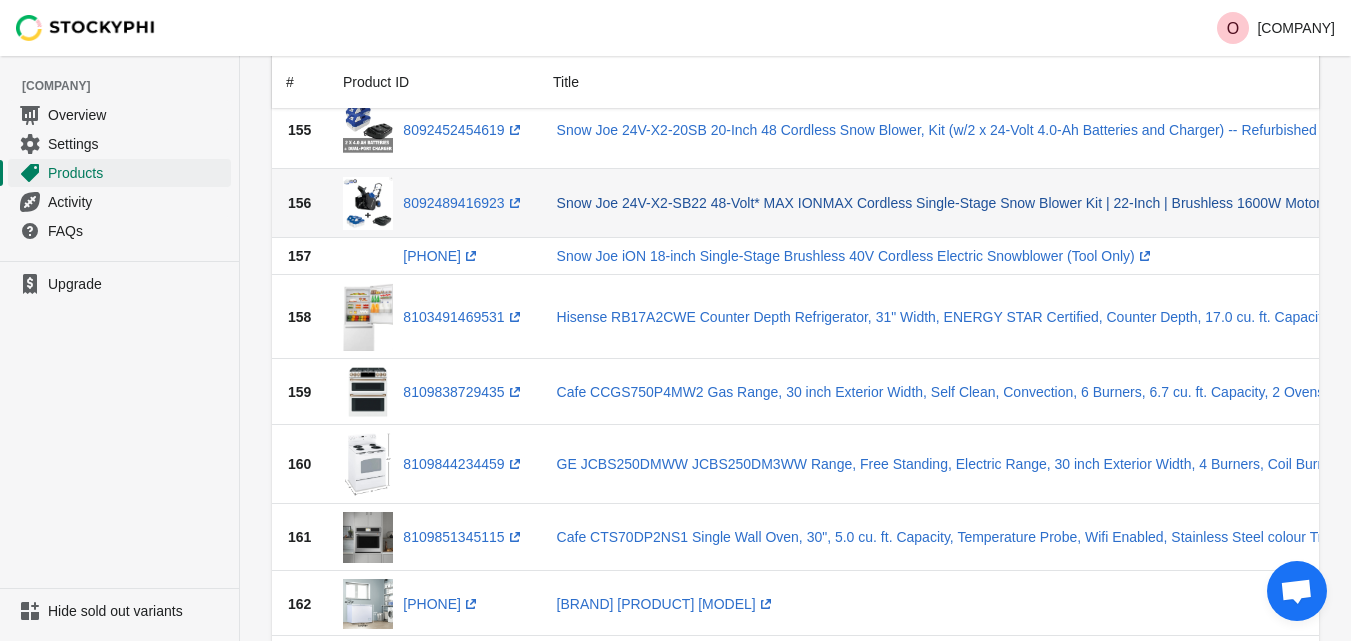 scroll, scrollTop: 500, scrollLeft: 0, axis: vertical 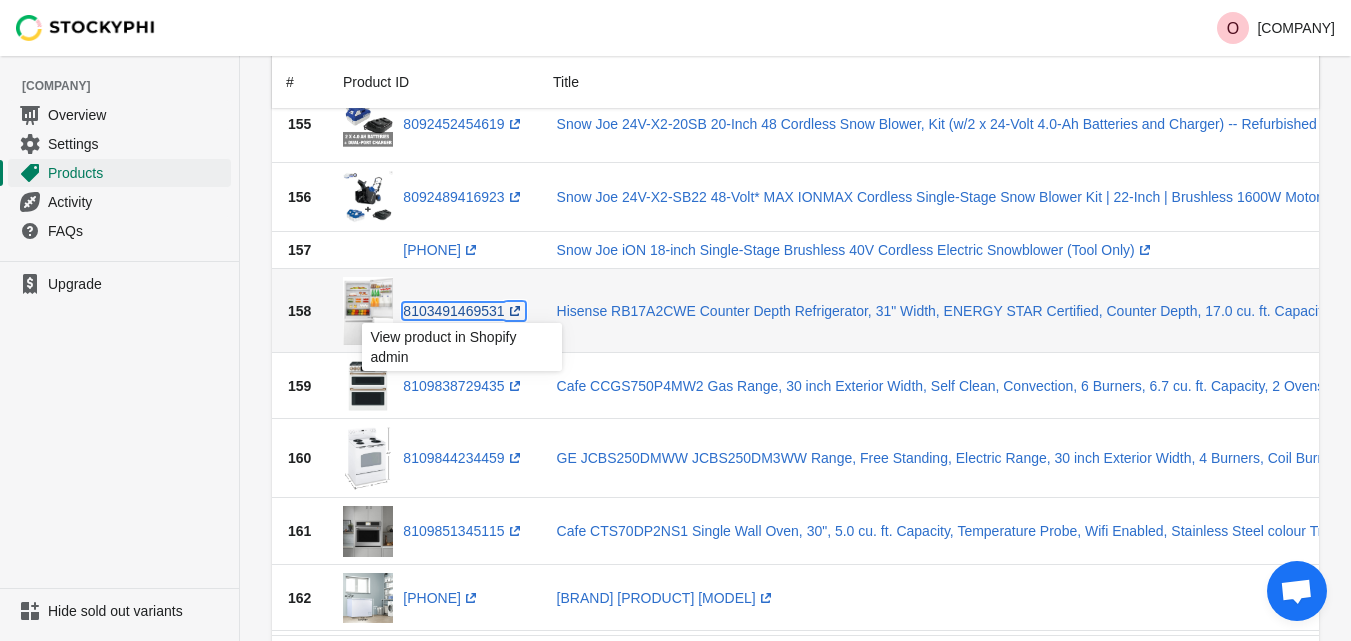 click on "[UPC] (opens a new window)" at bounding box center (463, 311) 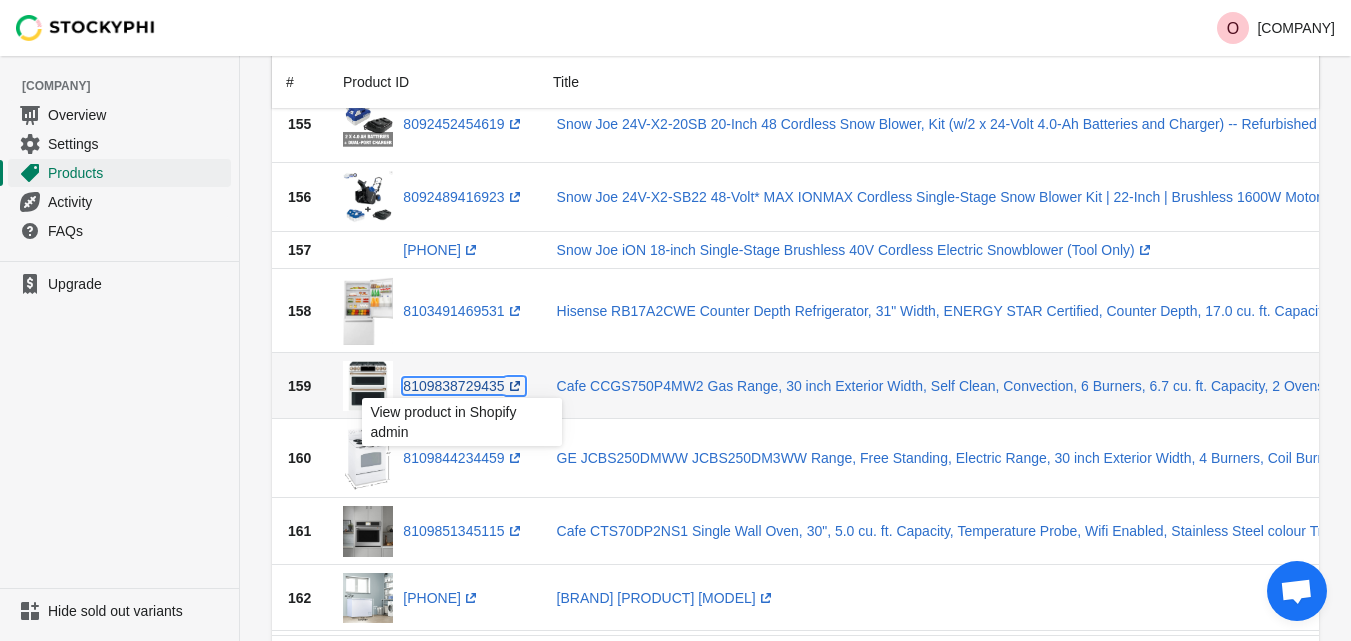 click on "8109838729435 (opens a new window)" at bounding box center (463, 386) 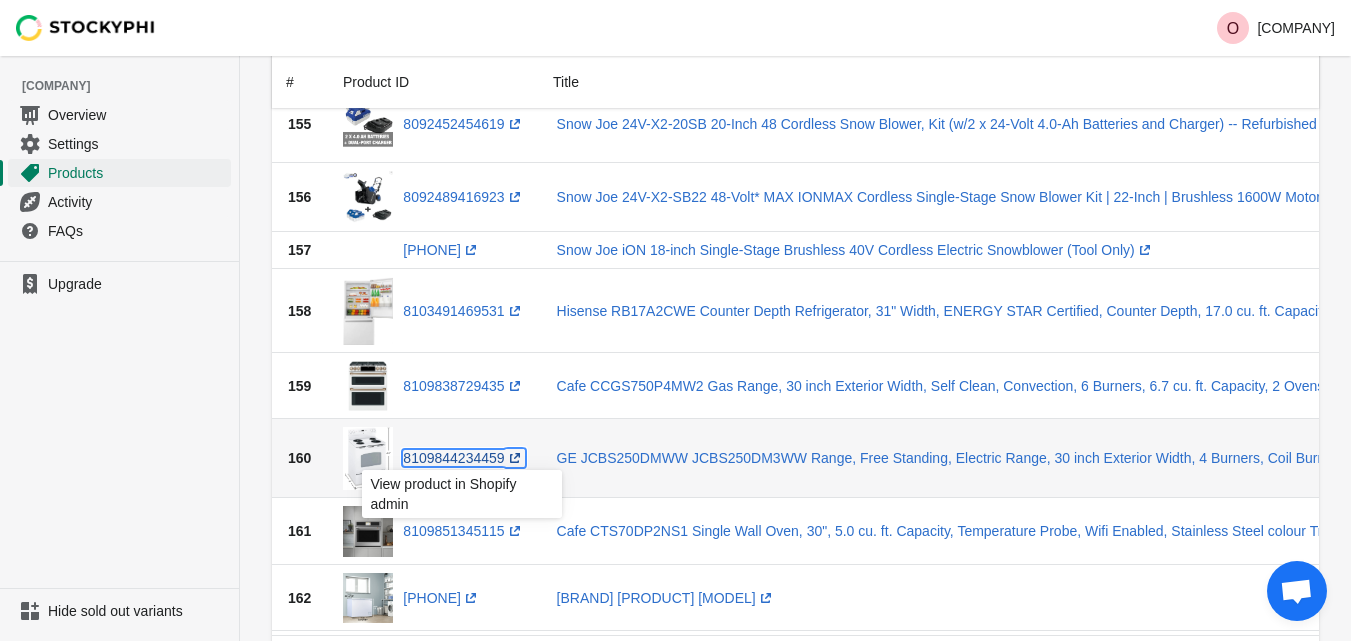 click on "8109844234459 (opens a new window)" at bounding box center [463, 458] 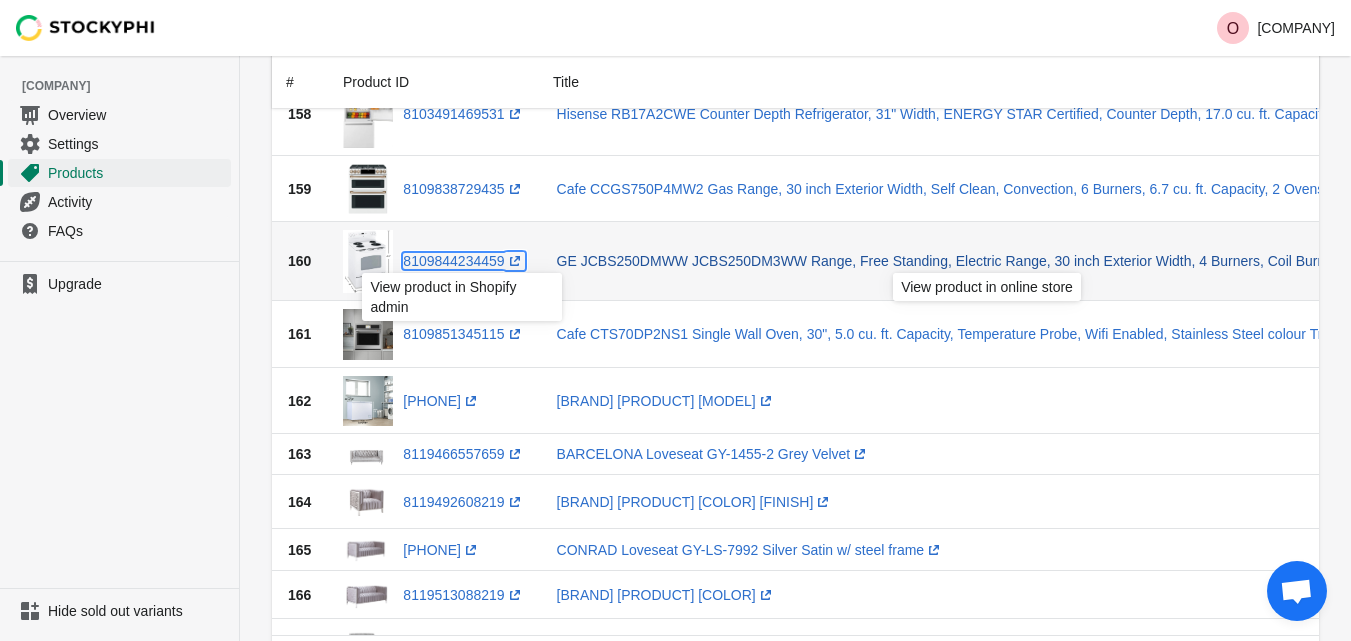scroll, scrollTop: 700, scrollLeft: 0, axis: vertical 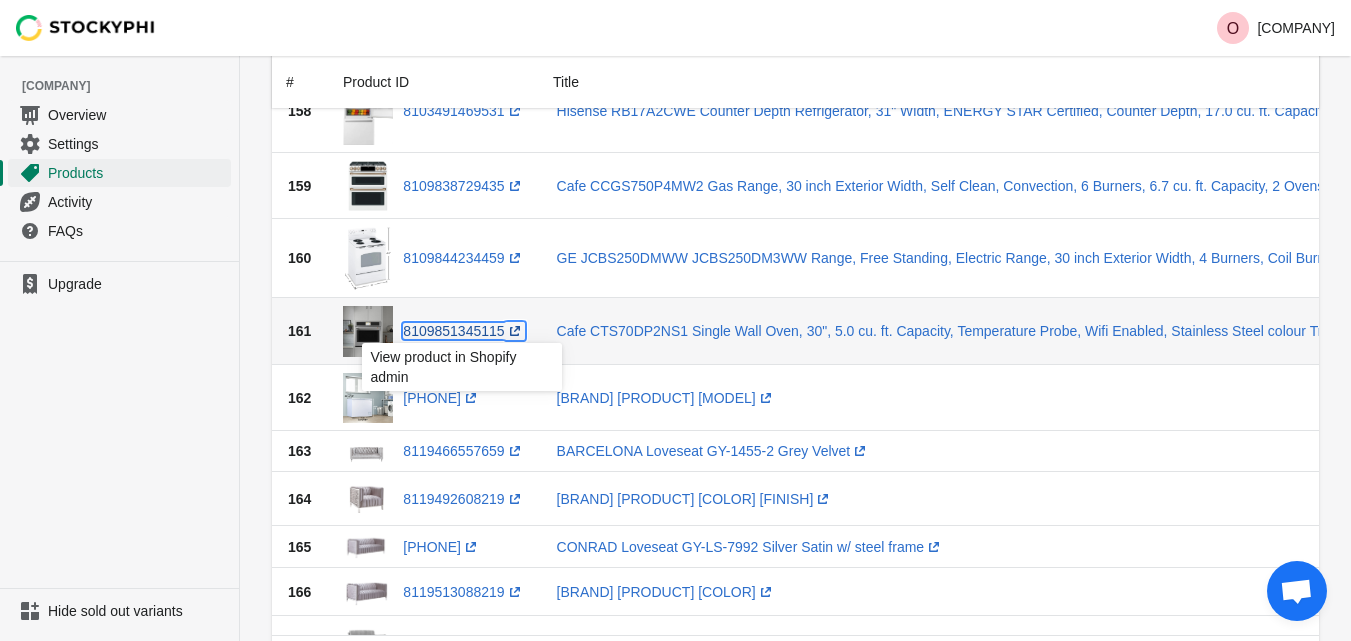 click on "8109851345115 (opens a new window)" at bounding box center [463, 331] 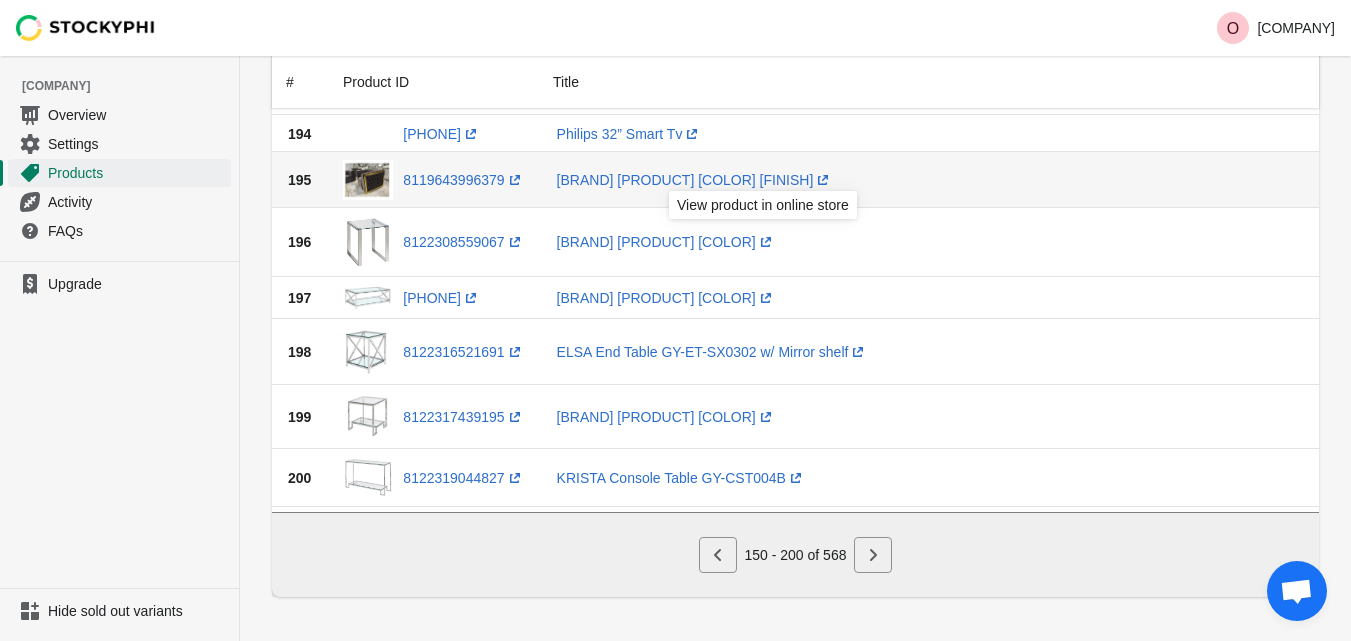 scroll, scrollTop: 2726, scrollLeft: 0, axis: vertical 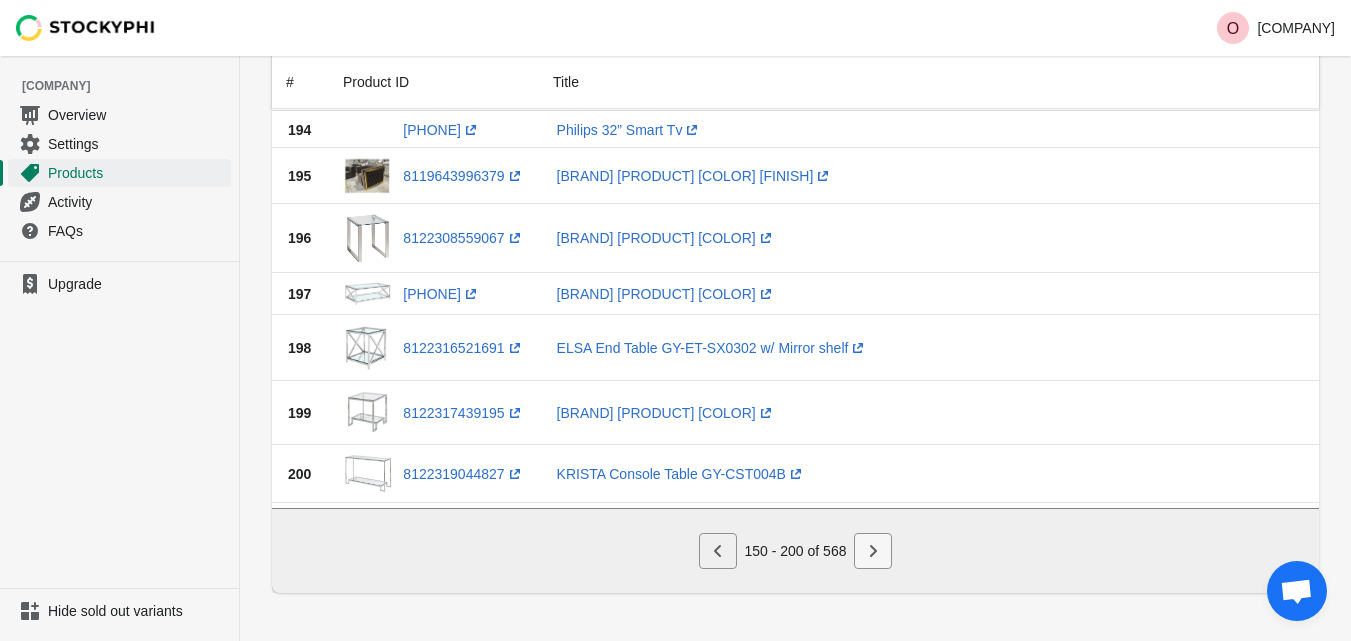 click at bounding box center [873, 551] 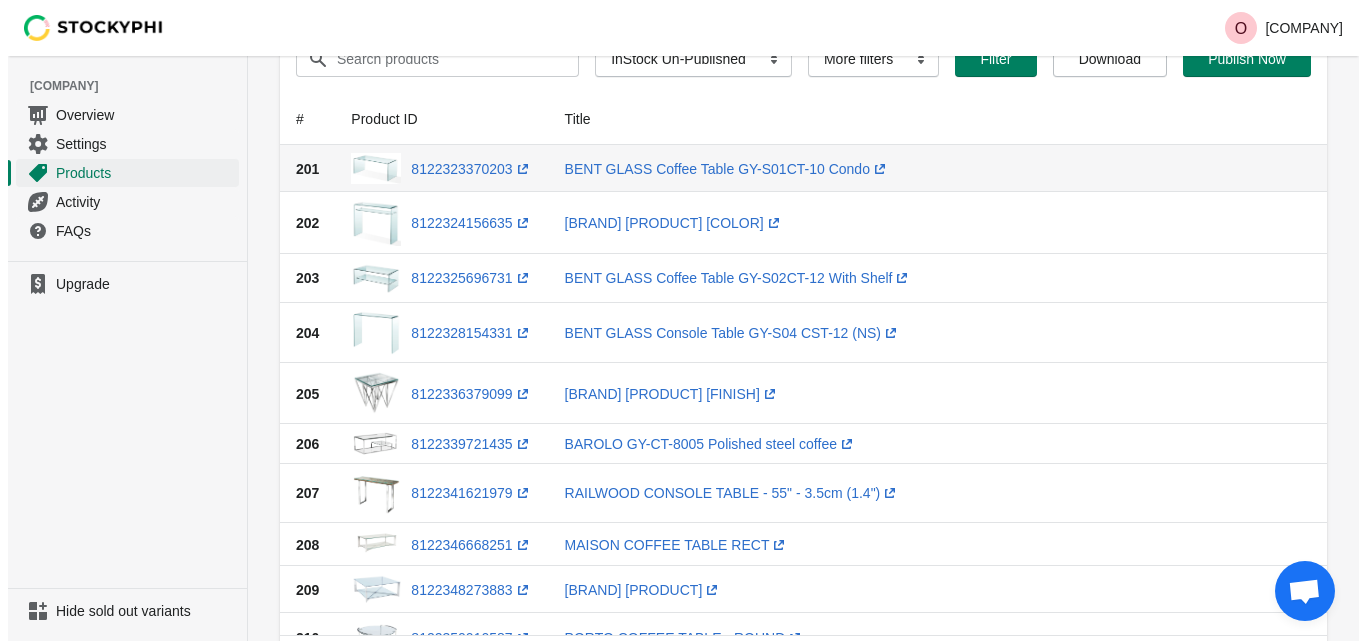 scroll, scrollTop: 0, scrollLeft: 0, axis: both 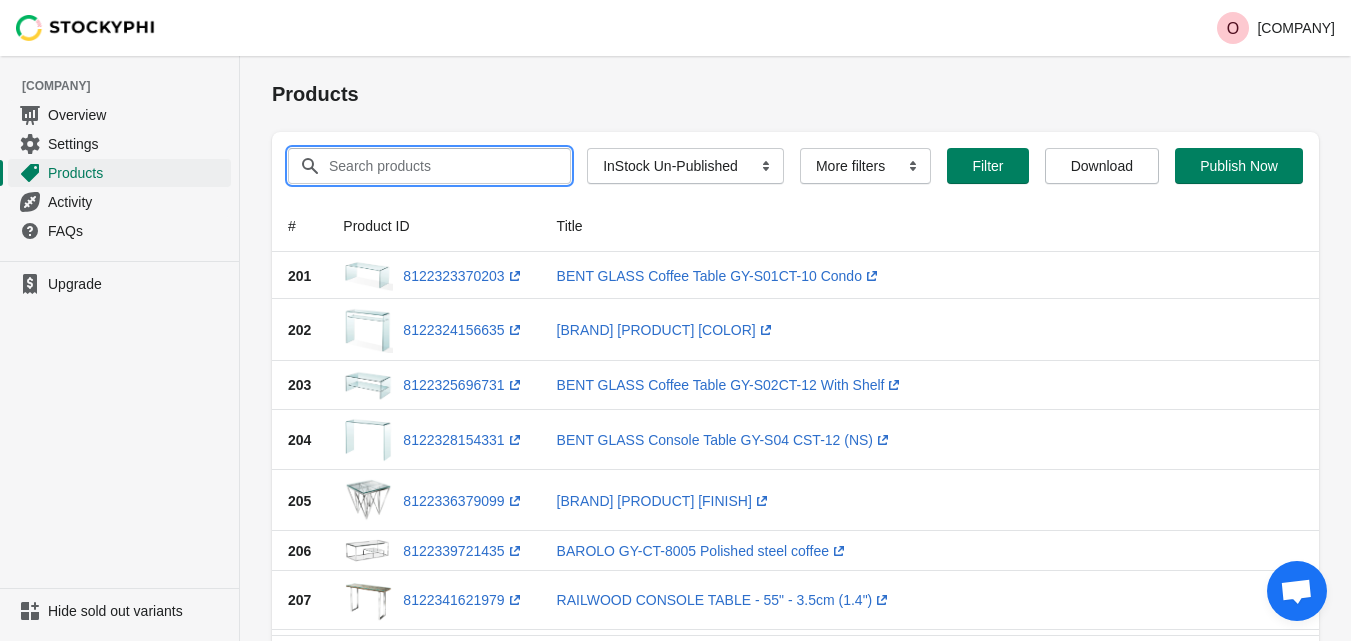 click on "Search products" at bounding box center [431, 166] 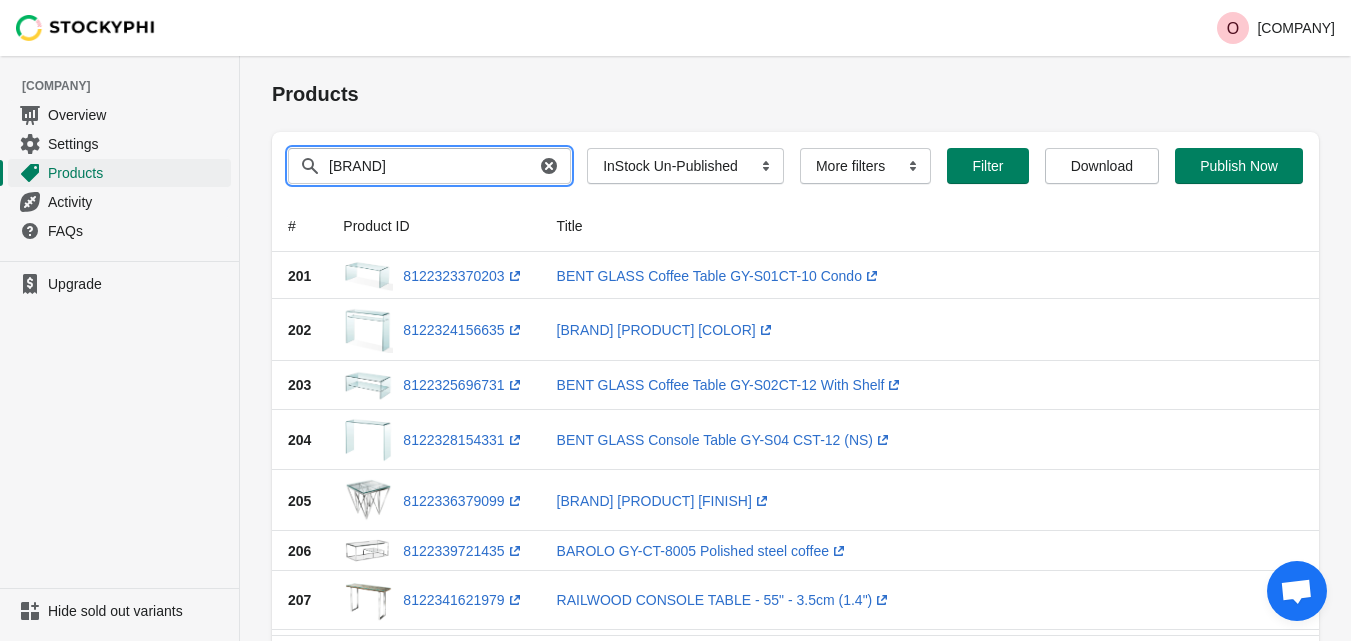 click on "Submit" at bounding box center [300, 66] 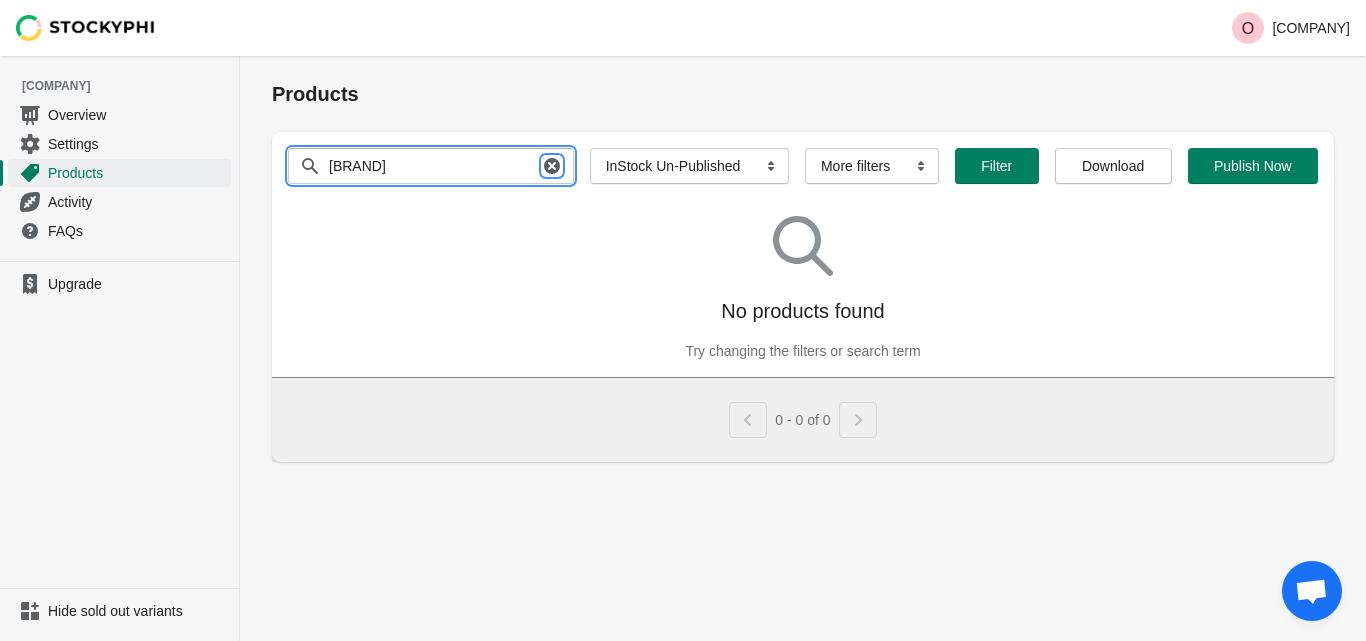 click at bounding box center (552, 166) 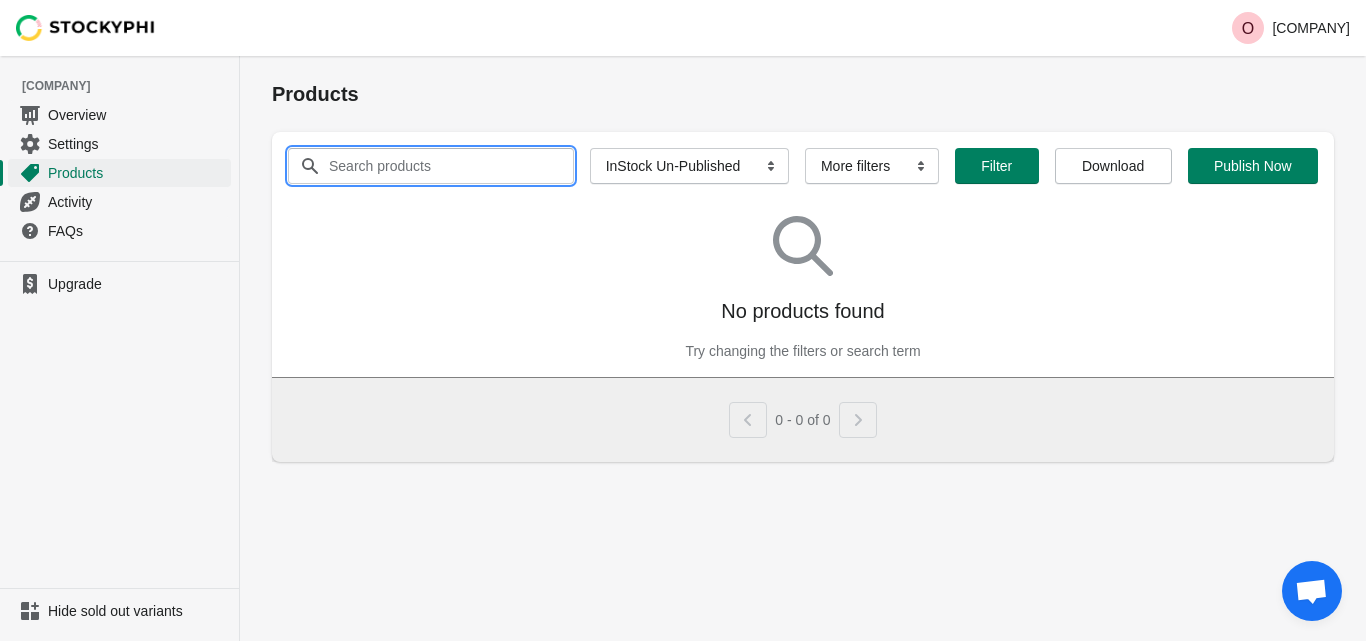 paste on "Hisense" 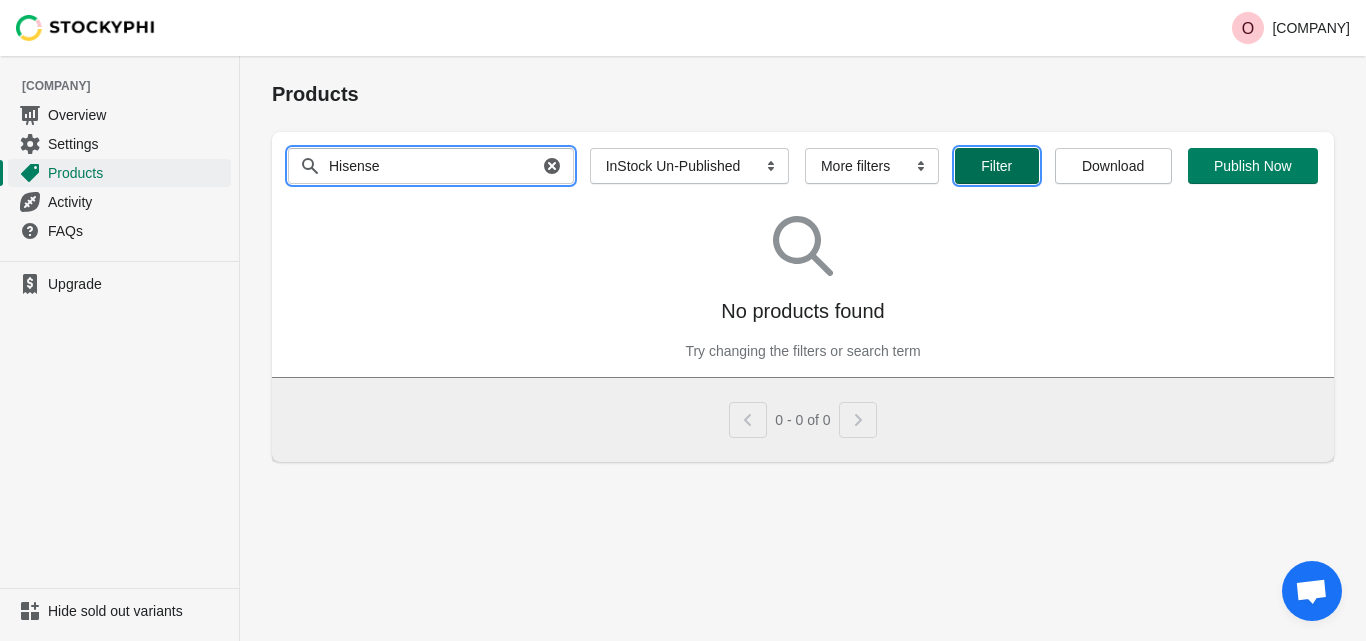 click on "Filter" at bounding box center (996, 166) 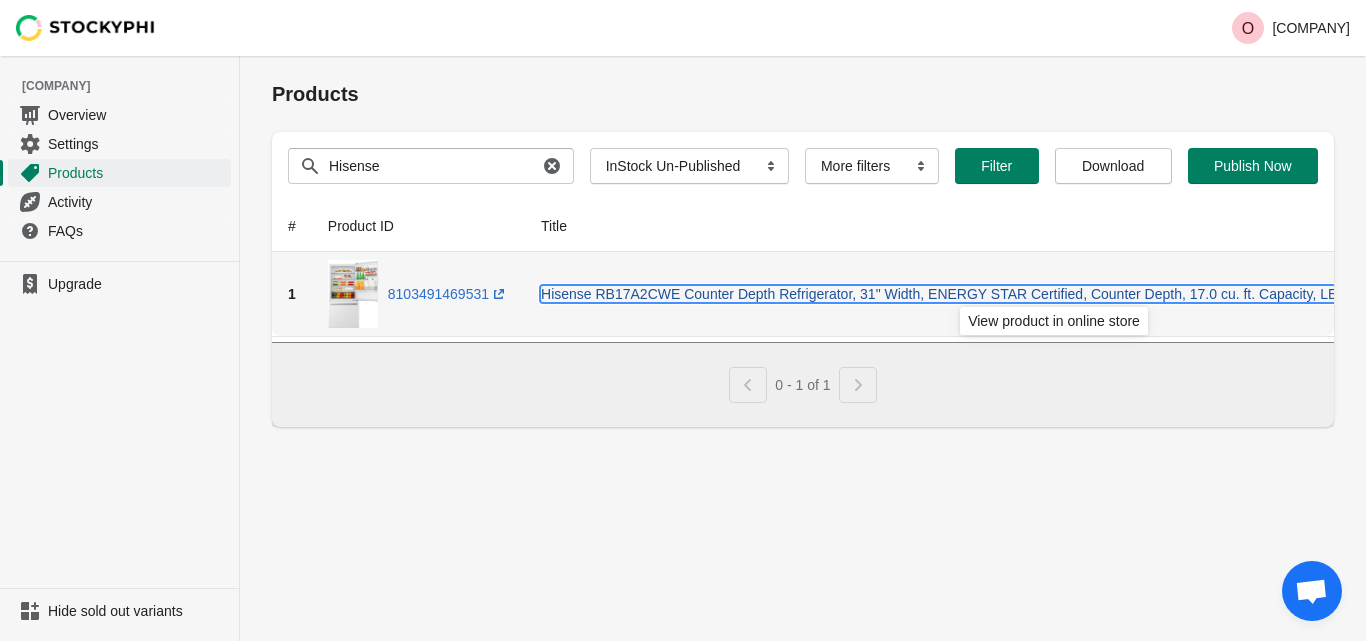 click on "Hisense RB17A2CWE Counter Depth Refrigerator, 31" Width, ENERGY STAR Certified, Counter Depth, 17.0 cu. ft. Capacity, LED Lighting, White colour PureFlat Design (opens a new window)" at bounding box center (1075, 294) 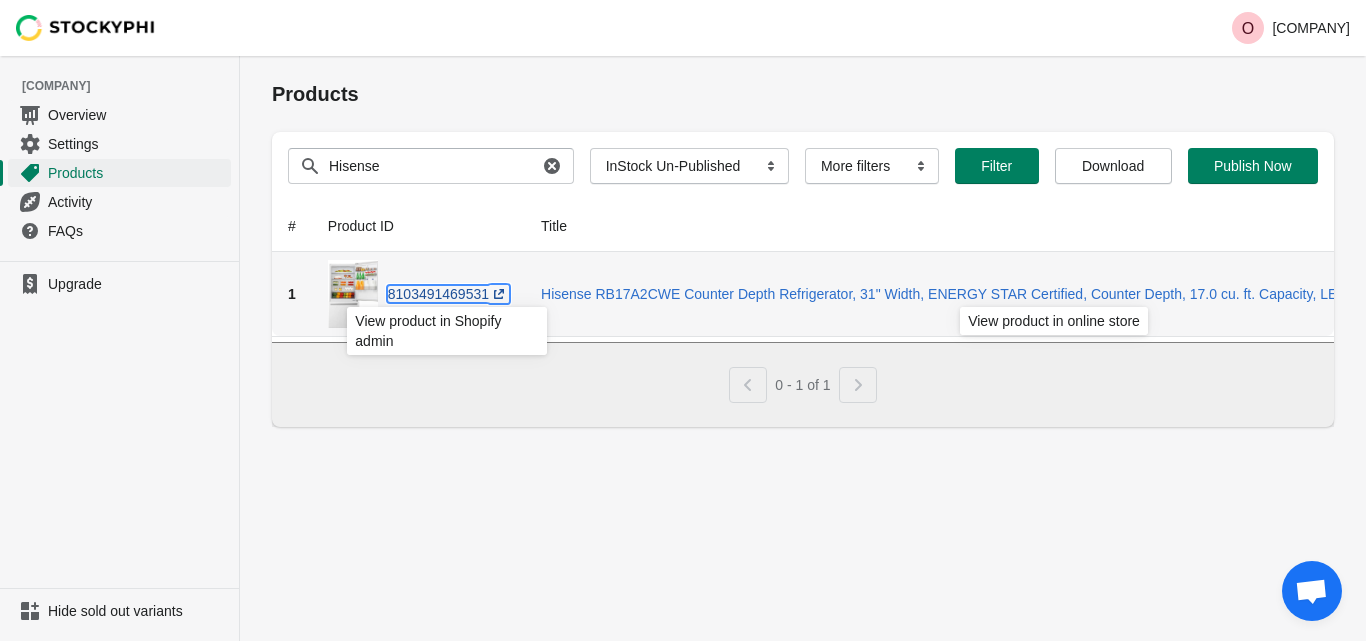 click on "[UPC] (opens a new window)" at bounding box center [448, 294] 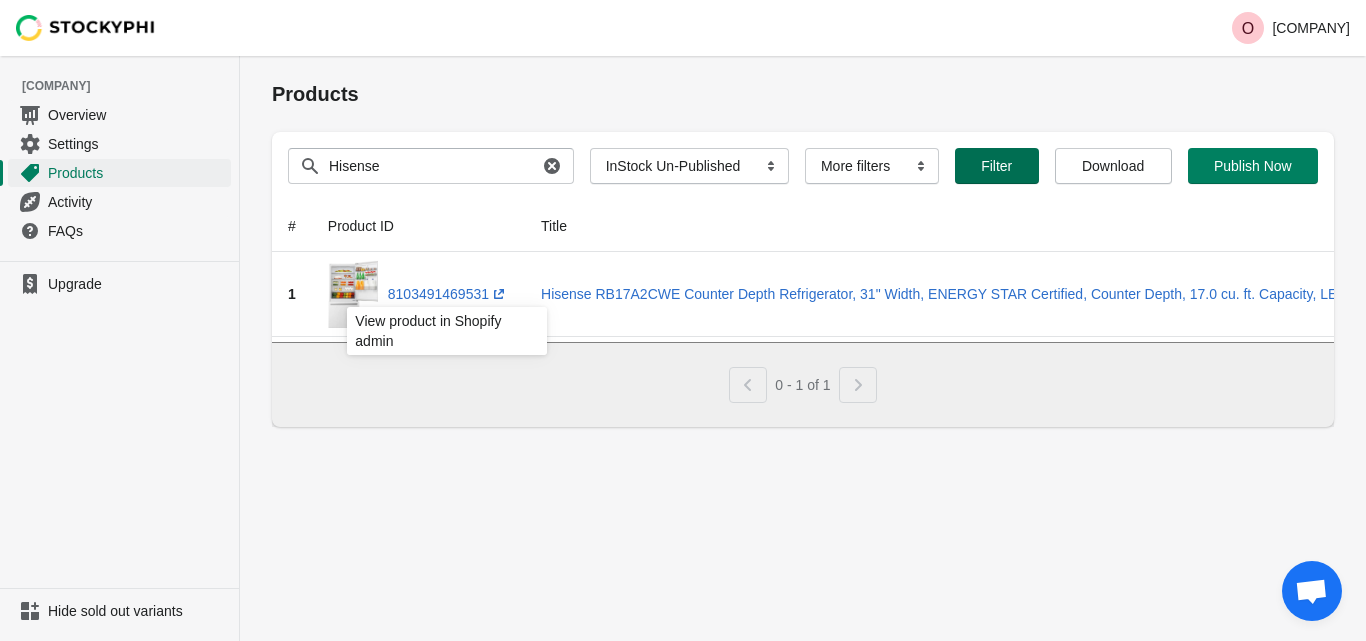 click on "Filter" at bounding box center (996, 166) 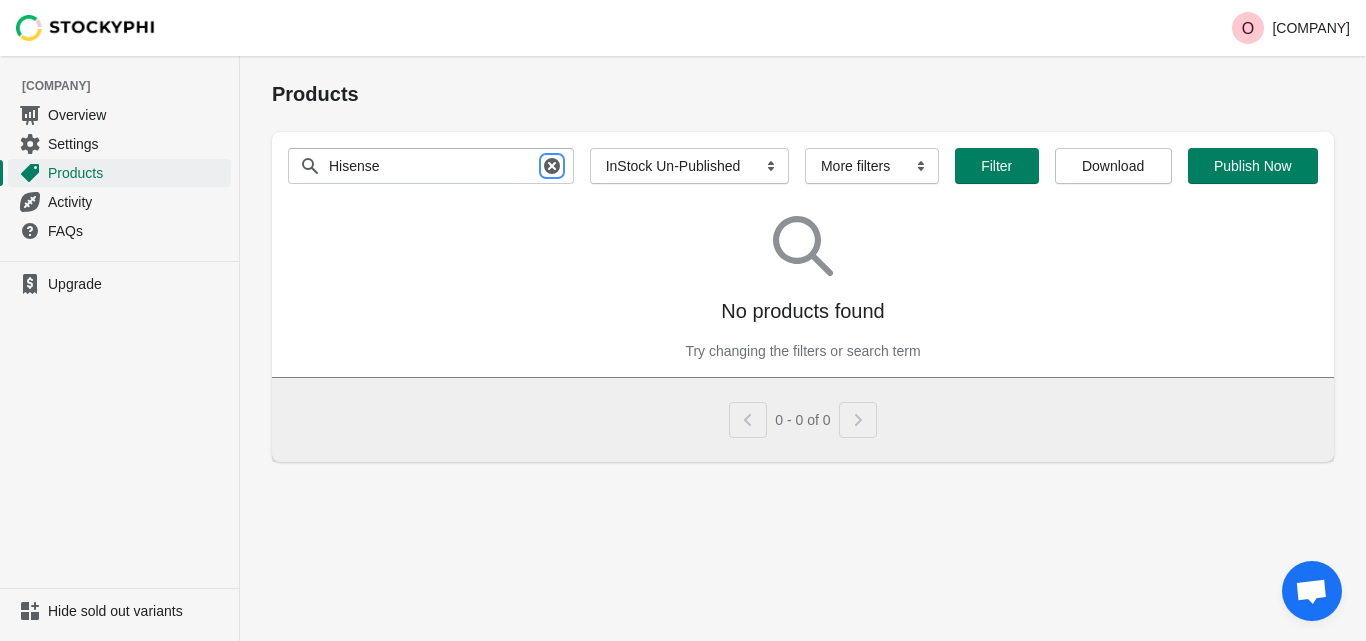 click at bounding box center (552, 166) 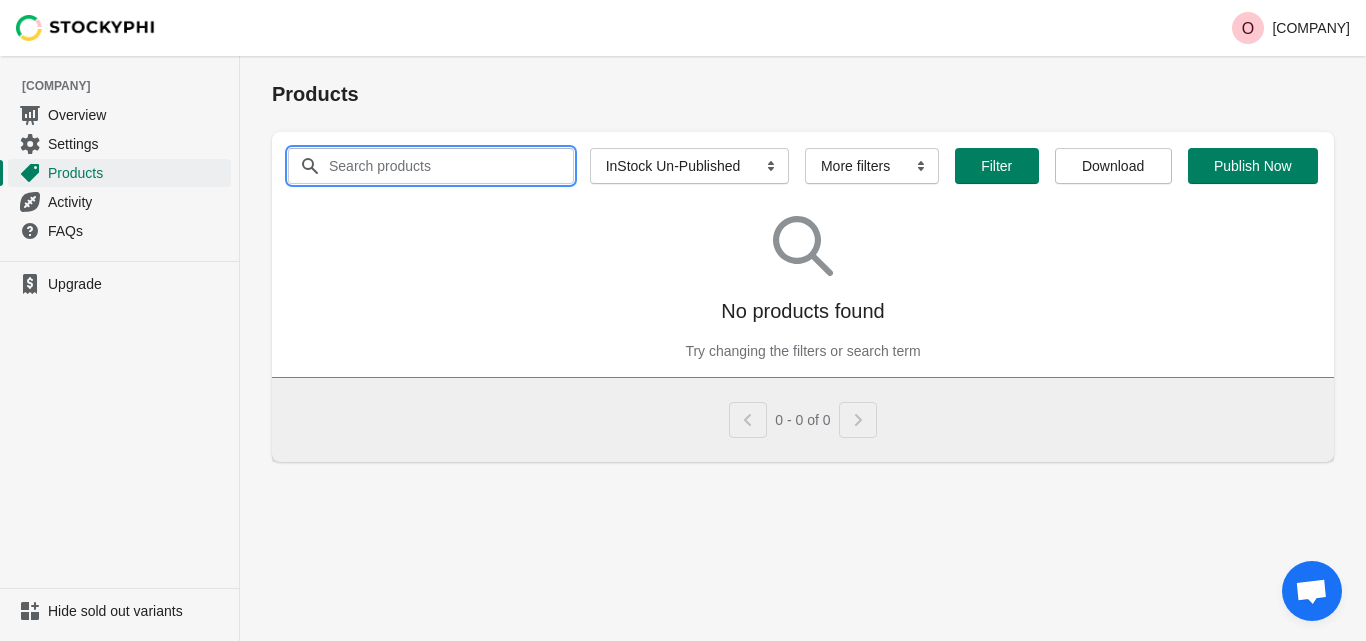click on "Search products" at bounding box center [433, 166] 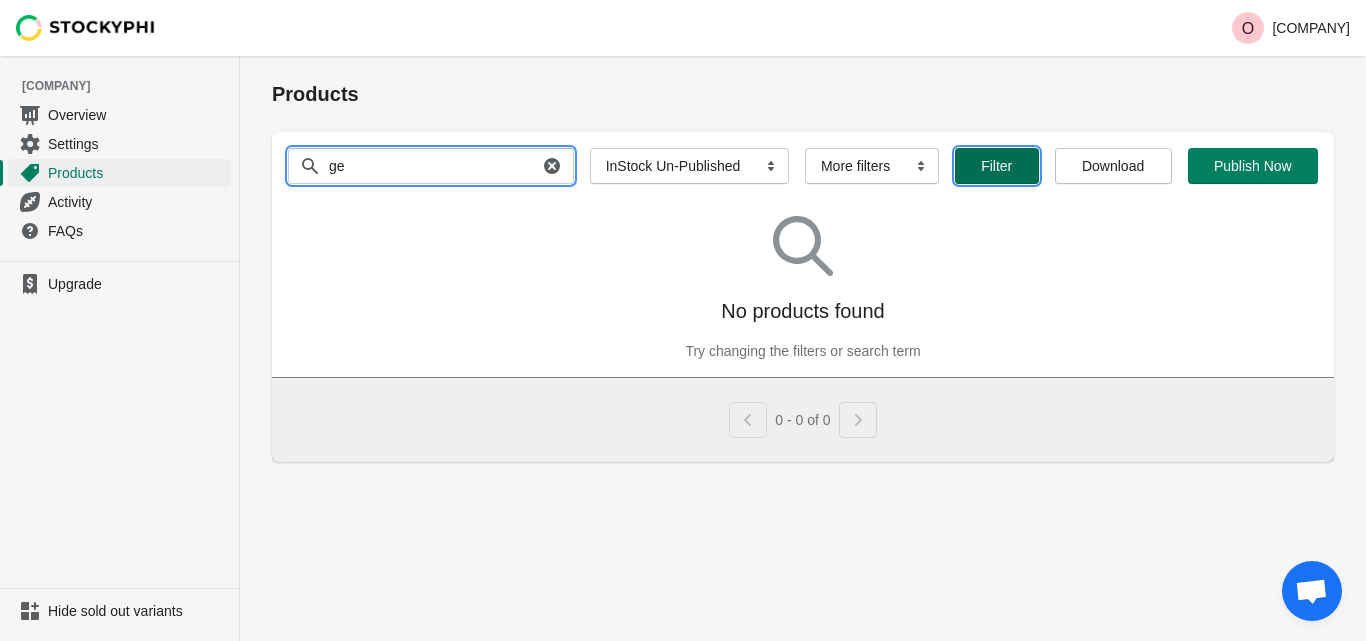 click on "Filter" at bounding box center (997, 166) 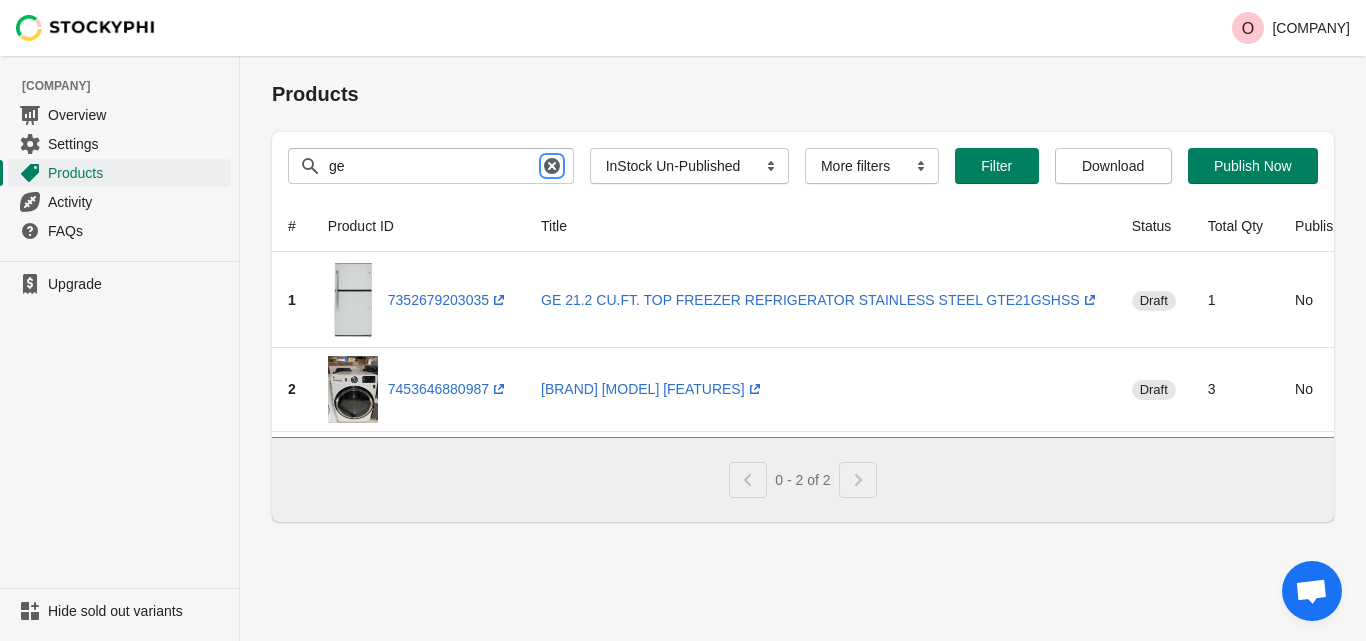 click at bounding box center [552, 166] 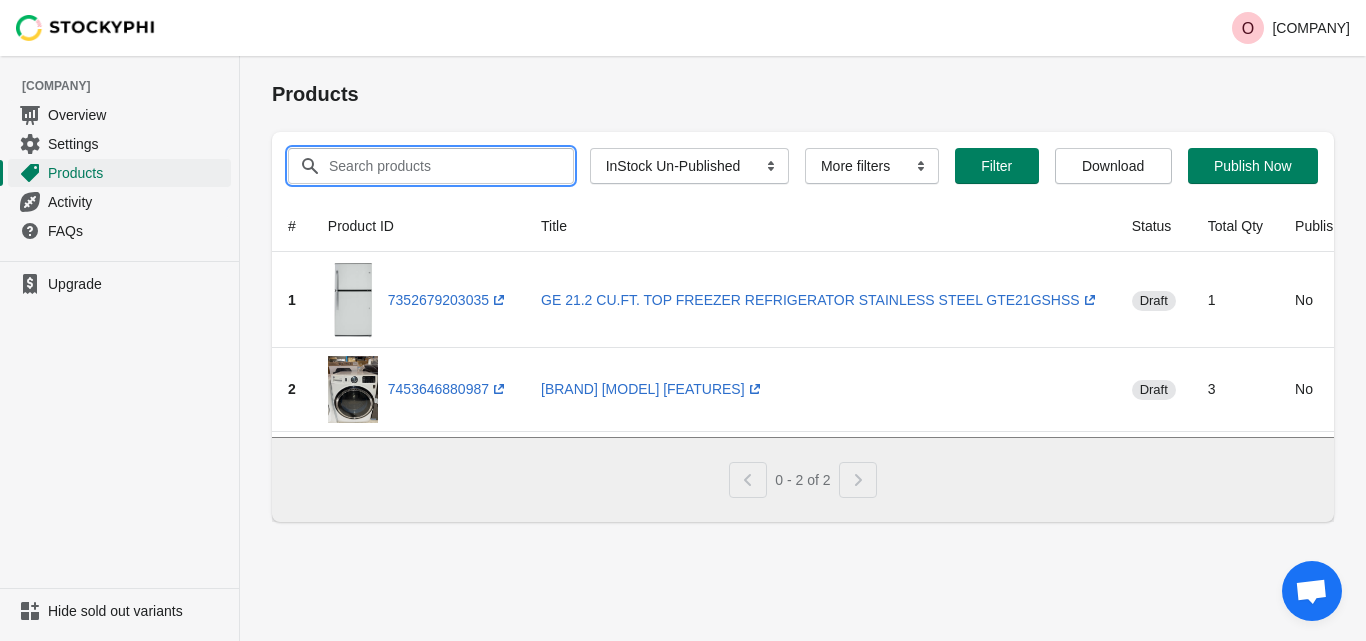 click on "Search products" at bounding box center (433, 166) 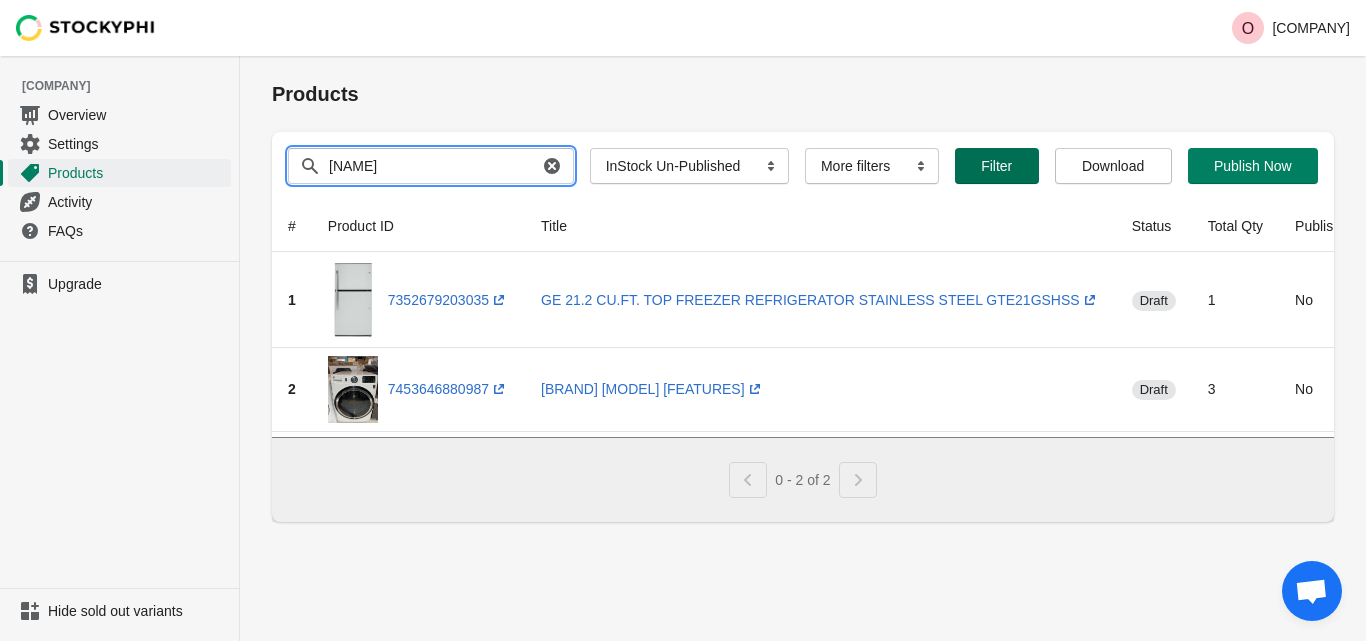 click on "Filter" at bounding box center [996, 166] 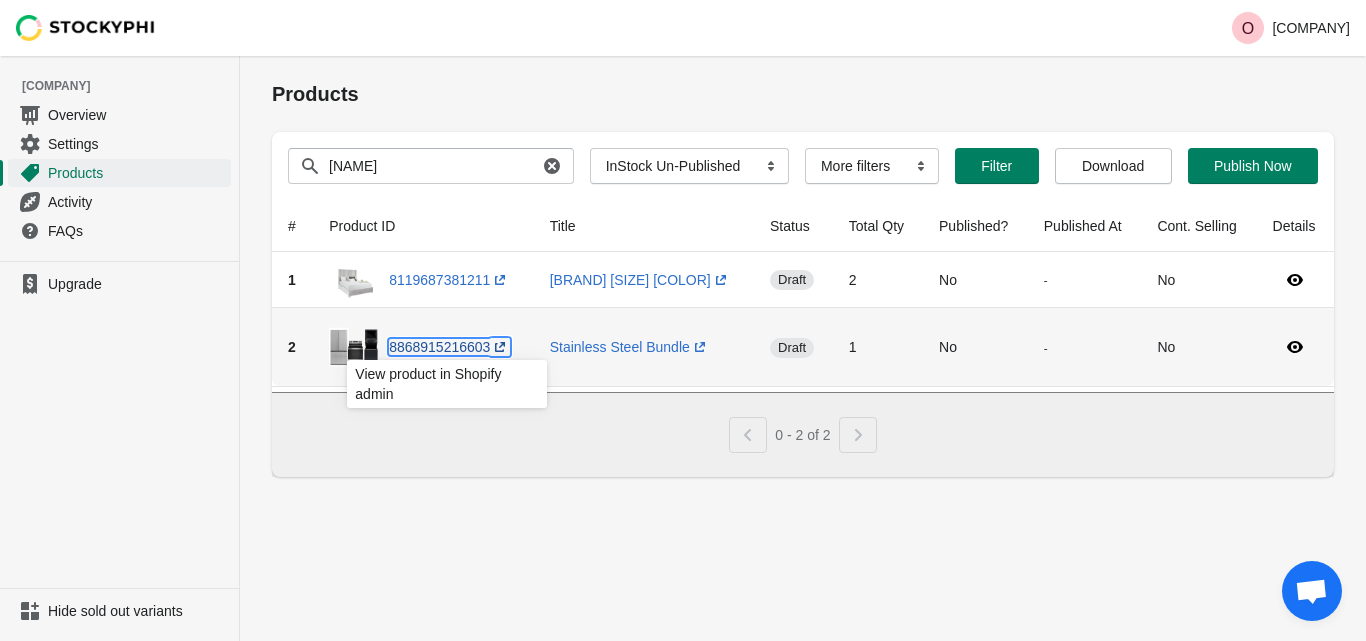 click on "8868915216603 (opens a new window)" at bounding box center (449, 347) 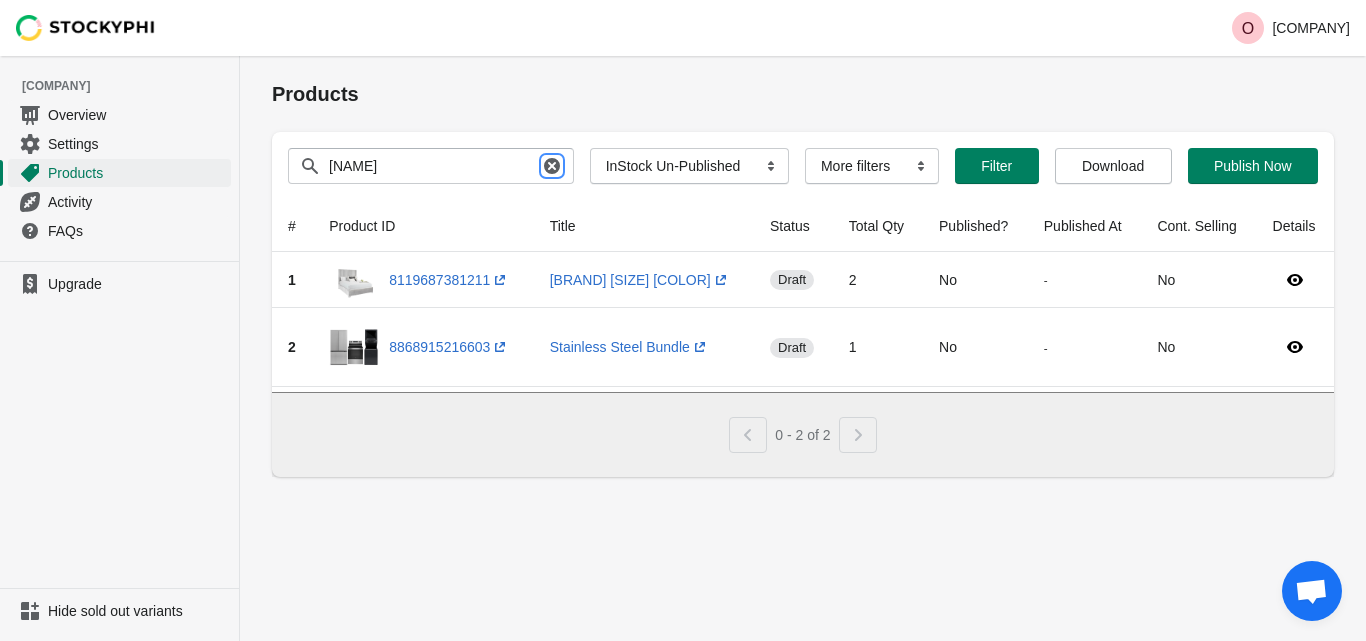 click at bounding box center (552, 166) 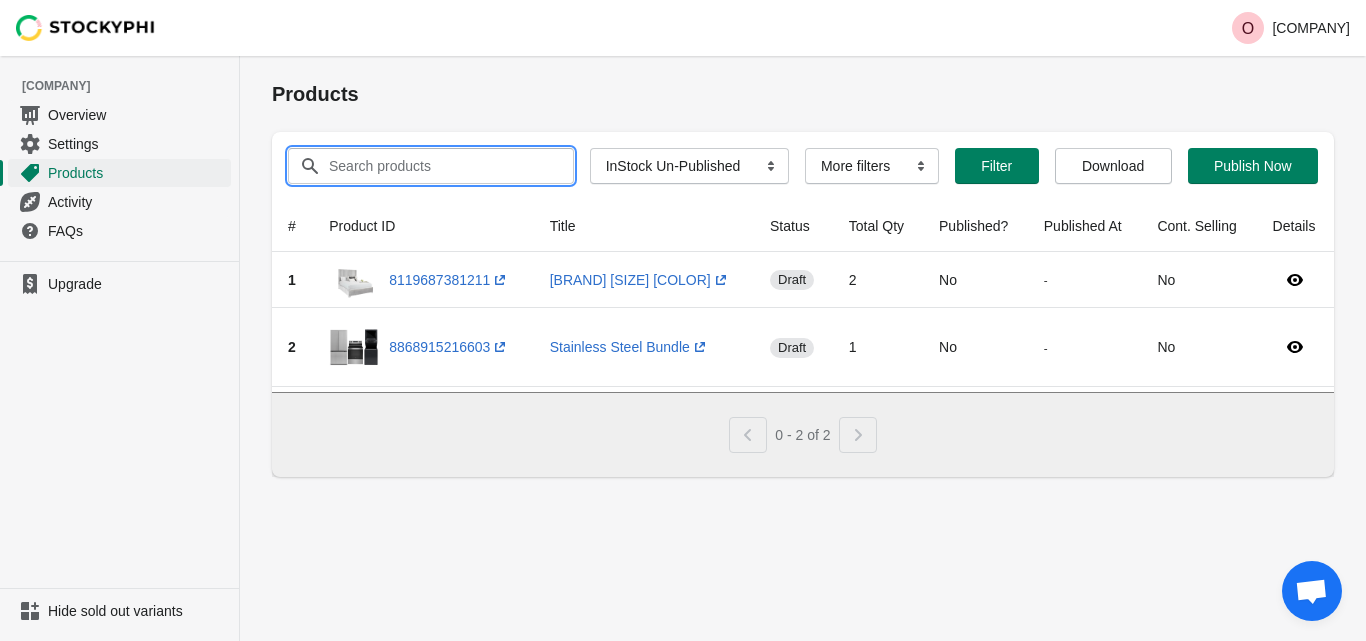 click on "Search products" at bounding box center (433, 166) 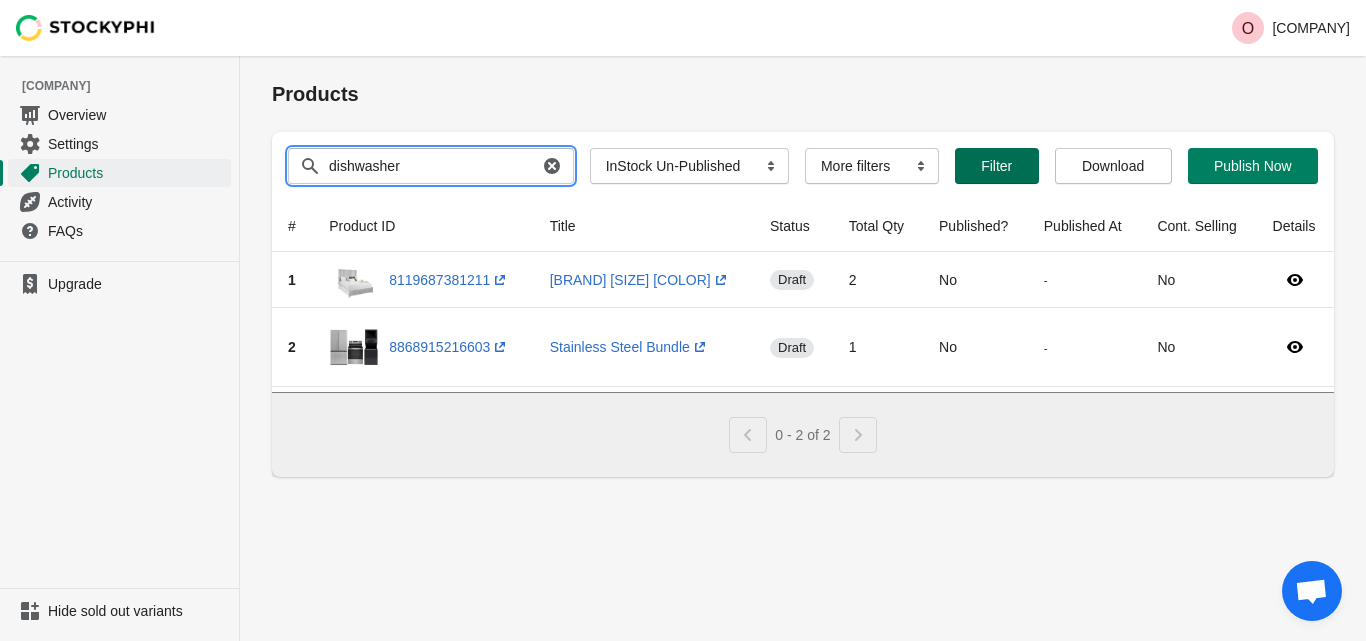 click on "Filter" at bounding box center (997, 166) 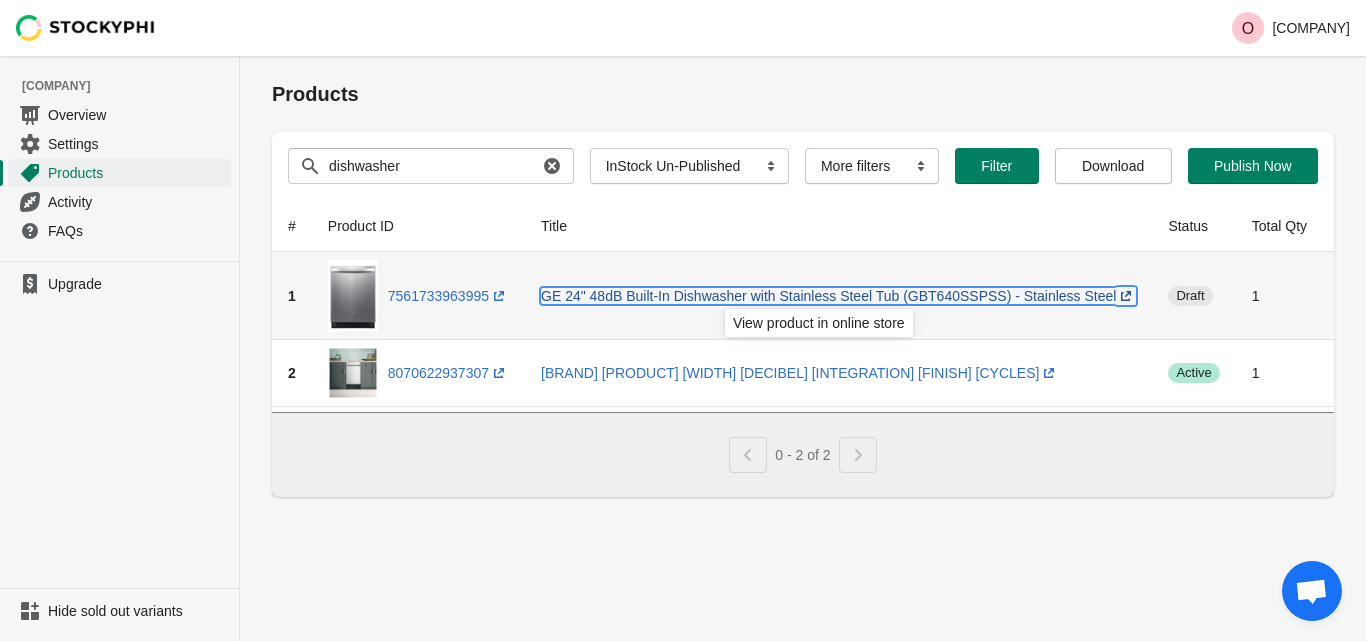 click on "GE 24" 48dB Built-In Dishwasher with Stainless Steel Tub (GBT640SSPSS) - Stainless Steel (opens a new window)" at bounding box center (838, 296) 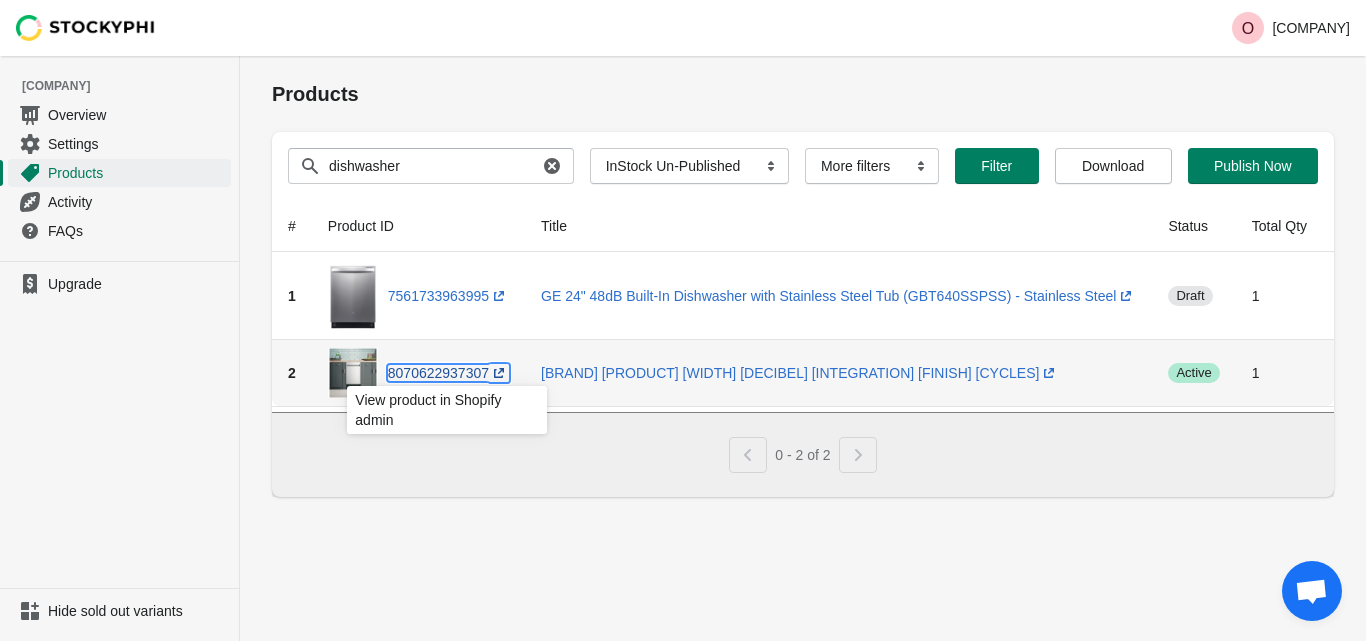 click on "[PHONE] (opens a new window)" at bounding box center (448, 373) 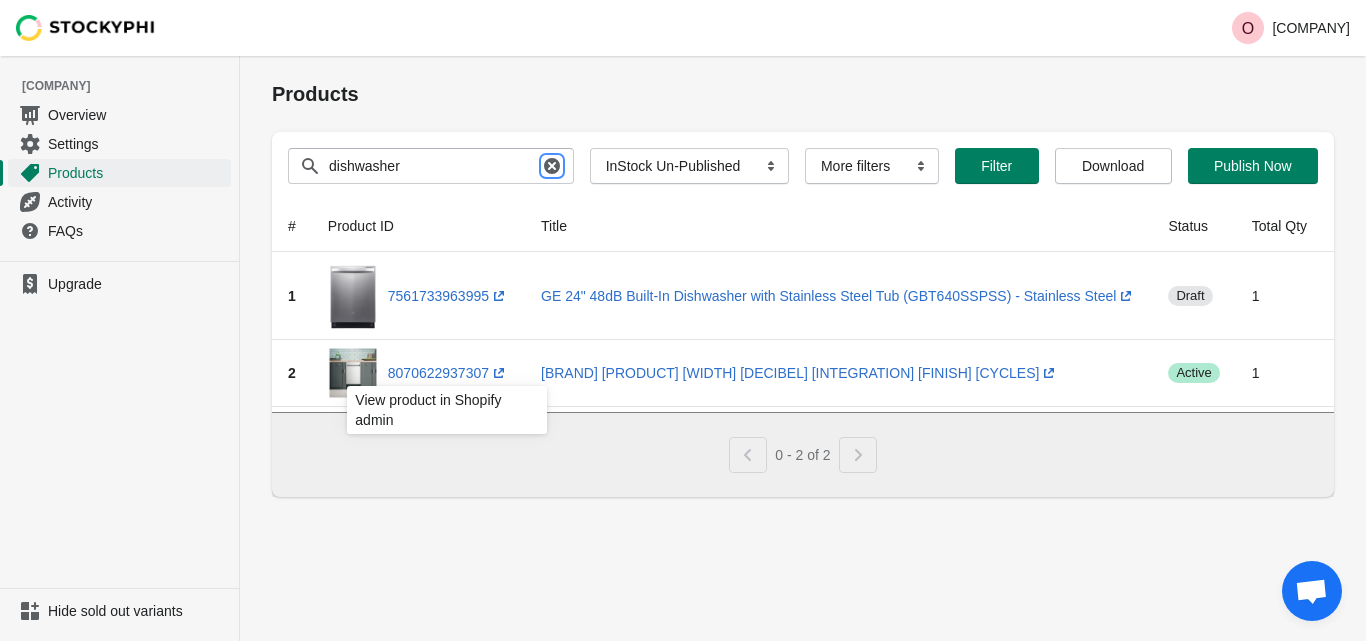 click at bounding box center (552, 166) 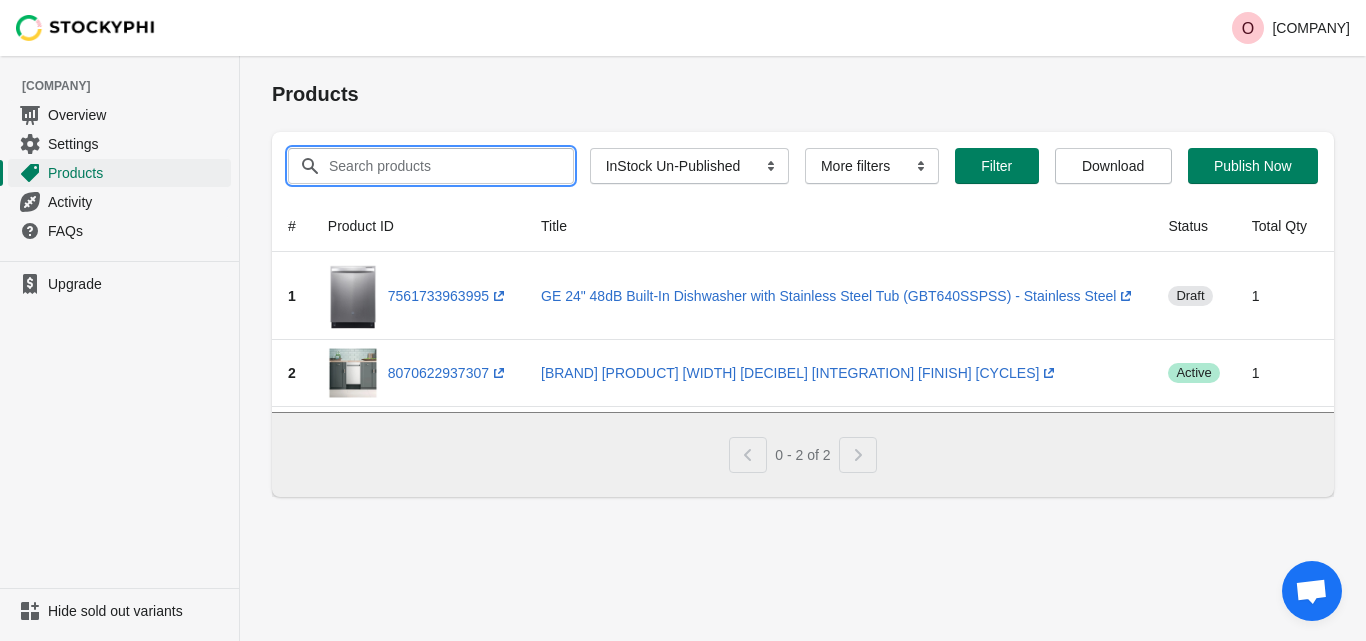 click on "Search products" at bounding box center (433, 166) 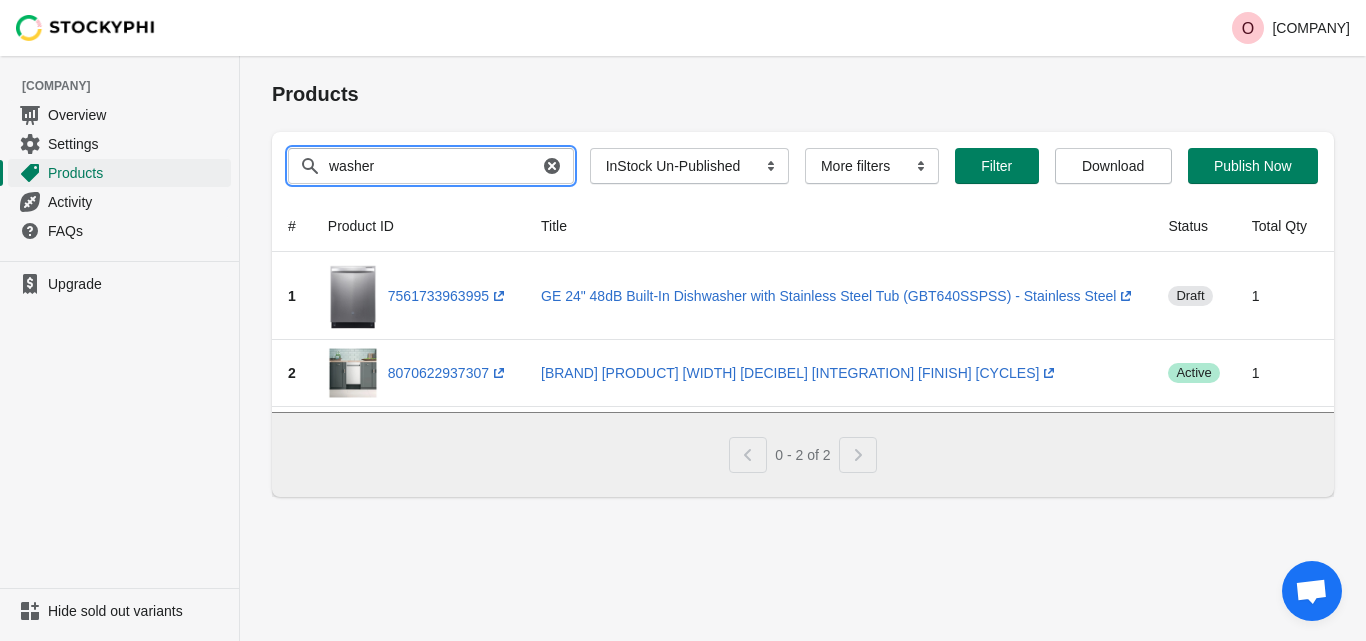 type on "washer" 